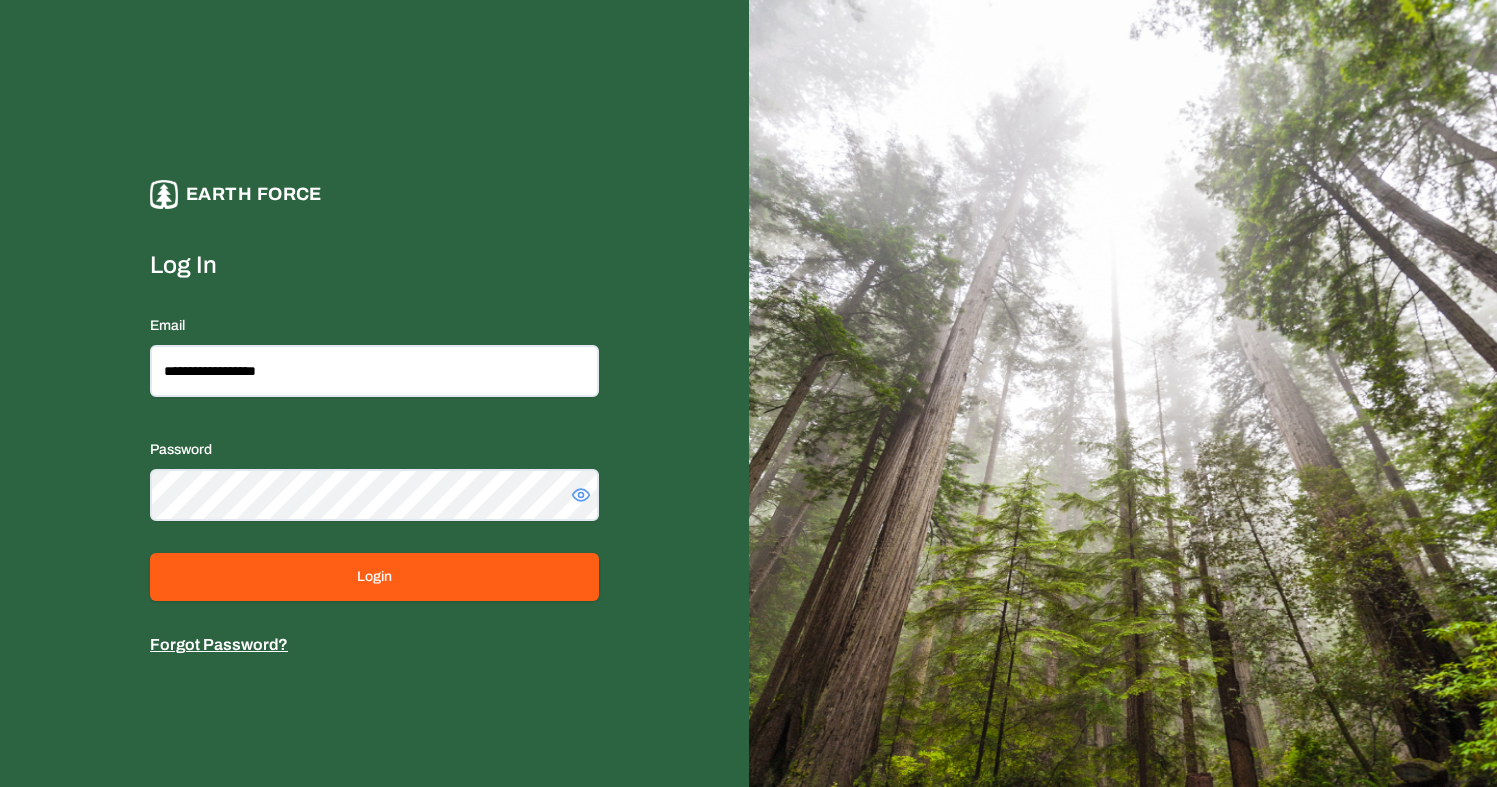 scroll, scrollTop: 0, scrollLeft: 0, axis: both 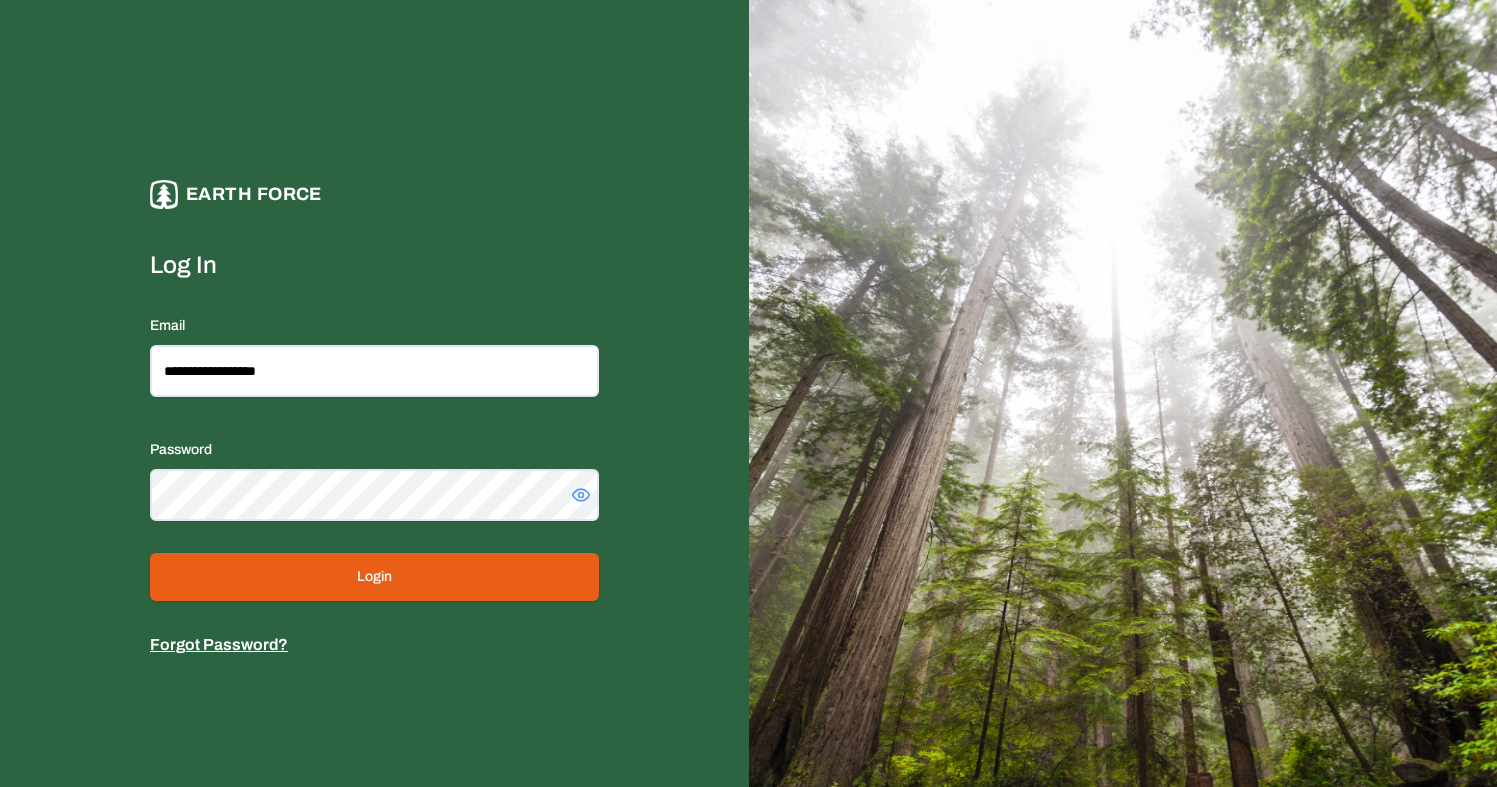 click on "Login" at bounding box center [374, 577] 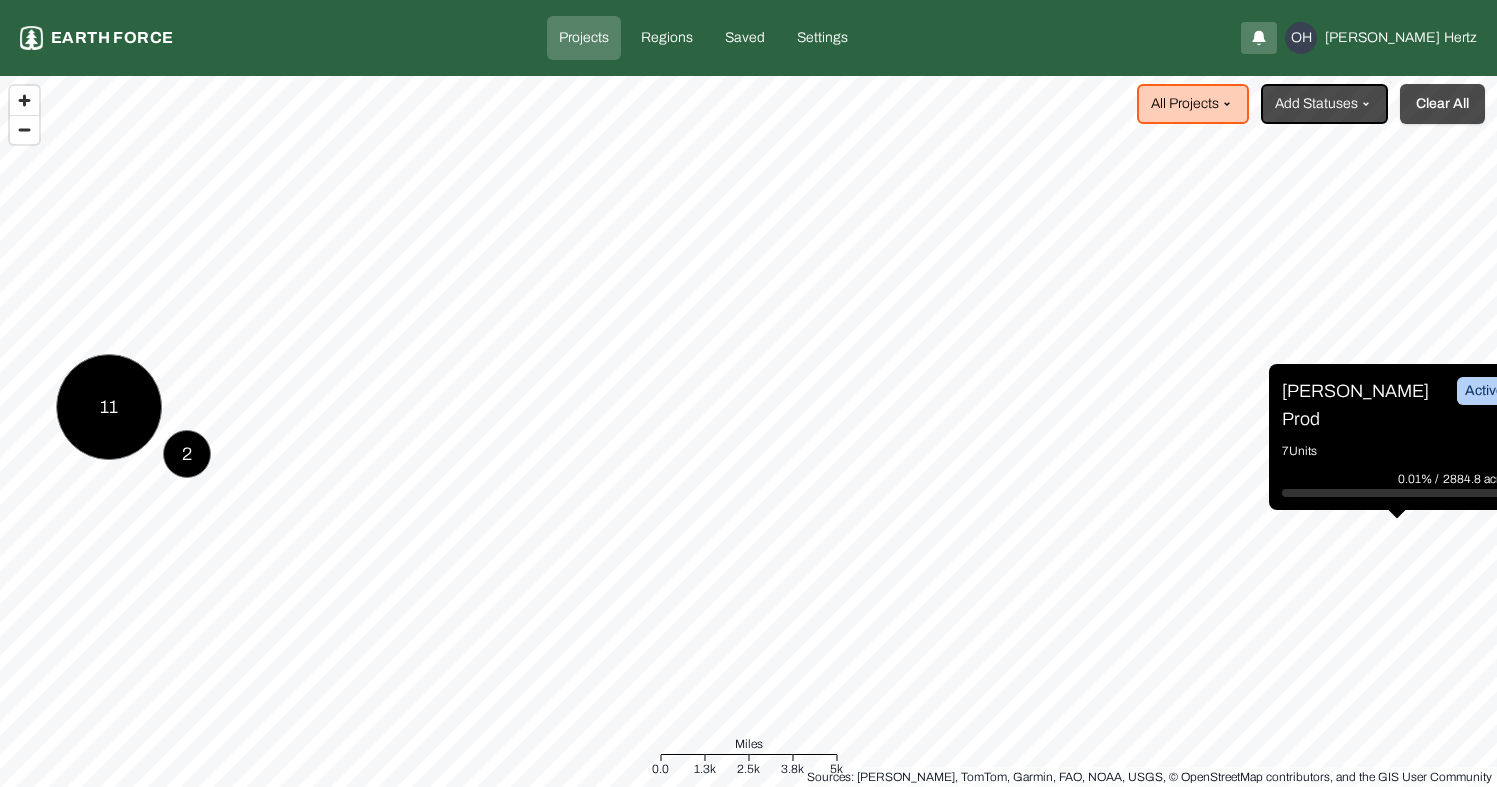 click on "Clear All" at bounding box center (1442, 104) 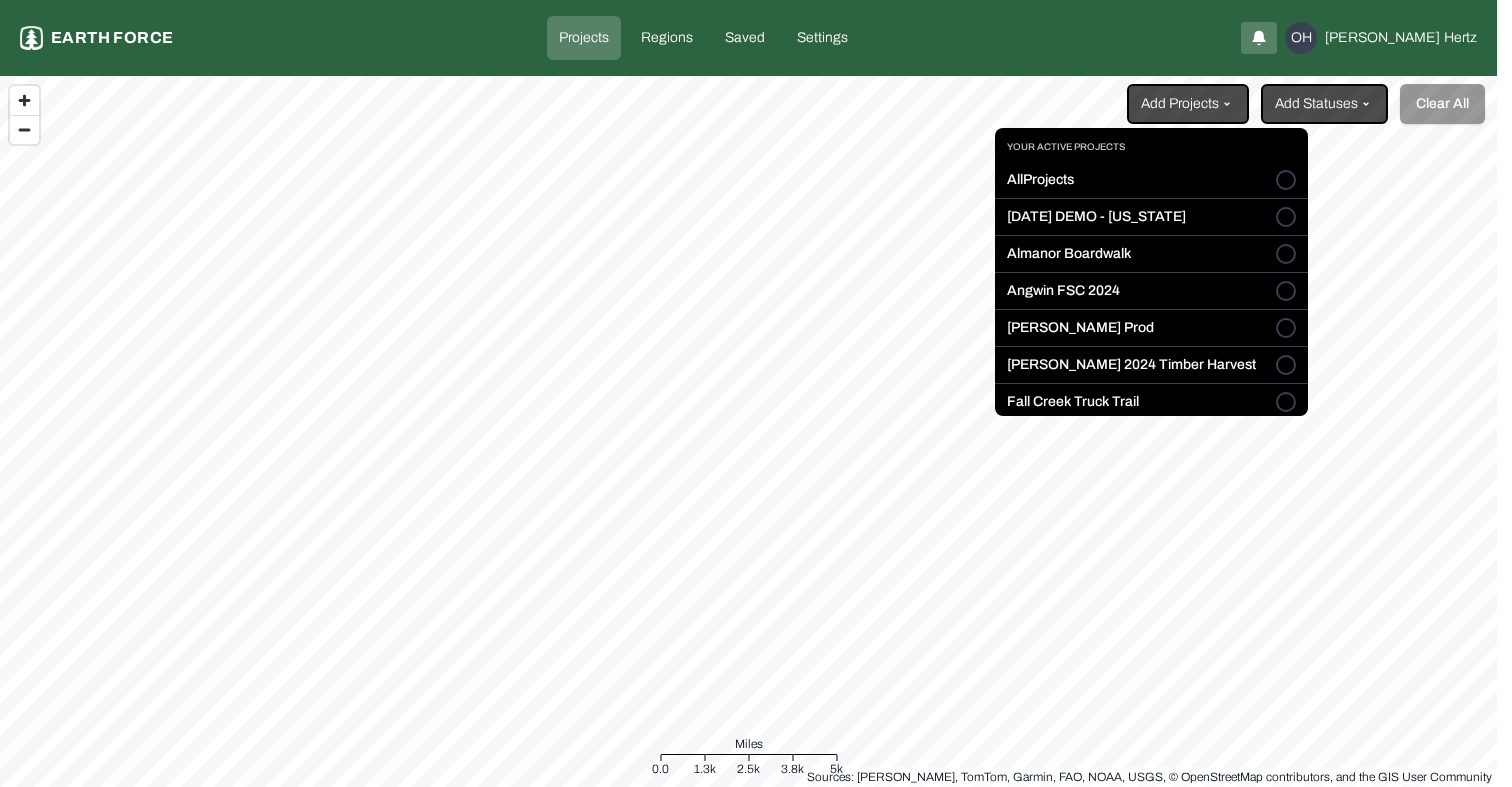 click on "Projects Earth force Projects Regions Saved Settings OH Omer Hertz Add Projects Add Statuses Clear All Sources: Esri, TomTom, Garmin, FAO, NOAA, USGS, © OpenStreetMap contributors, and the GIS User Community Miles 0.0 1.3k 2.5k 3.8k 5k
Your active projects All  Projects 2025 JULY DEMO - ARIZONA Almanor Boardwalk Angwin FSC 2024 Ben Shemen Prod Blodgett 2024 Timber Harvest Fall Creek Truck Trail Go Big G to Z IRSC Graveyard Graveyard Pilot Hawks Demo Lewis Ranch Sawmill Springs  Sleighville Whitmore" at bounding box center (756, 393) 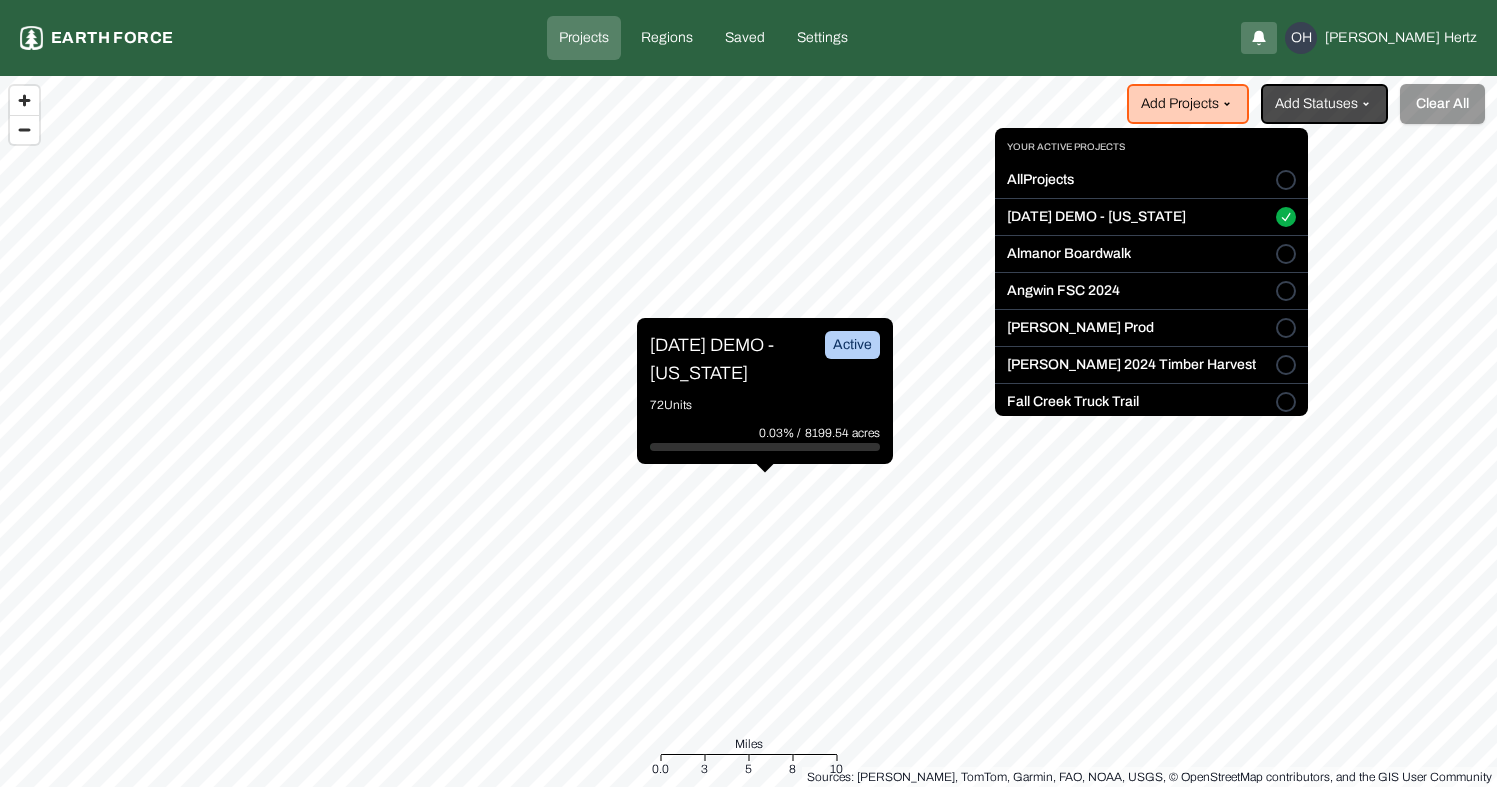 click on "Projects Earth force Projects Regions Saved Settings OH Omer Hertz Add Projects Add Statuses Clear All 2025 JULY DEMO - ARIZONA Active 72  Units 0.03% / 8199.54 acres Sources: Esri, TomTom, Garmin, FAO, NOAA, USGS, © OpenStreetMap contributors, and the GIS User Community Miles 0.0 3 5 8 10
Your active projects All  Projects 2025 JULY DEMO - ARIZONA Almanor Boardwalk Angwin FSC 2024 Ben Shemen Prod Blodgett 2024 Timber Harvest Fall Creek Truck Trail Go Big G to Z IRSC Graveyard Graveyard Pilot Hawks Demo Lewis Ranch Sawmill Springs  Sleighville Whitmore" at bounding box center [756, 393] 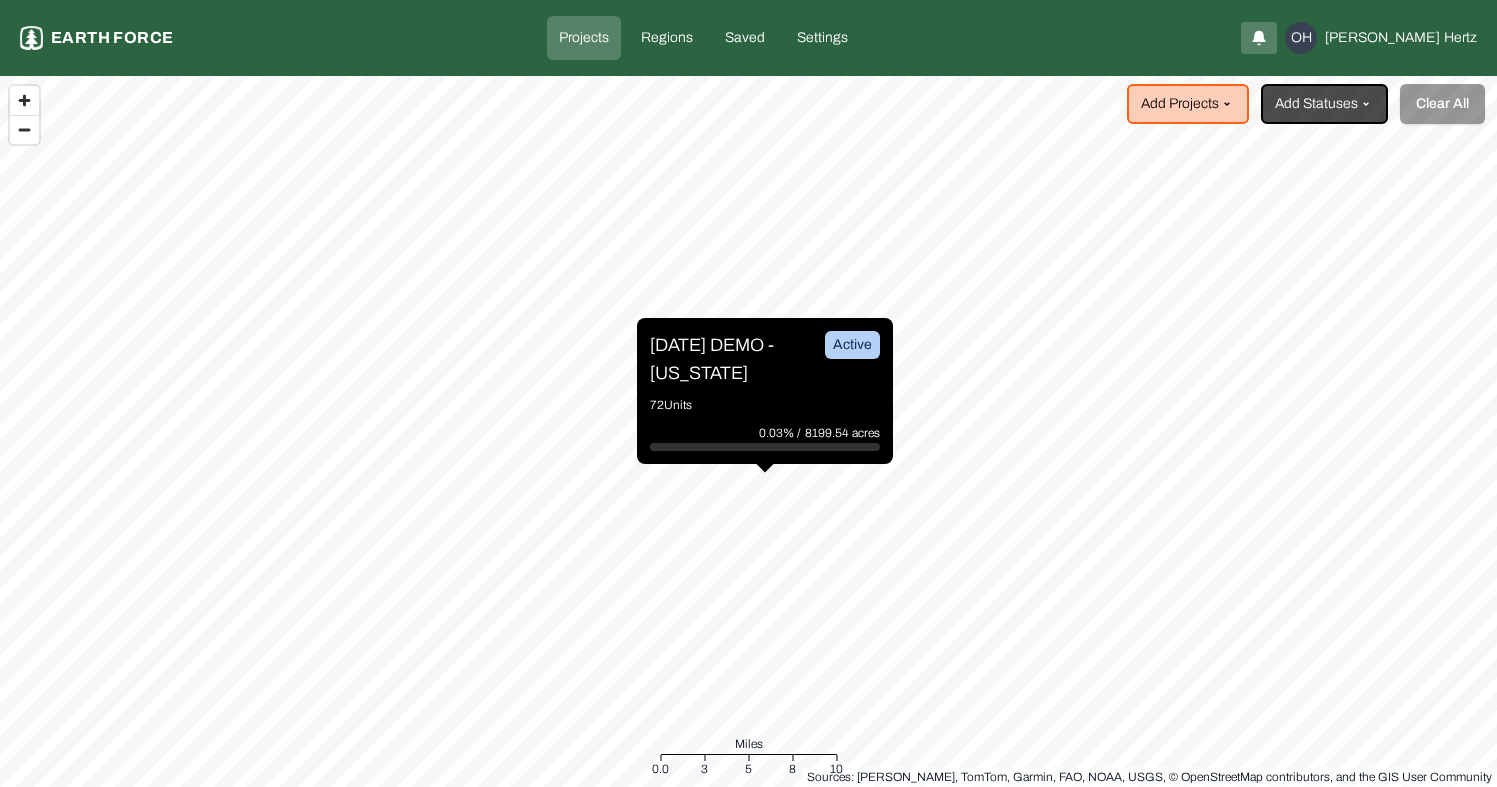 click on "[DATE] DEMO - [US_STATE]" at bounding box center [725, 359] 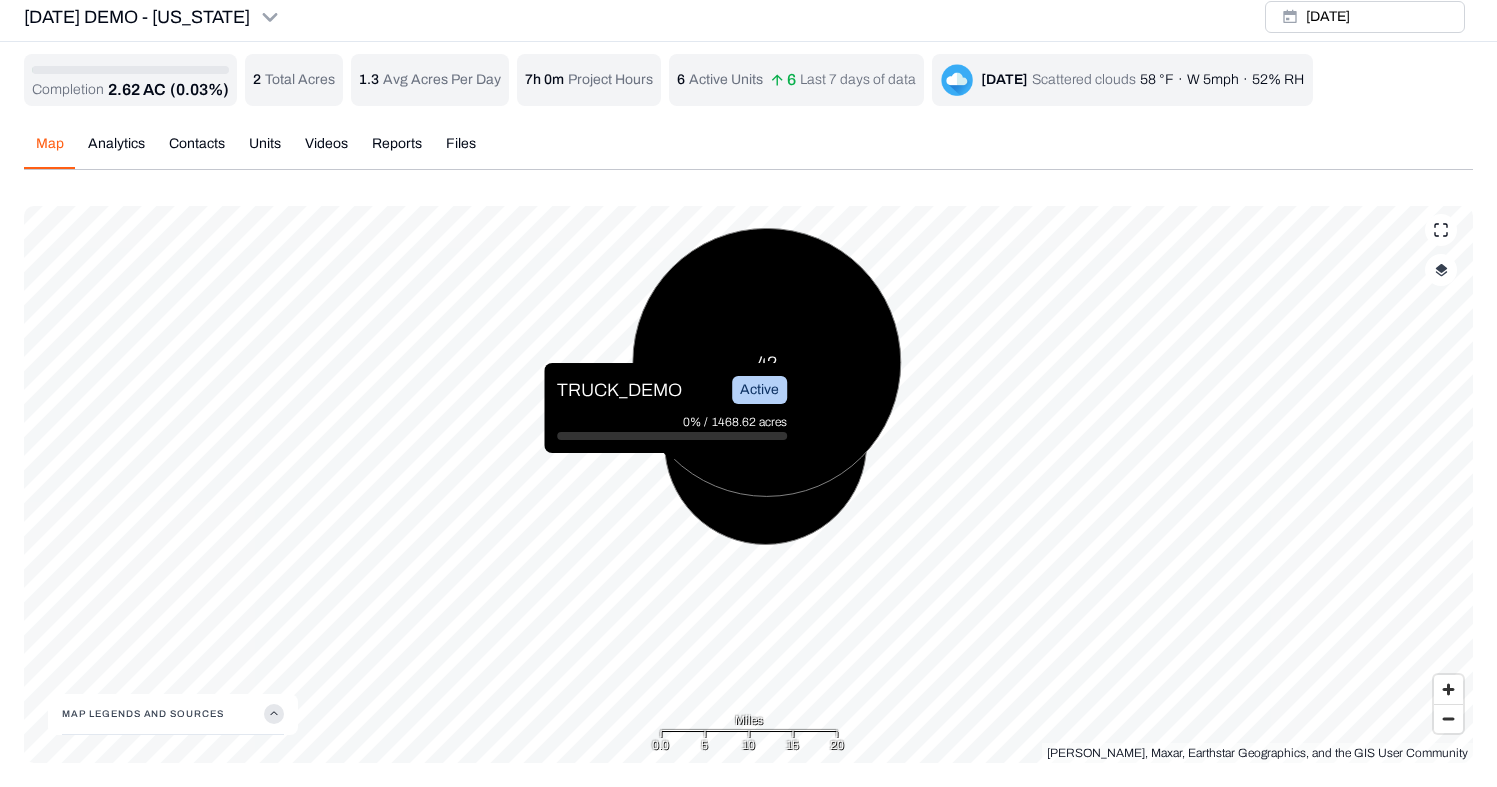 click on "42" at bounding box center (766, 362) 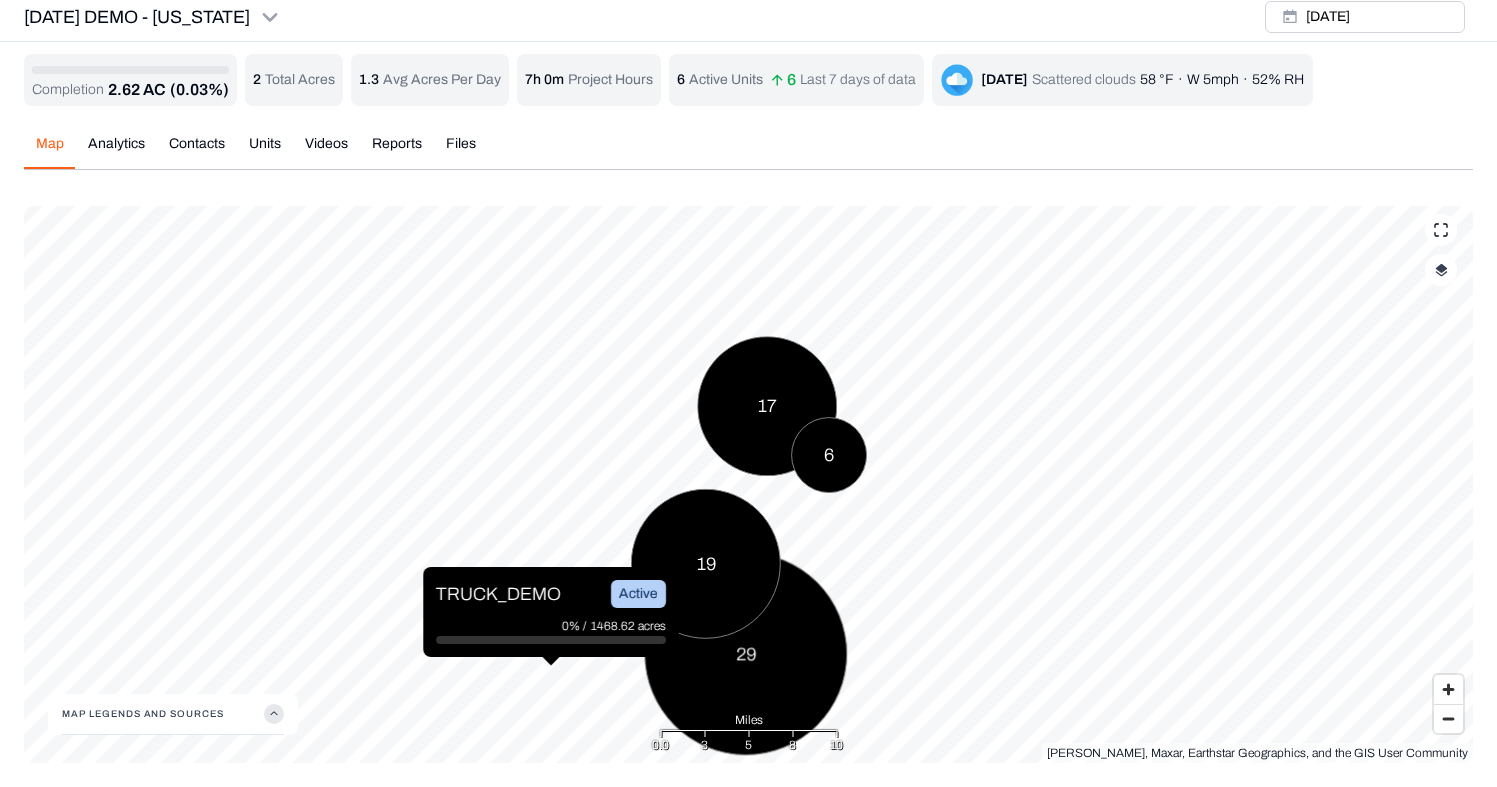 scroll, scrollTop: 7, scrollLeft: 0, axis: vertical 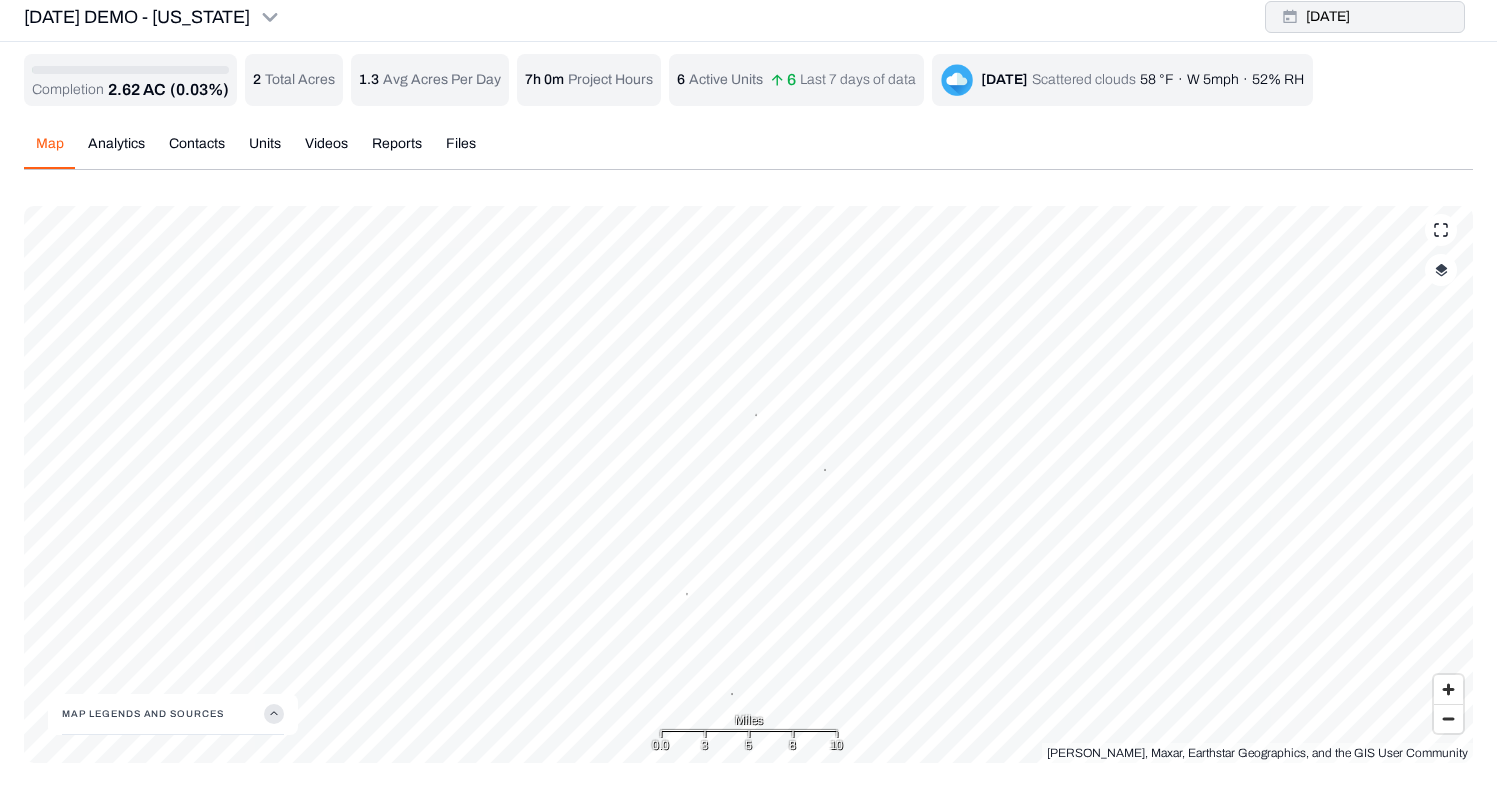 click on "[DATE]" at bounding box center [1365, 17] 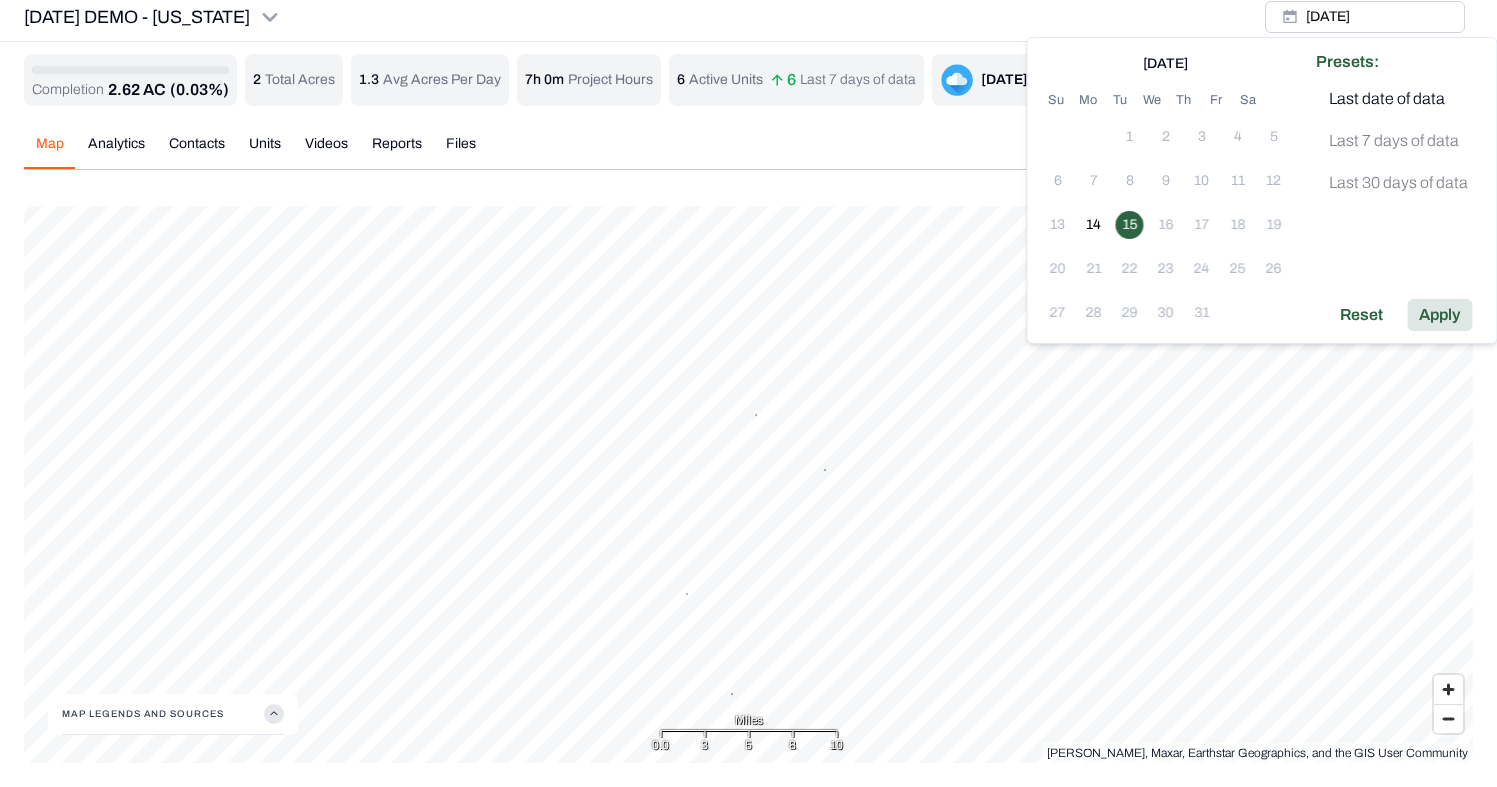 click on "Apply" at bounding box center (1439, 315) 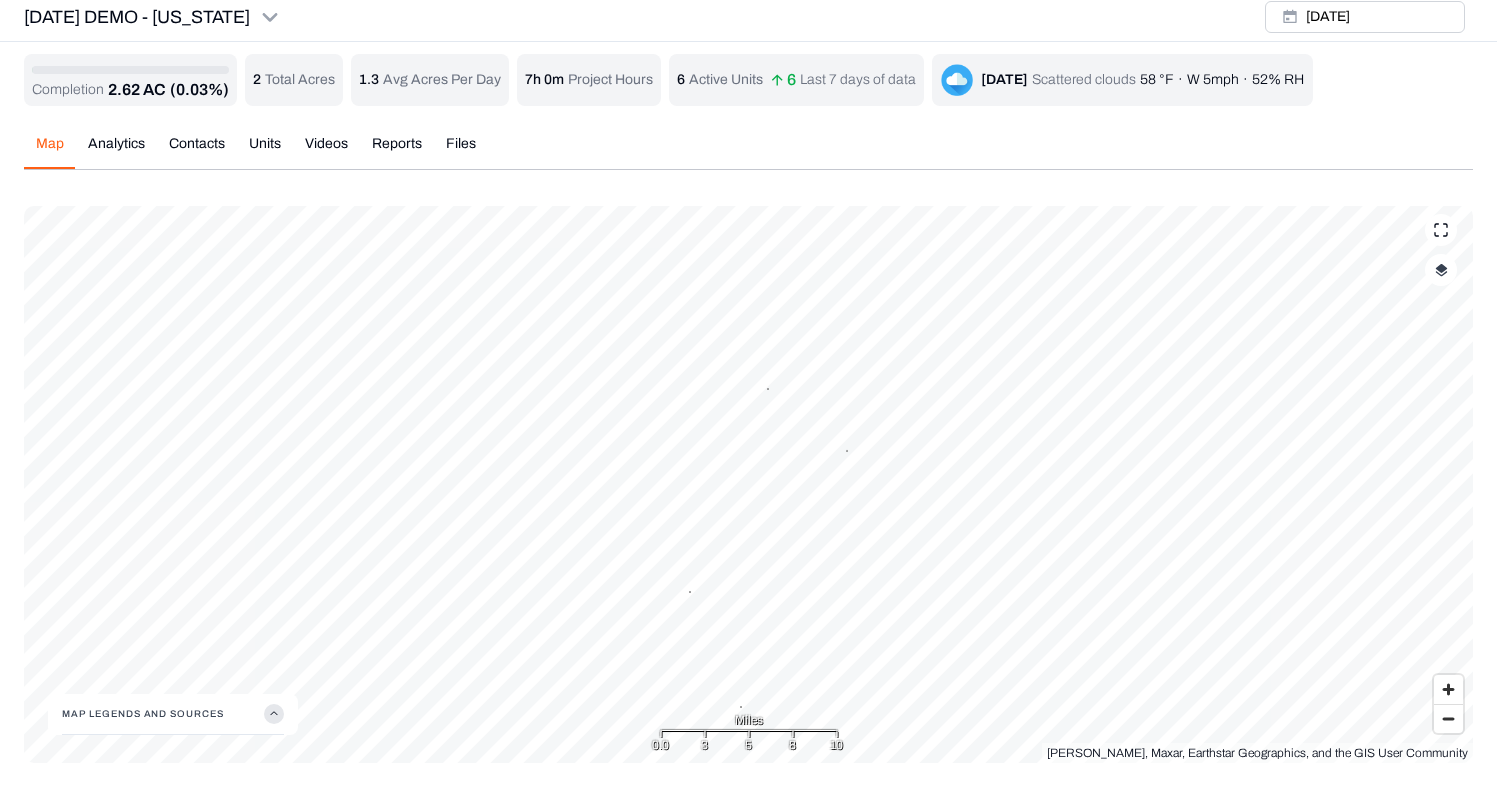 type 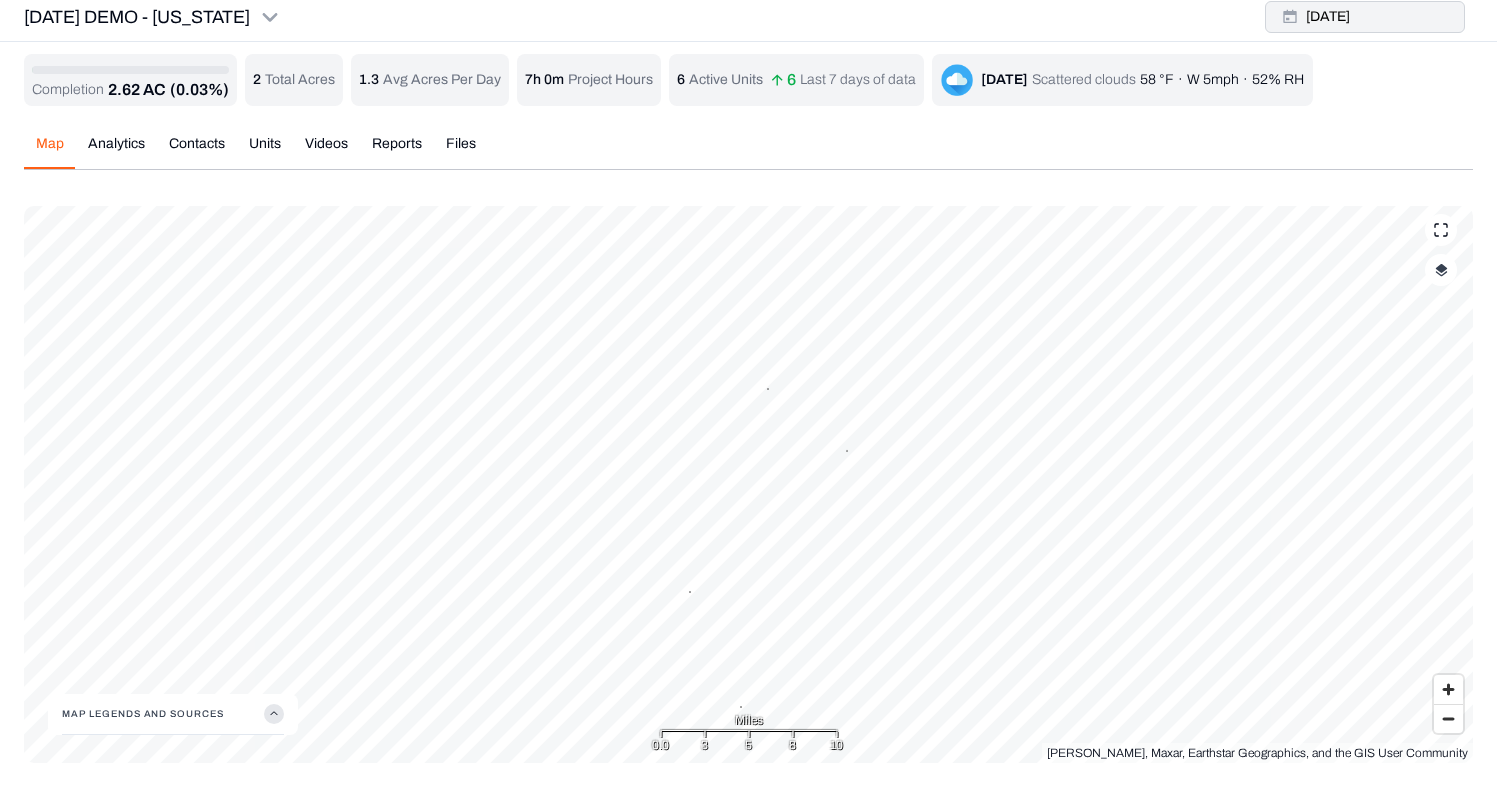 click on "[DATE]" at bounding box center [1365, 17] 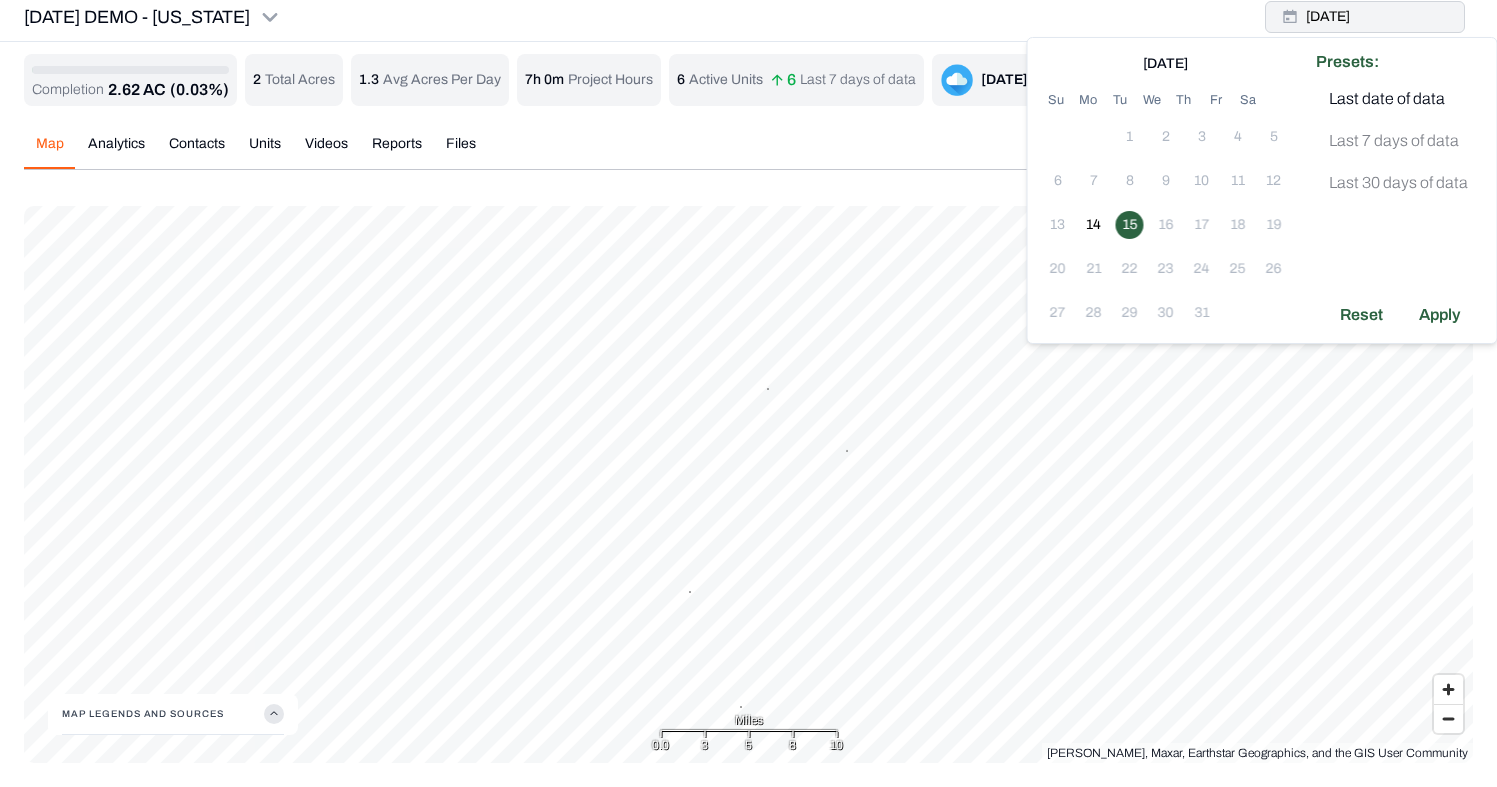 type 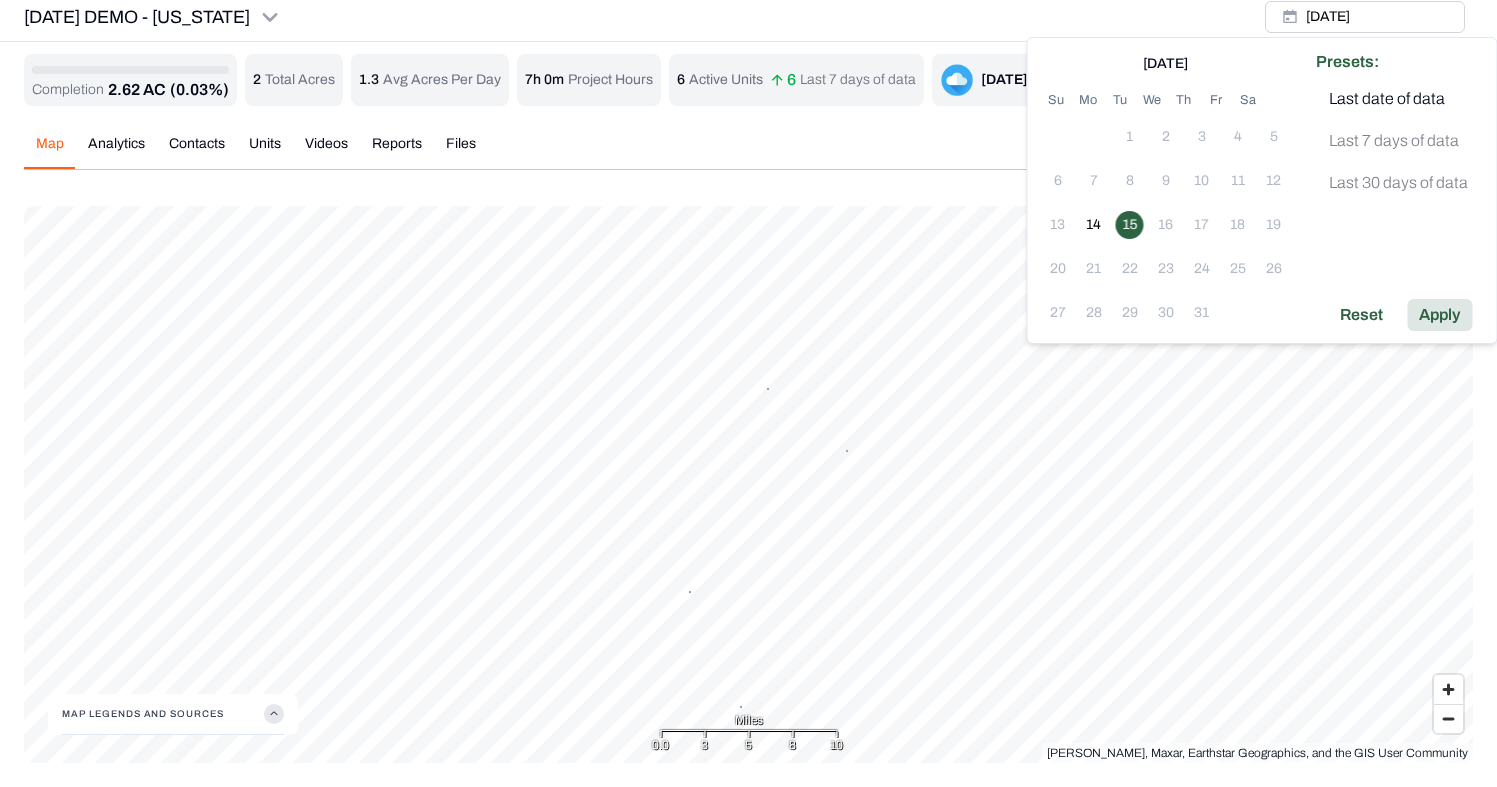 click on "Apply" at bounding box center (1439, 315) 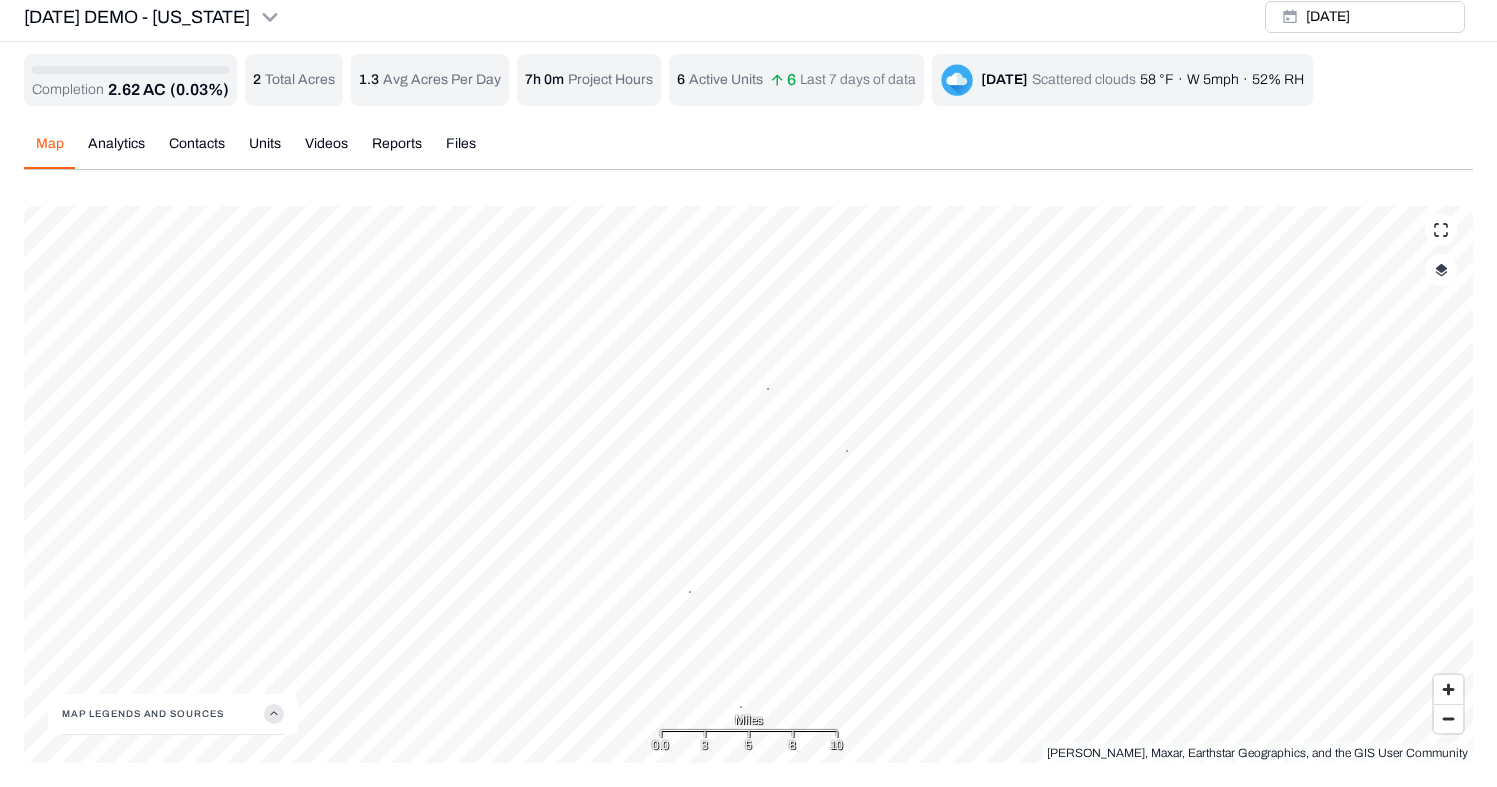 click at bounding box center (1441, 270) 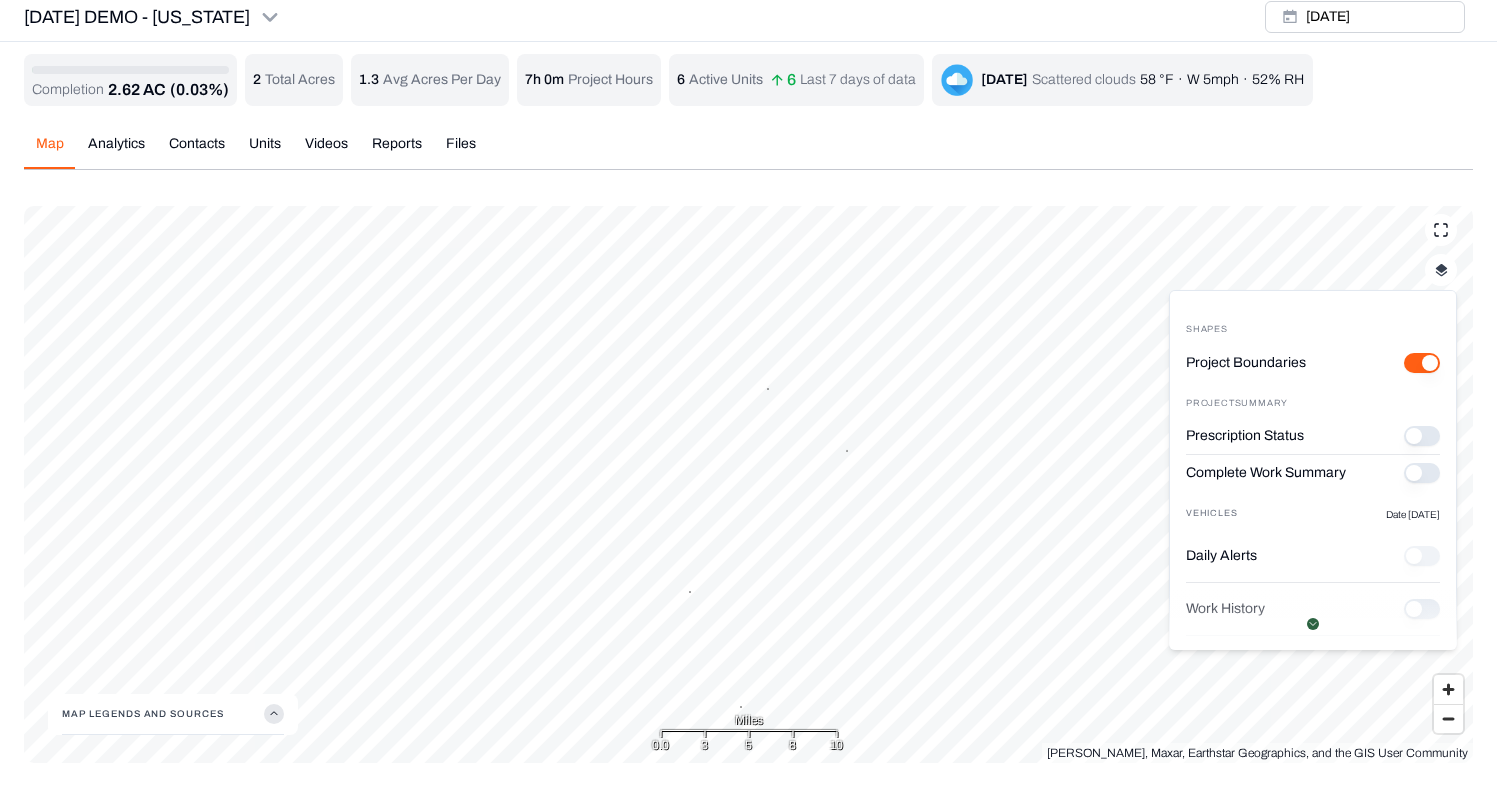 click on "Project Boundaries" at bounding box center [1422, 363] 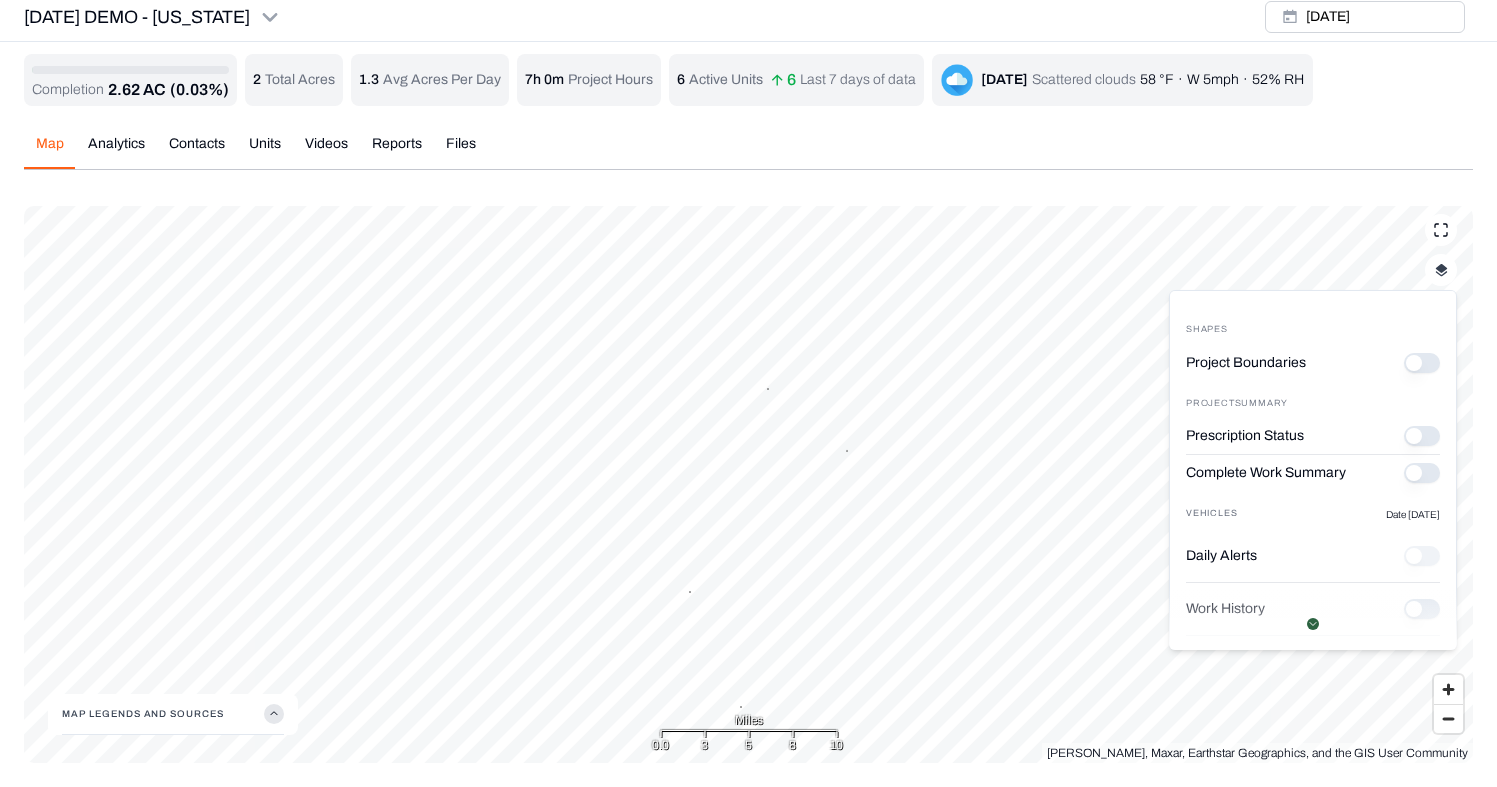 click on "Map Legends And Sources" at bounding box center [173, 714] 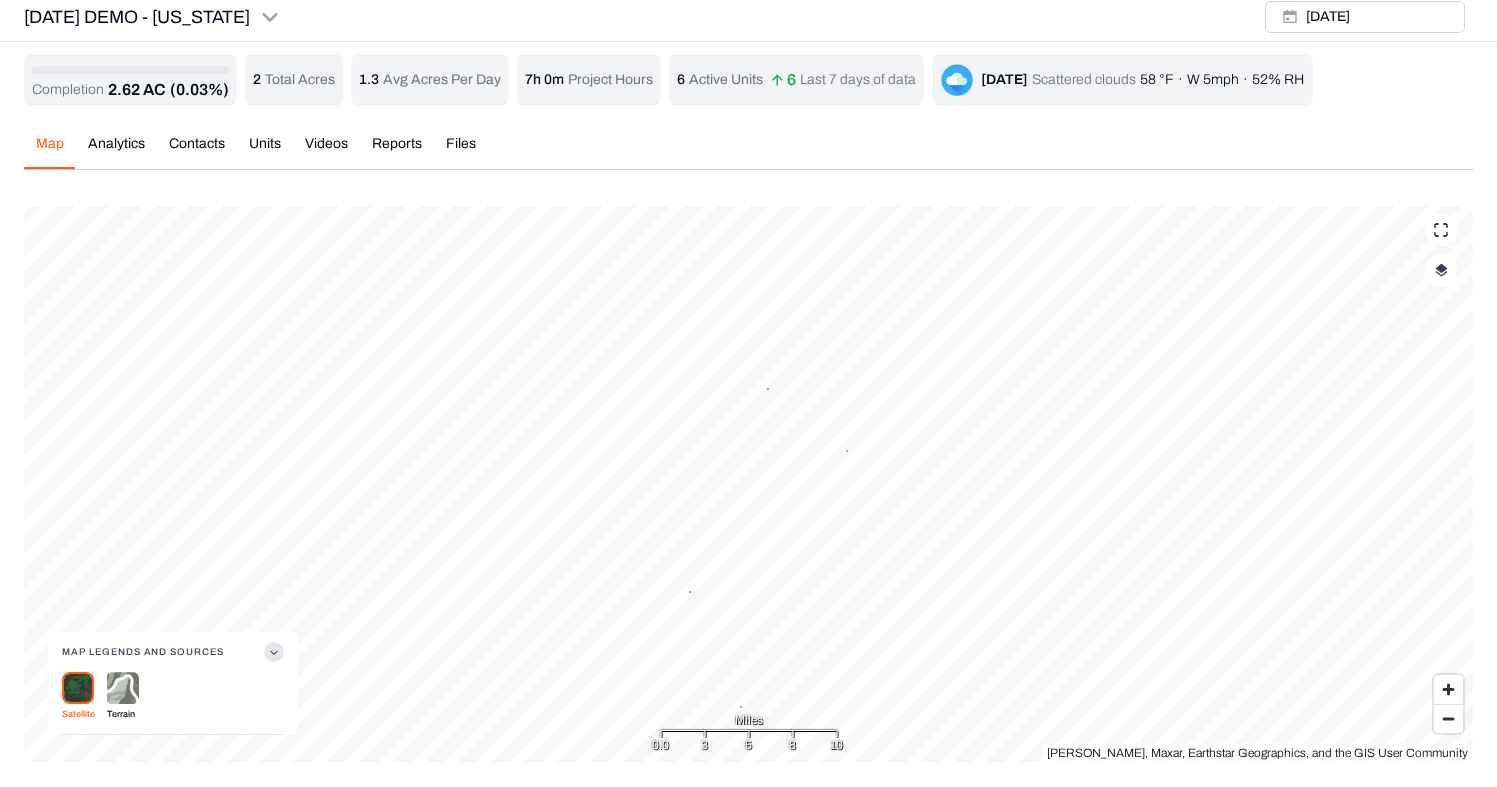 click at bounding box center [123, 688] 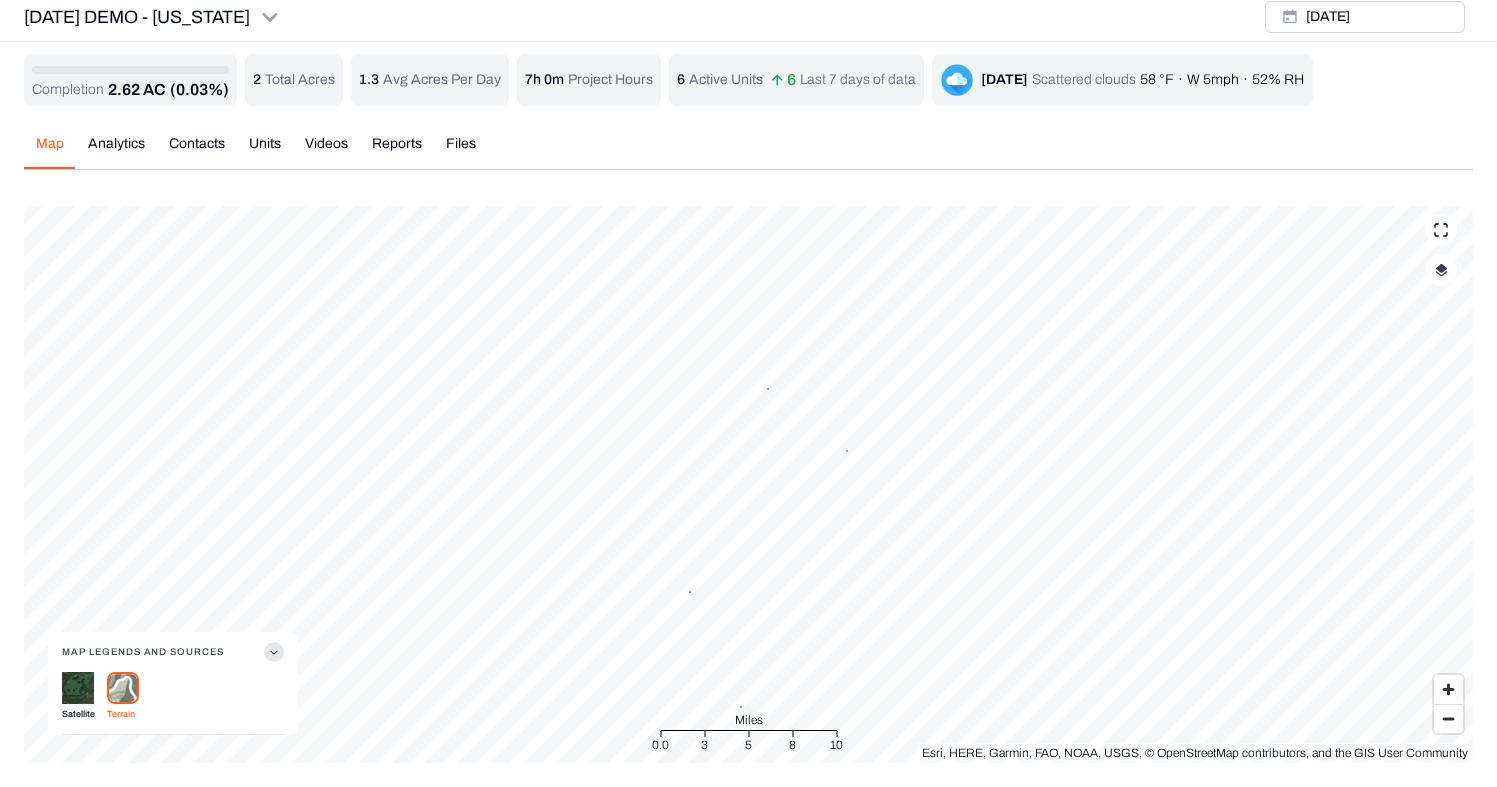 click at bounding box center (1441, 270) 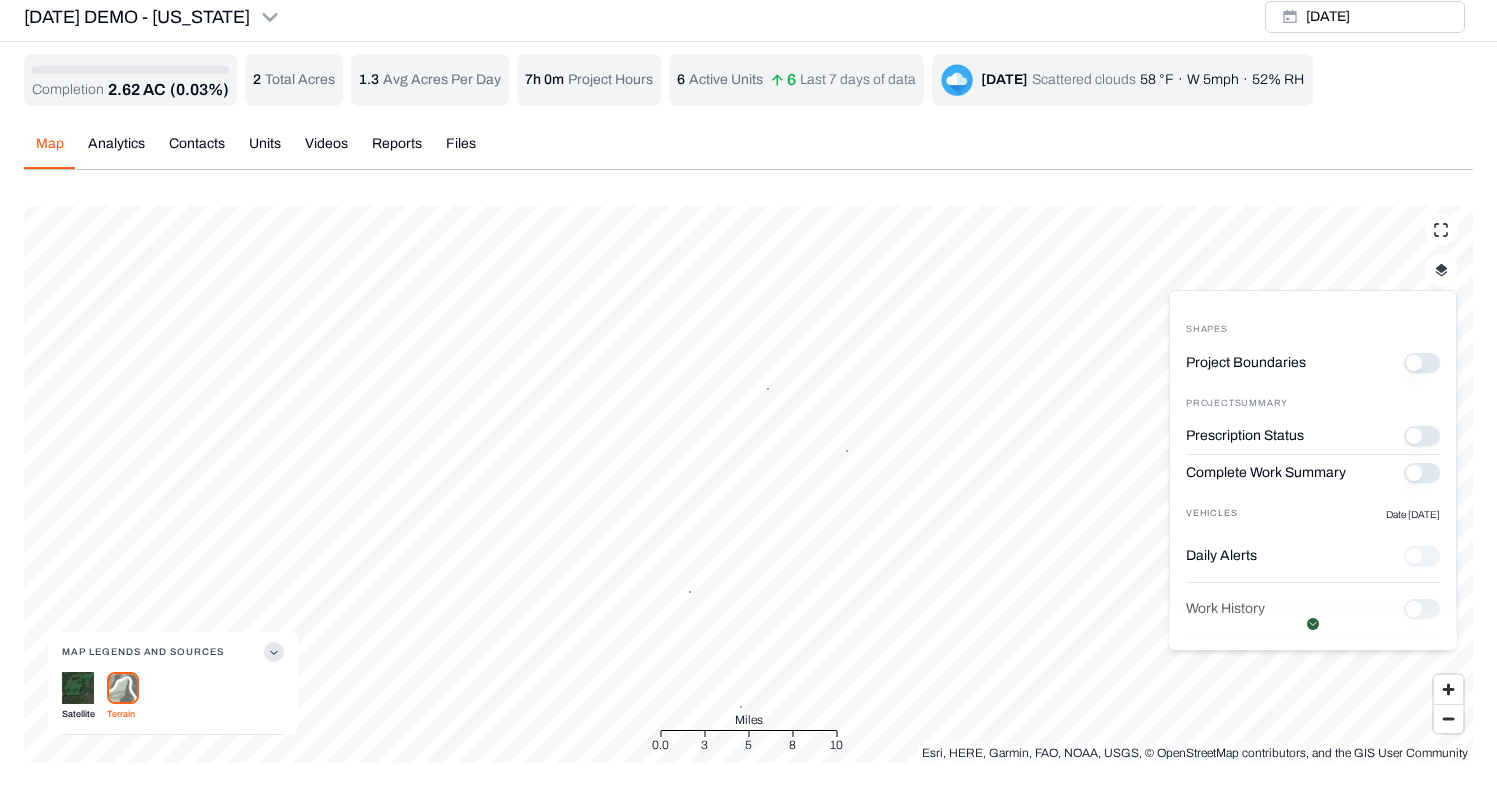 click on "Complete Work Summary" at bounding box center [1422, 473] 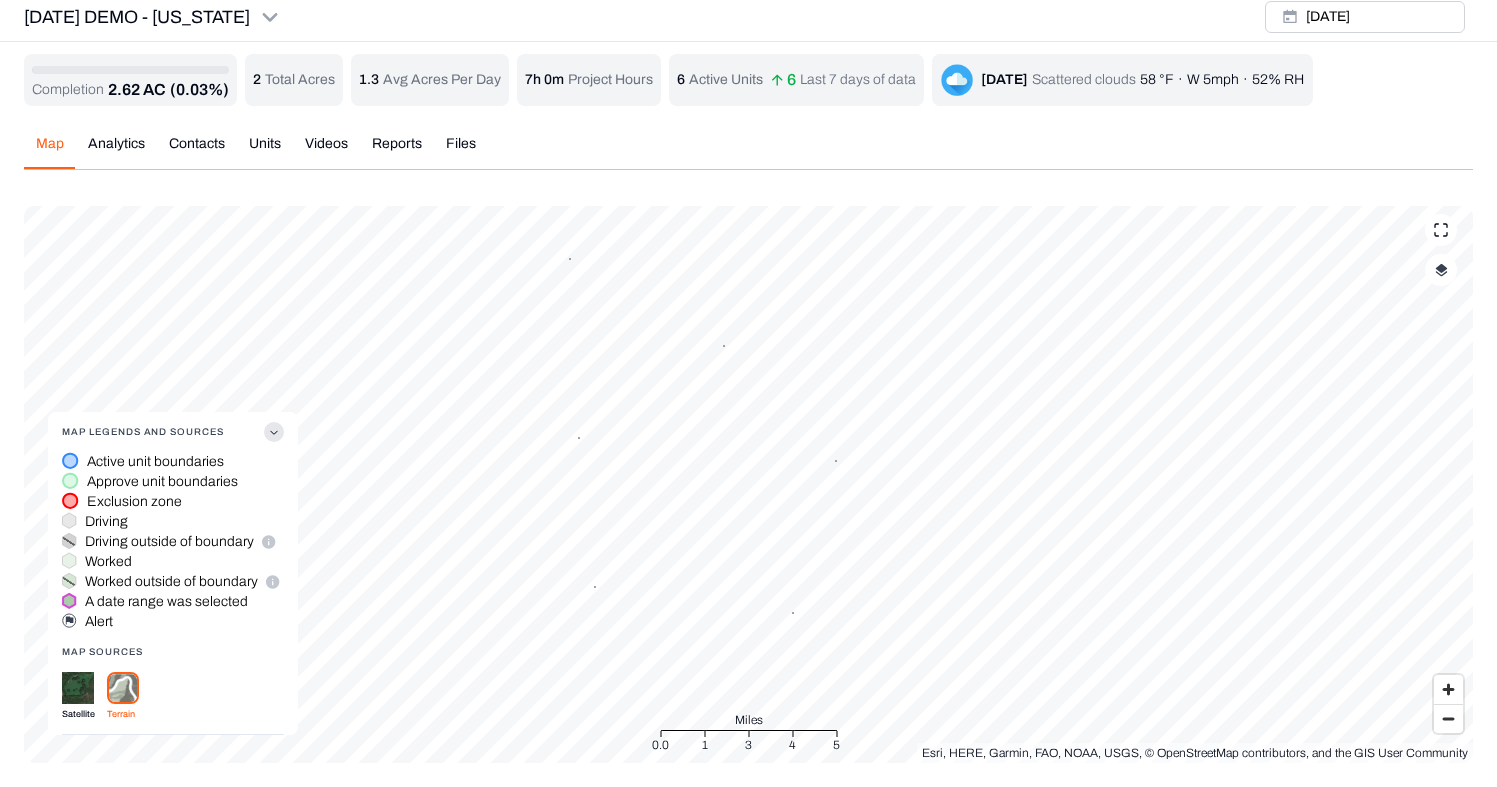 click on "Map Legends And Sources" at bounding box center (173, 432) 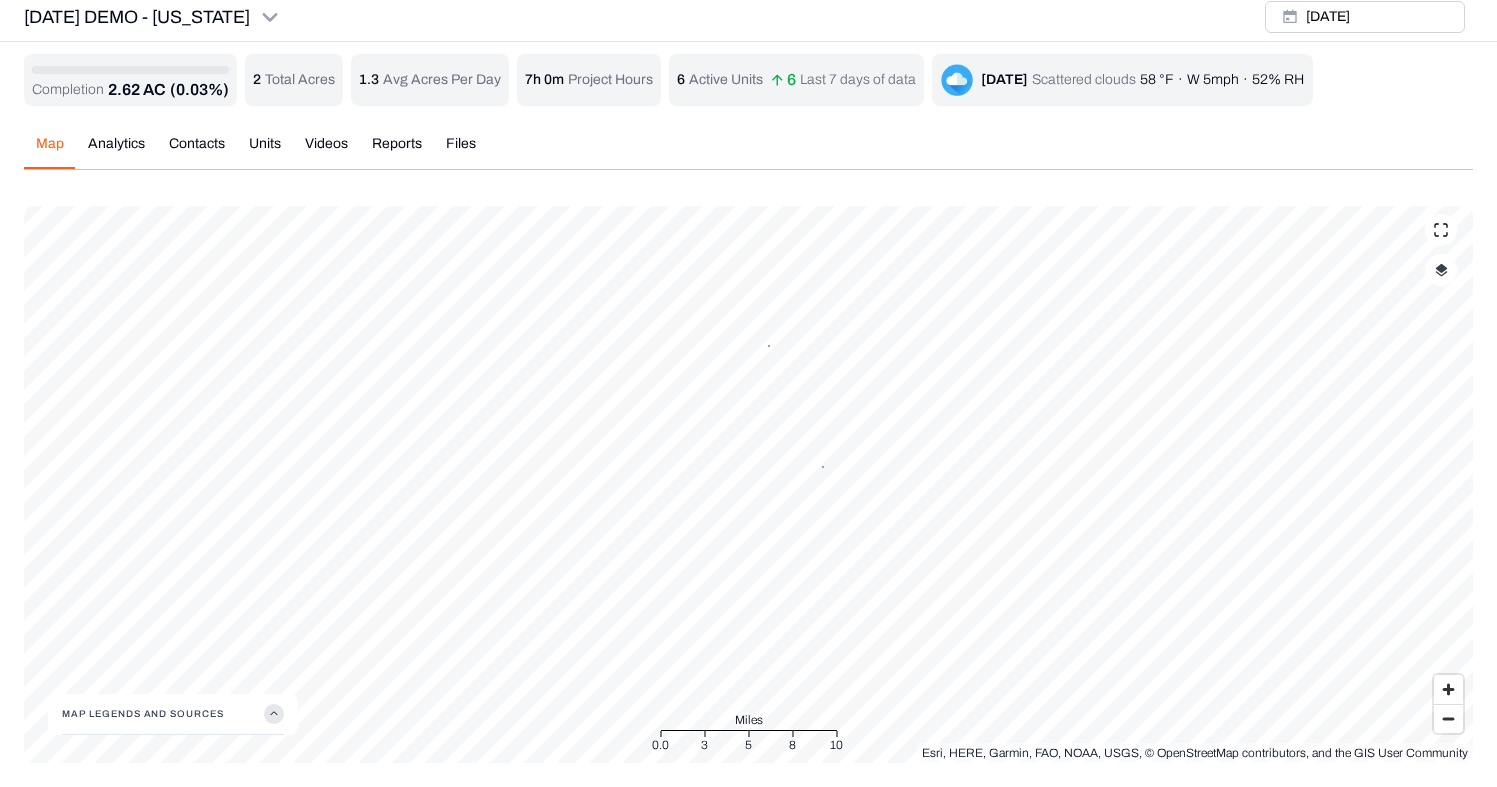 click at bounding box center [1441, 270] 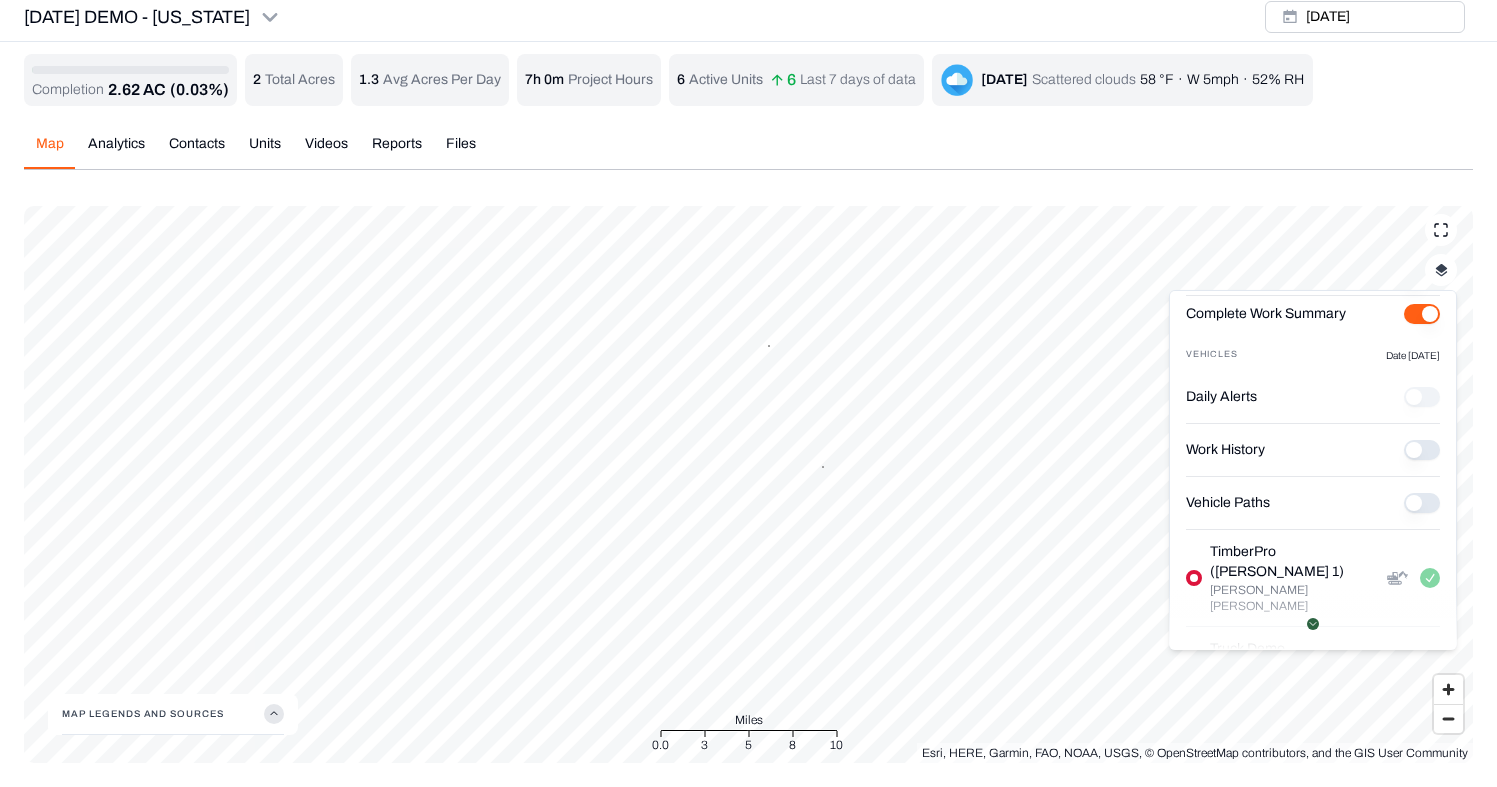 scroll, scrollTop: 166, scrollLeft: 0, axis: vertical 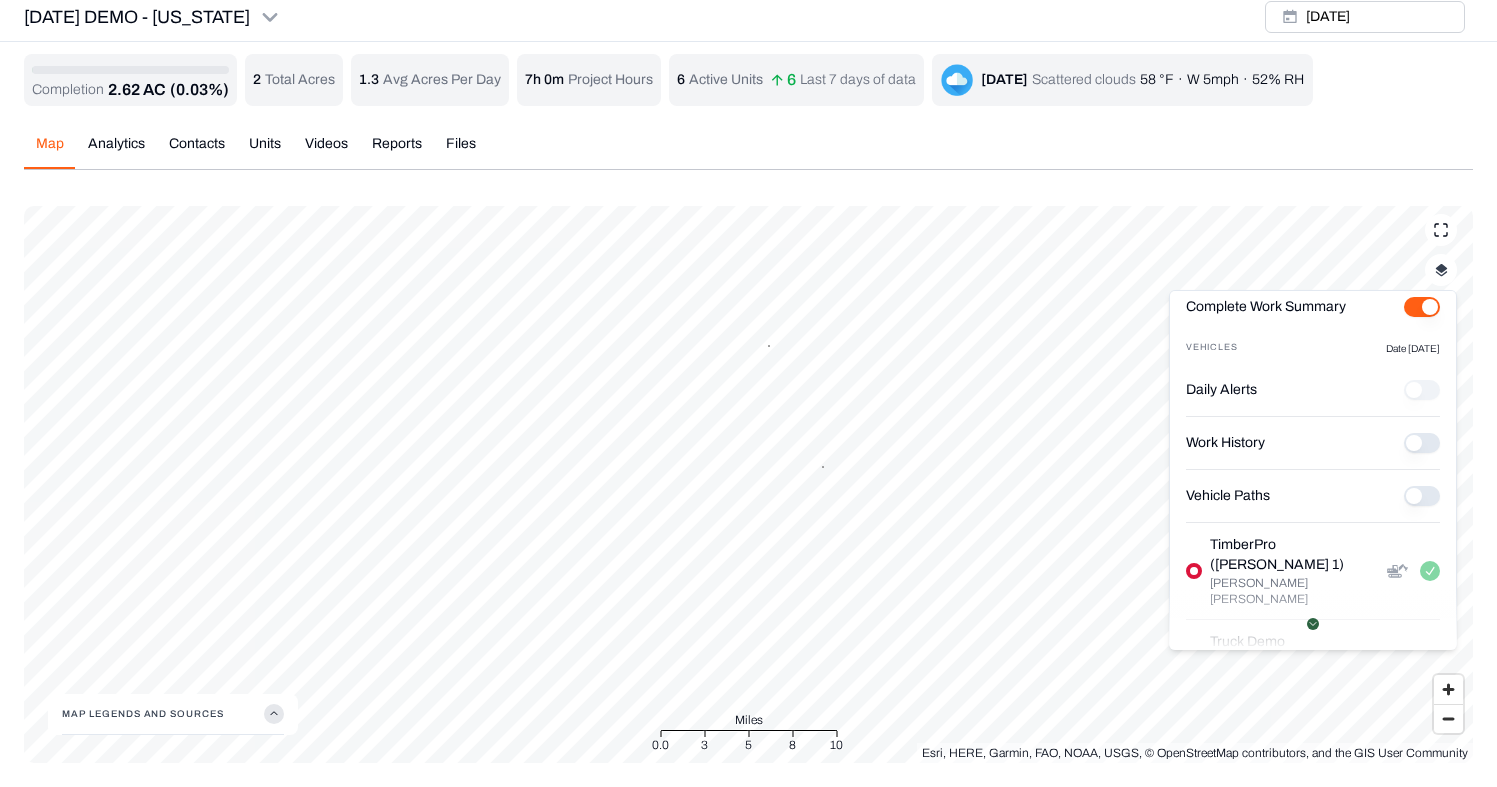click on "Vehicle Paths" at bounding box center [1422, 496] 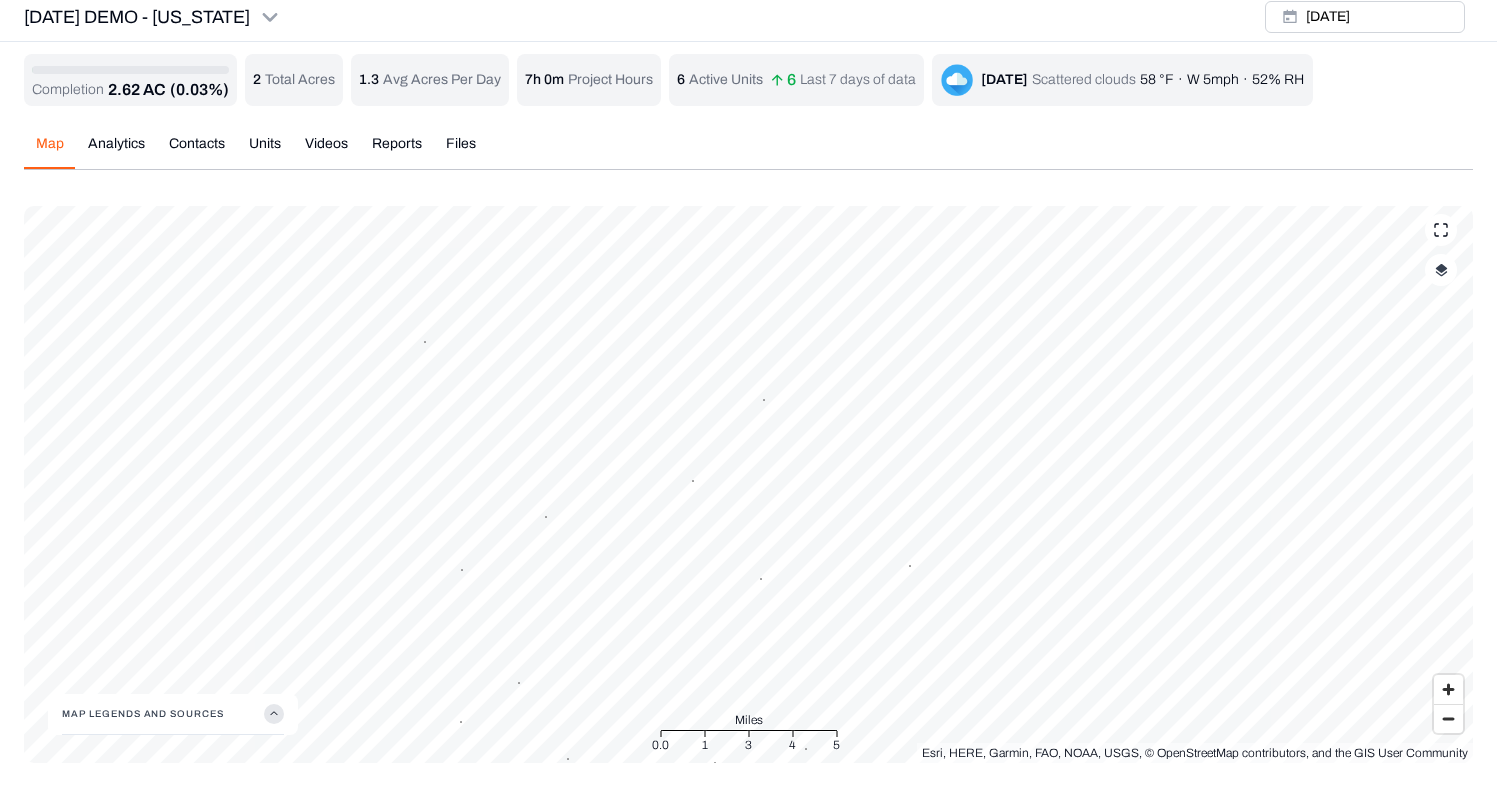 click at bounding box center (1441, 270) 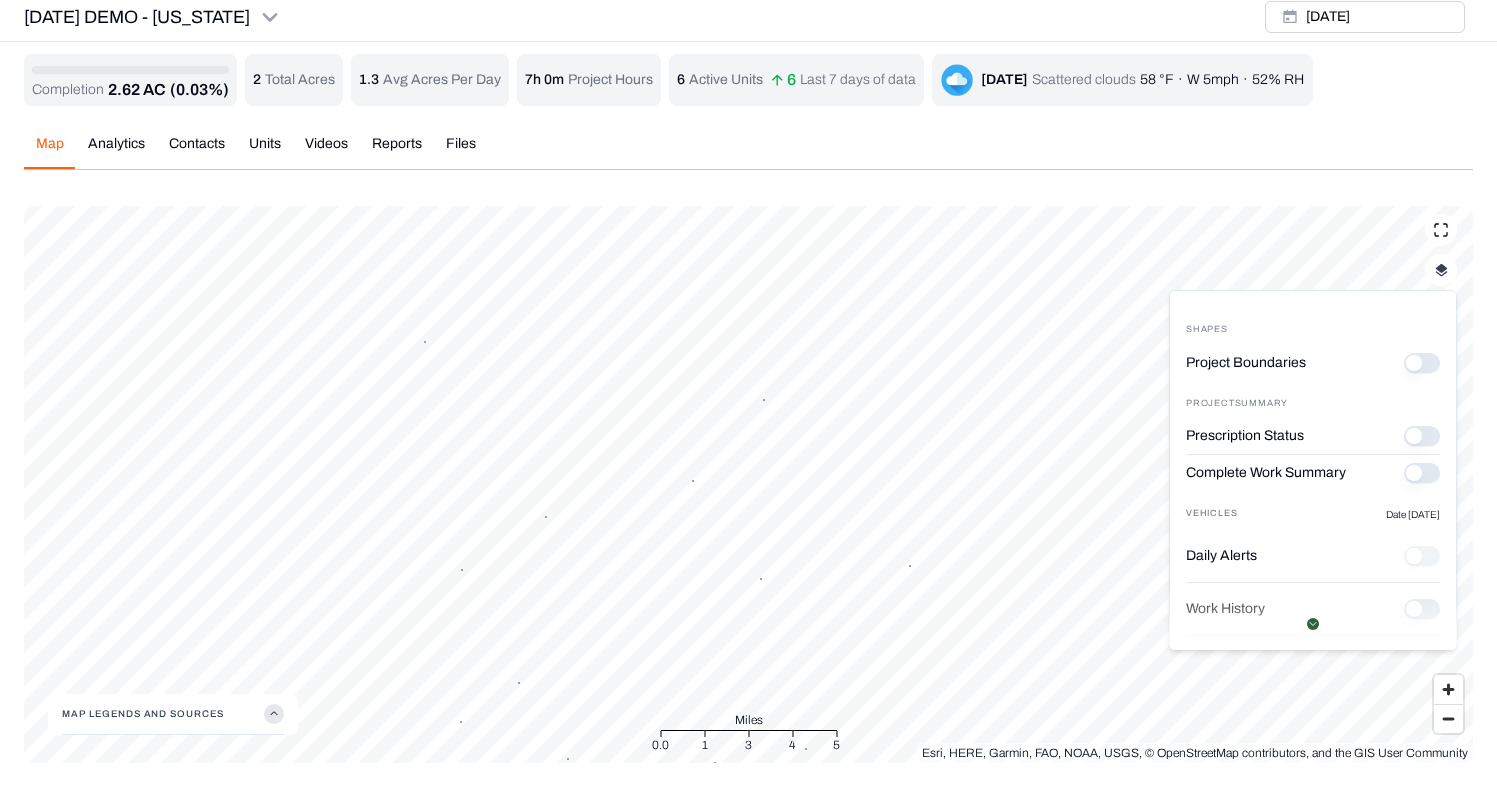 click on "Complete Work Summary" at bounding box center [1422, 473] 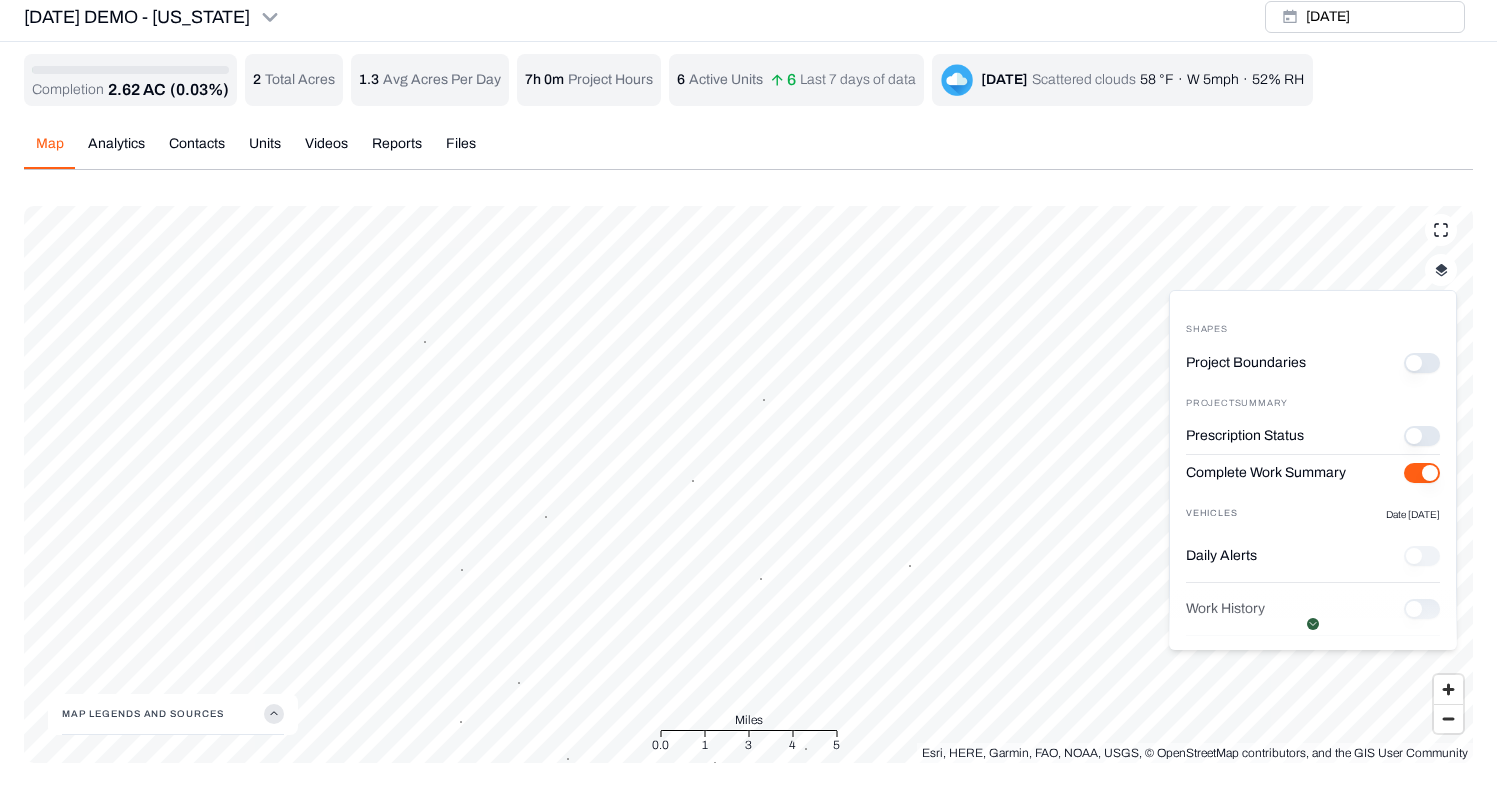 click on "Prescription Status" at bounding box center (1422, 436) 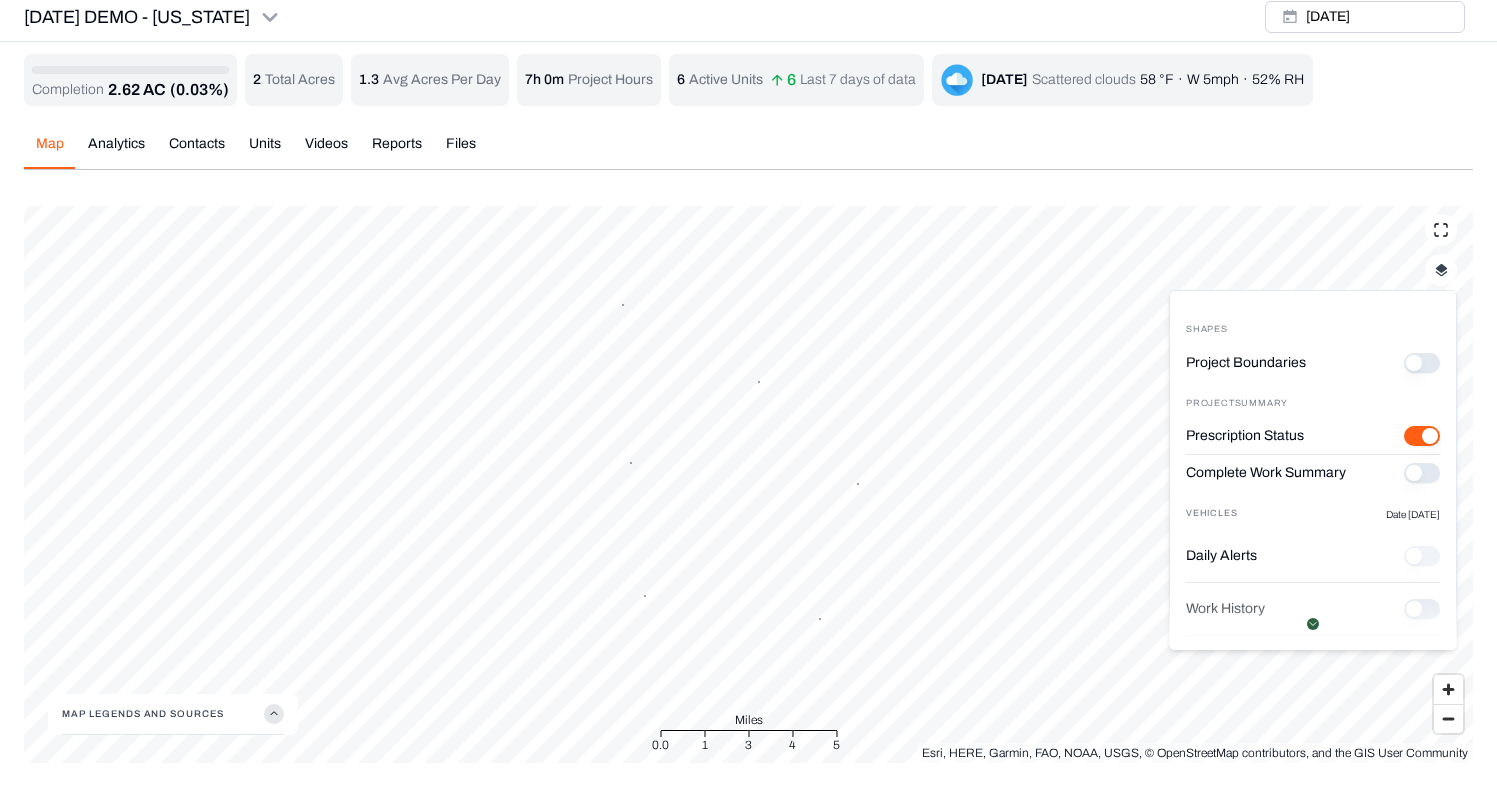 click on "Map Analytics Contacts Units Videos Reports Files Tue, Jul, 15, 2025 TRUCK_DEMO Active 0% / 1468.62 acres 13 6 8 6 5 9 WW_47 Active 0% / 121.5 acres Esri, HERE, Garmin, FAO, NOAA, USGS, © OpenStreetMap contributors, and the GIS User Community Map Legends And Sources Miles 0.0 1 3 4 5 Tue, Jul, 15, 2025 Acres Update 2025 JULY DEMO - ARIZONA 2 acres Last 7 Days of data 0 acres Total Acres out of boundary 2 acres Up to  7/15/2025 8199 acres Total Unique Acres Machine Hours Total  7 h Last 7 days of data. 39.9% (2.8h) 60.1% (4.2h) Unit Productivity Last 7 days of data. WW_98 WW_19 Active Machines Last 7 days of data.   Machine Type Days Last Update Total Hours TimberPro (Orin 1) Feller Buncher 5 Days 2.8 Truck Demo (Orin 2) Truck 5 Days 4.22 Last Updated Units Last 7 days of data. Last Update Date Machine Hours (7D) WW_19 5 Days 0.48 WW_98 5 Days 2.47 Machine Utilization By Unit Last 7 days of data. WW_98 WW_19 Earliest Start to Latest Stop - Units Last 7 days of data. WW_12 WW_10 WW_14 WW_11 WW_19 WW_98 HOCH_25" at bounding box center [748, 440] 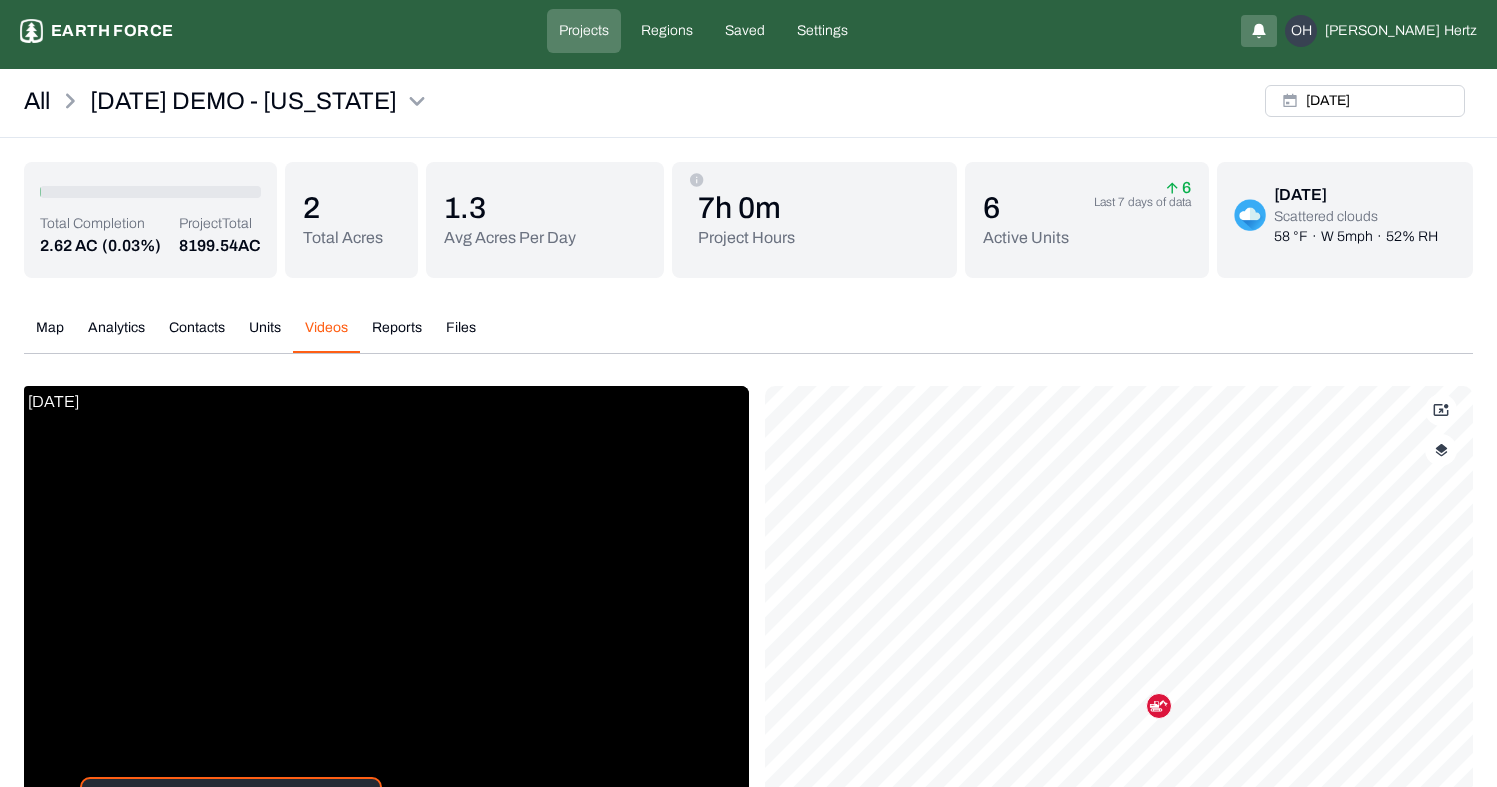 click on "Total Completion 2.62 AC (0.03%) Project  Total 8199.54  AC 2 Total Acres 1.3 Avg Acres Per Day 7h 0m Project Hours 6 Active Units 6 Last 7 days of data Tue, Jul 15, 2025 Scattered clouds 58 °F · W 5mph  · 52% RH Map Analytics Contacts Units Videos Reports Files Tue, Jul, 15, 2025 TRUCK_DEMO Active 0% / 1468.62 acres 13 6 8 6 5 9 WW_47 Active 0% / 121.5 acres Esri, HERE, Garmin, FAO, NOAA, USGS, © OpenStreetMap contributors, and the GIS User Community Map Legends And Sources Miles 0.0 1 3 4 5 Tue, Jul, 15, 2025 Acres Update 2025 JULY DEMO - ARIZONA 2 acres Last 7 Days of data 0 acres Total Acres out of boundary 2 acres Up to  7/15/2025 8199 acres Total Unique Acres Machine Hours Total  7 h Last 7 days of data. 39.9% (2.8h) 60.1% (4.2h) Unit Productivity Last 7 days of data. WW_98 WW_19 Active Machines Last 7 days of data.   Machine Type Days Last Update Total Hours TimberPro (Orin 1) Feller Buncher 5 Days 2.8 Truck Demo (Orin 2) Truck 5 Days 4.22 Last Updated Units Last 7 days of data. Last Update Date" at bounding box center (748, 597) 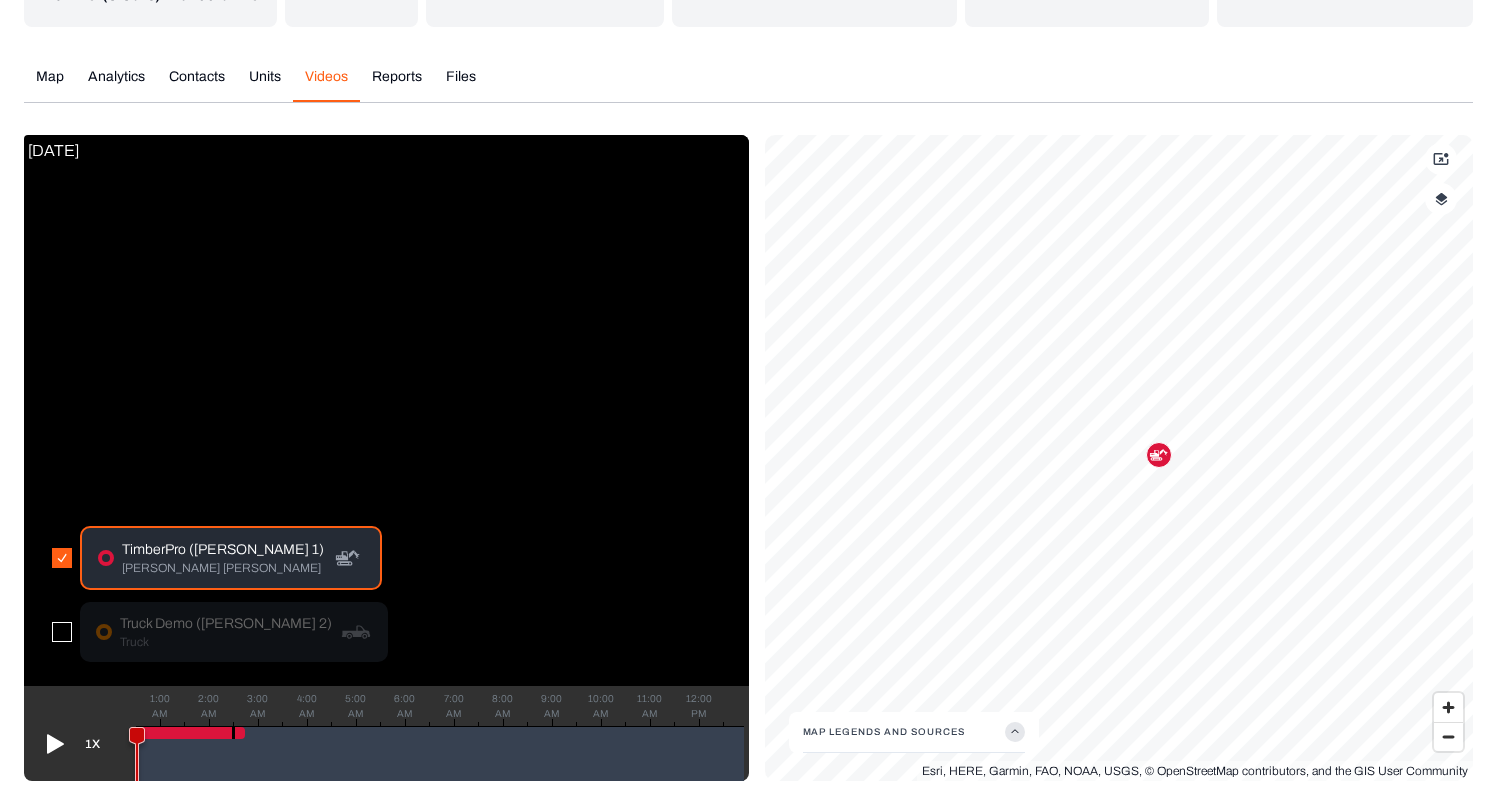 scroll, scrollTop: 271, scrollLeft: 0, axis: vertical 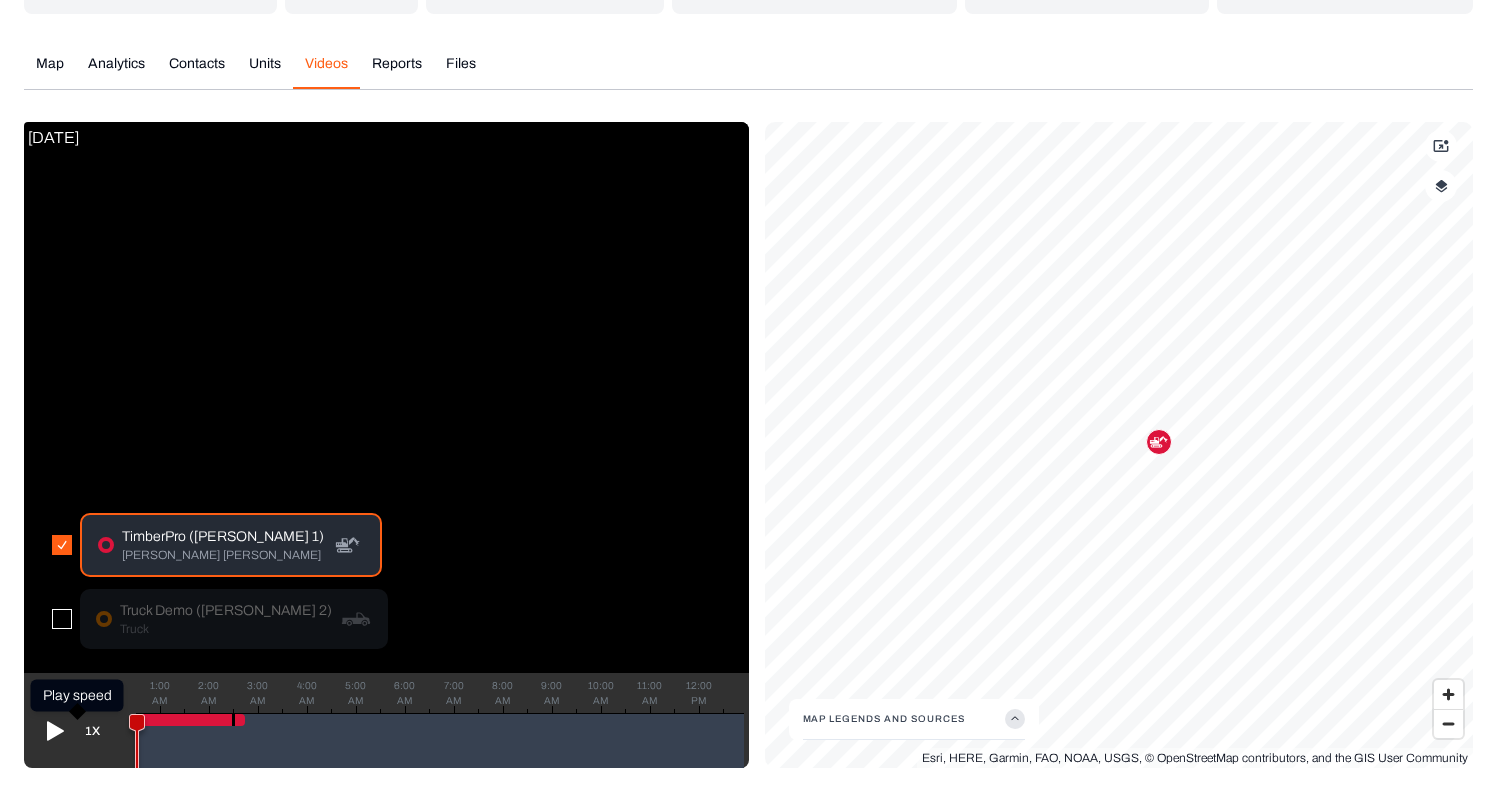 click 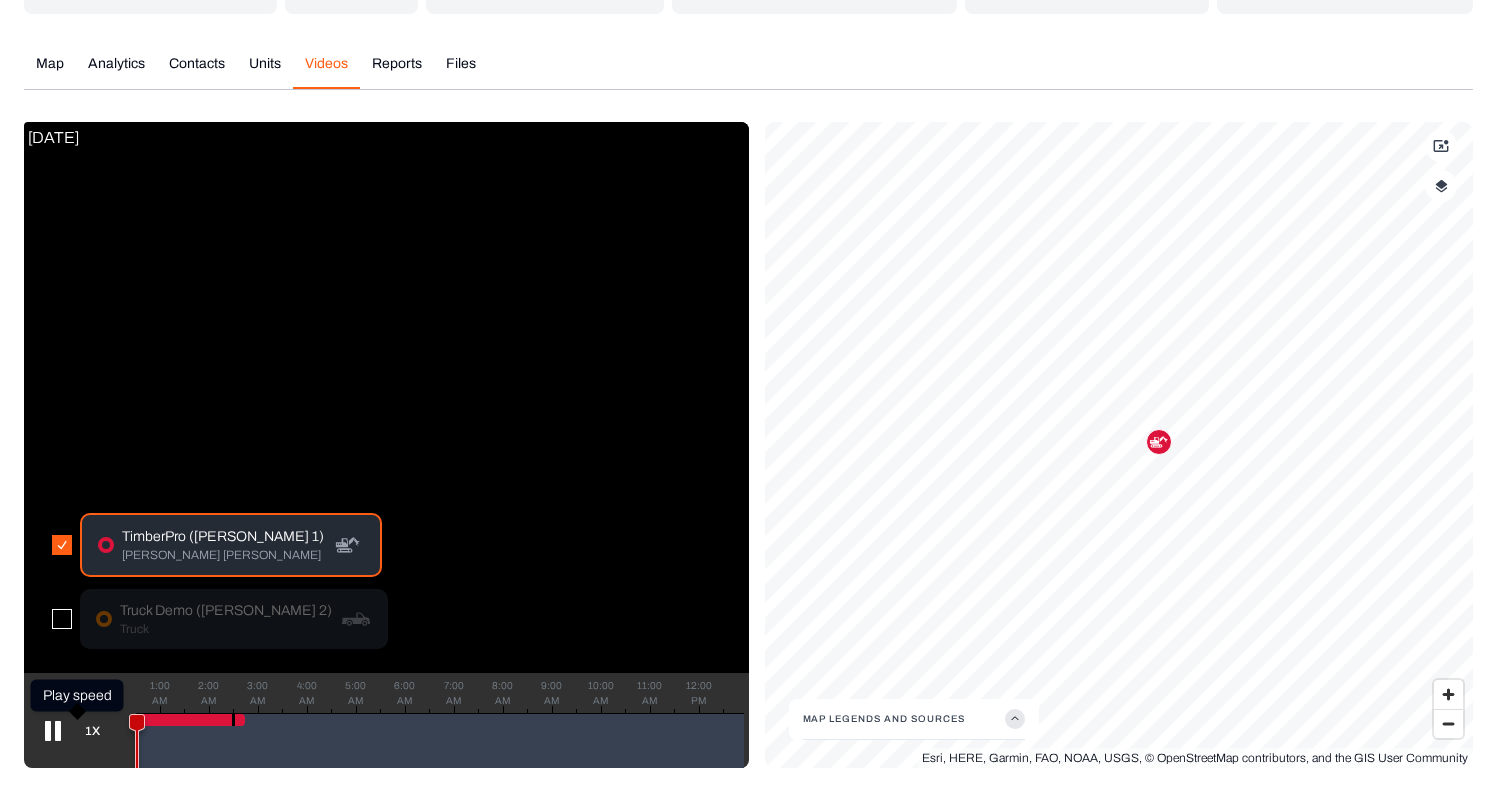 click at bounding box center (191, 720) 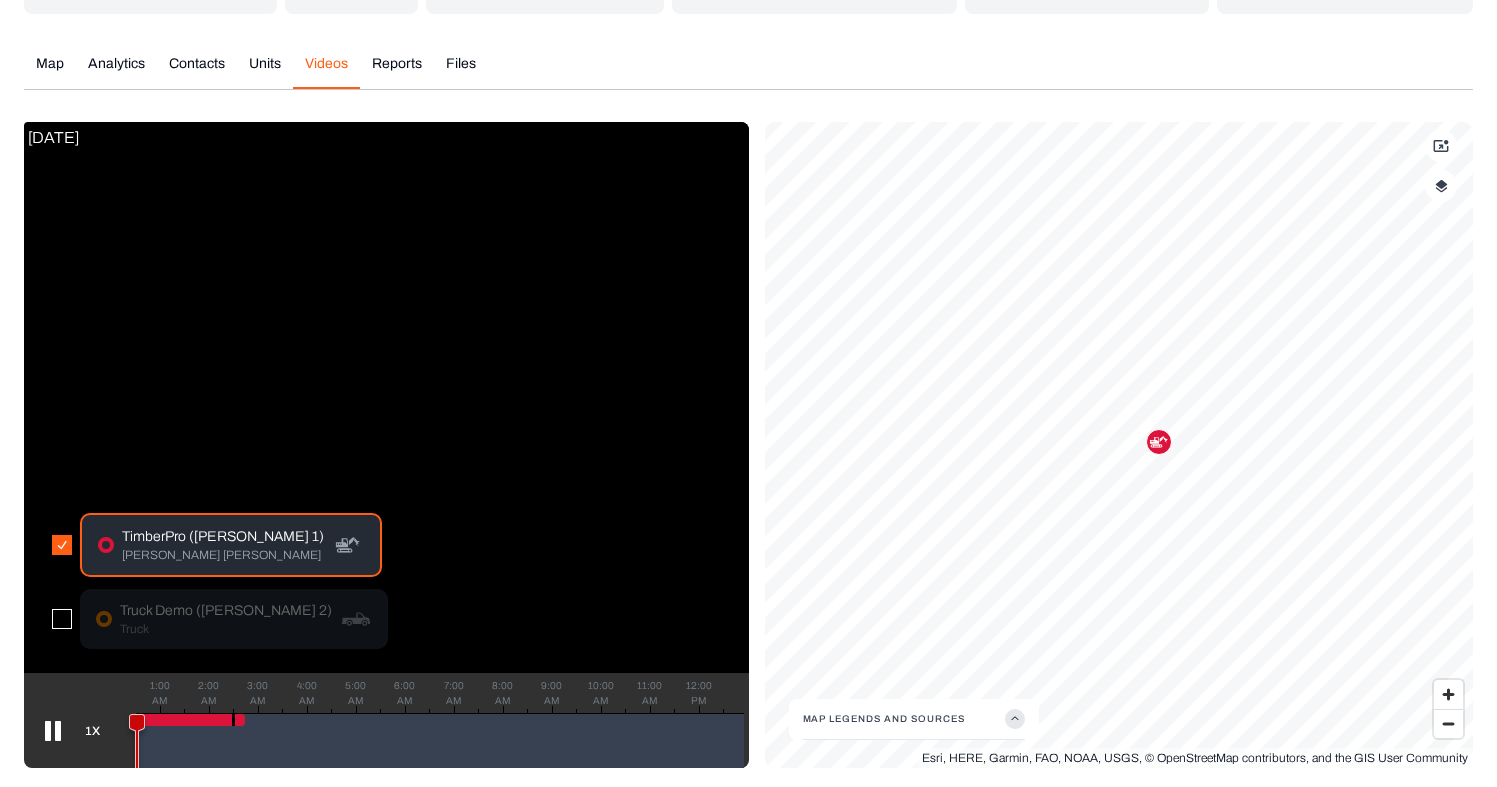 click at bounding box center (191, 720) 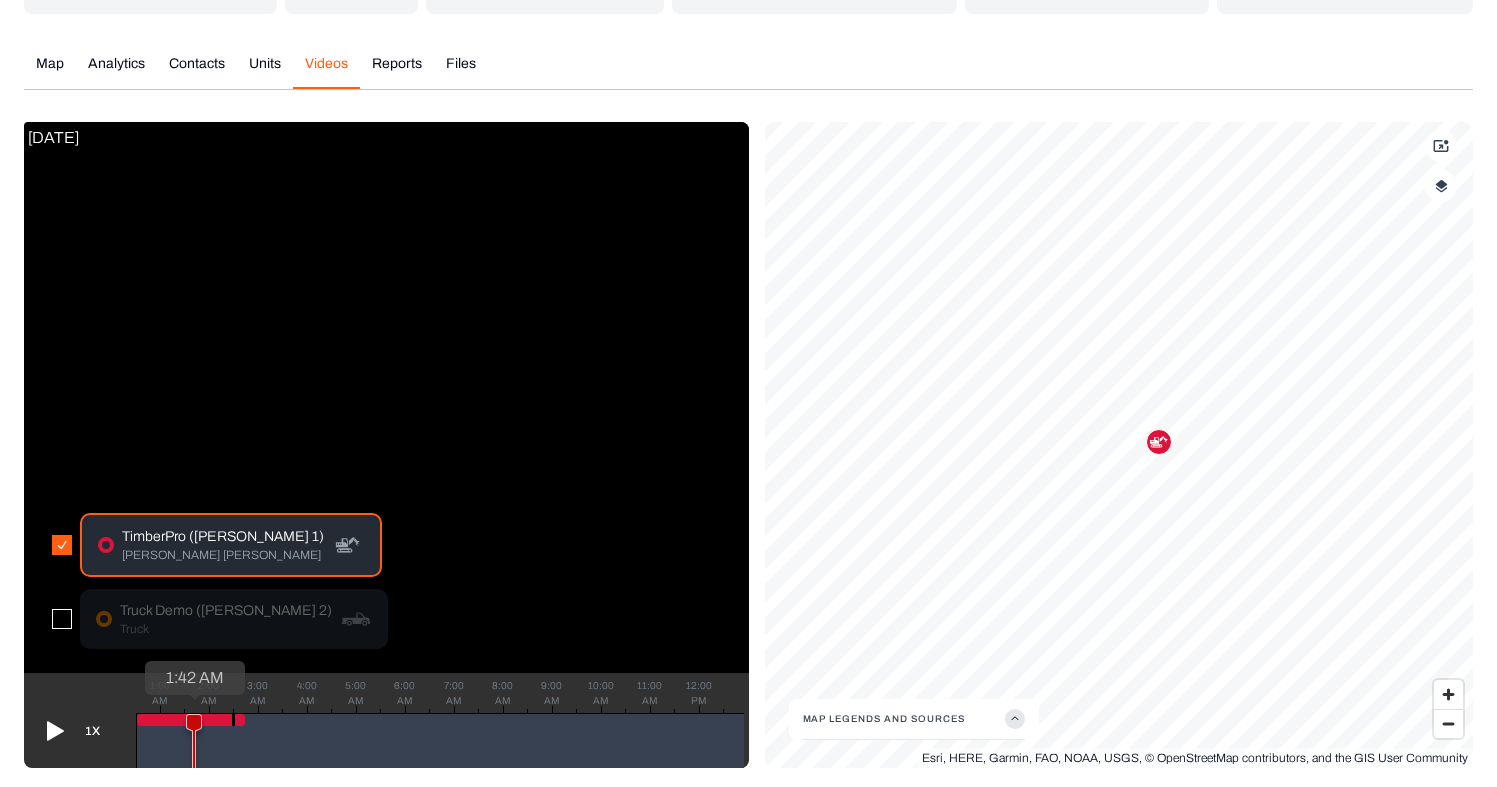 drag, startPoint x: 142, startPoint y: 720, endPoint x: 194, endPoint y: 720, distance: 52 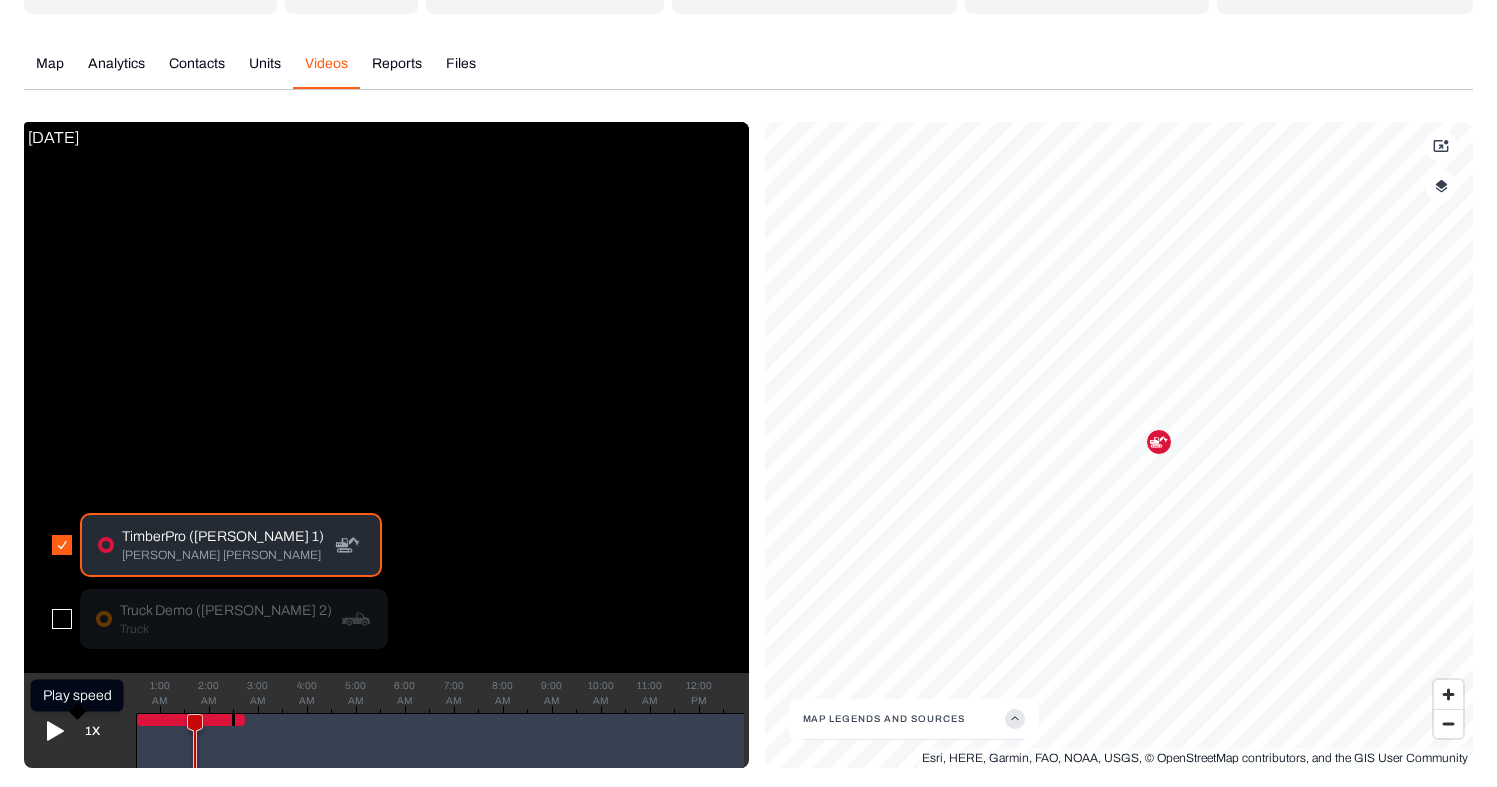 click 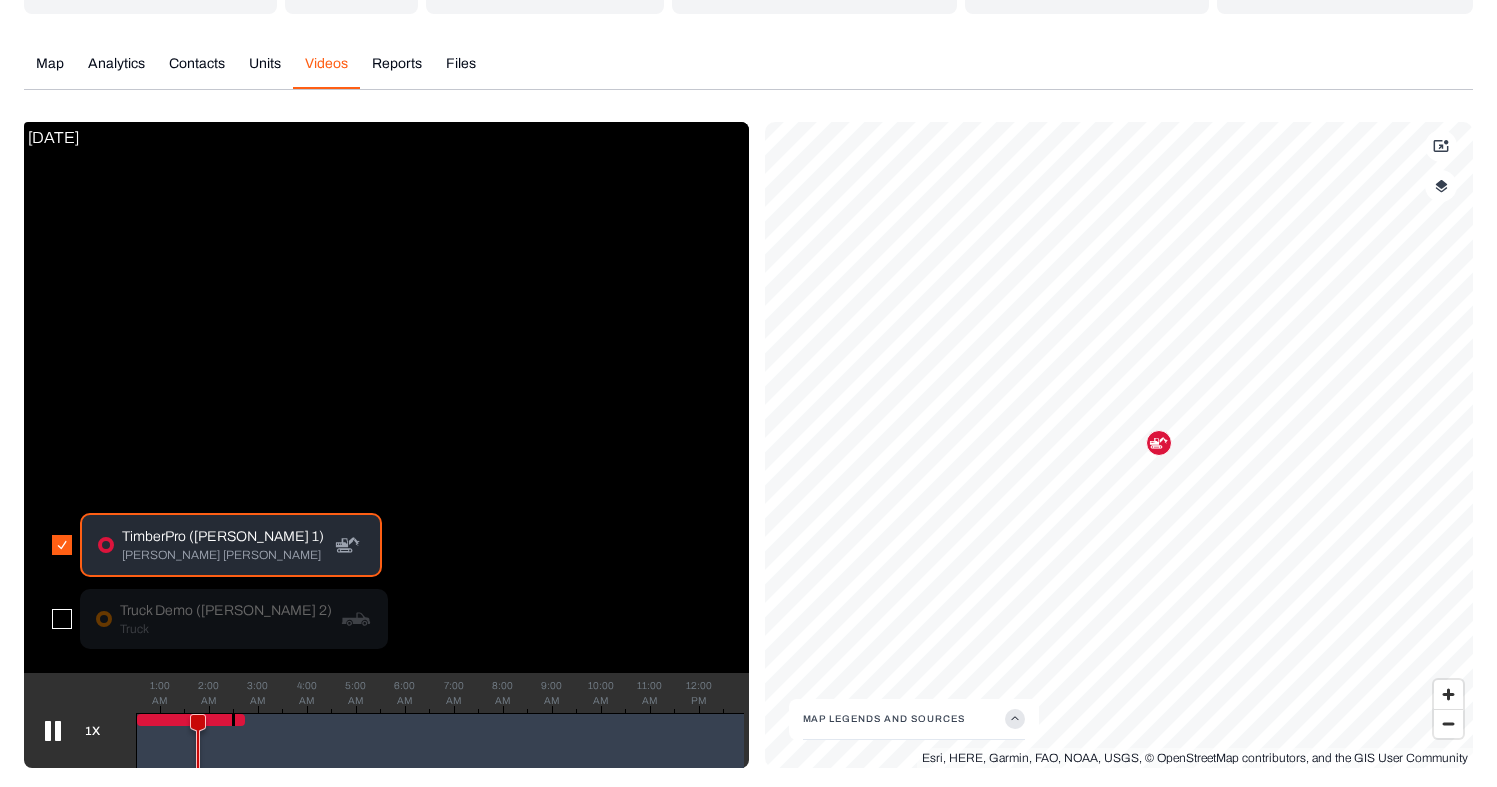 click at bounding box center (62, 619) 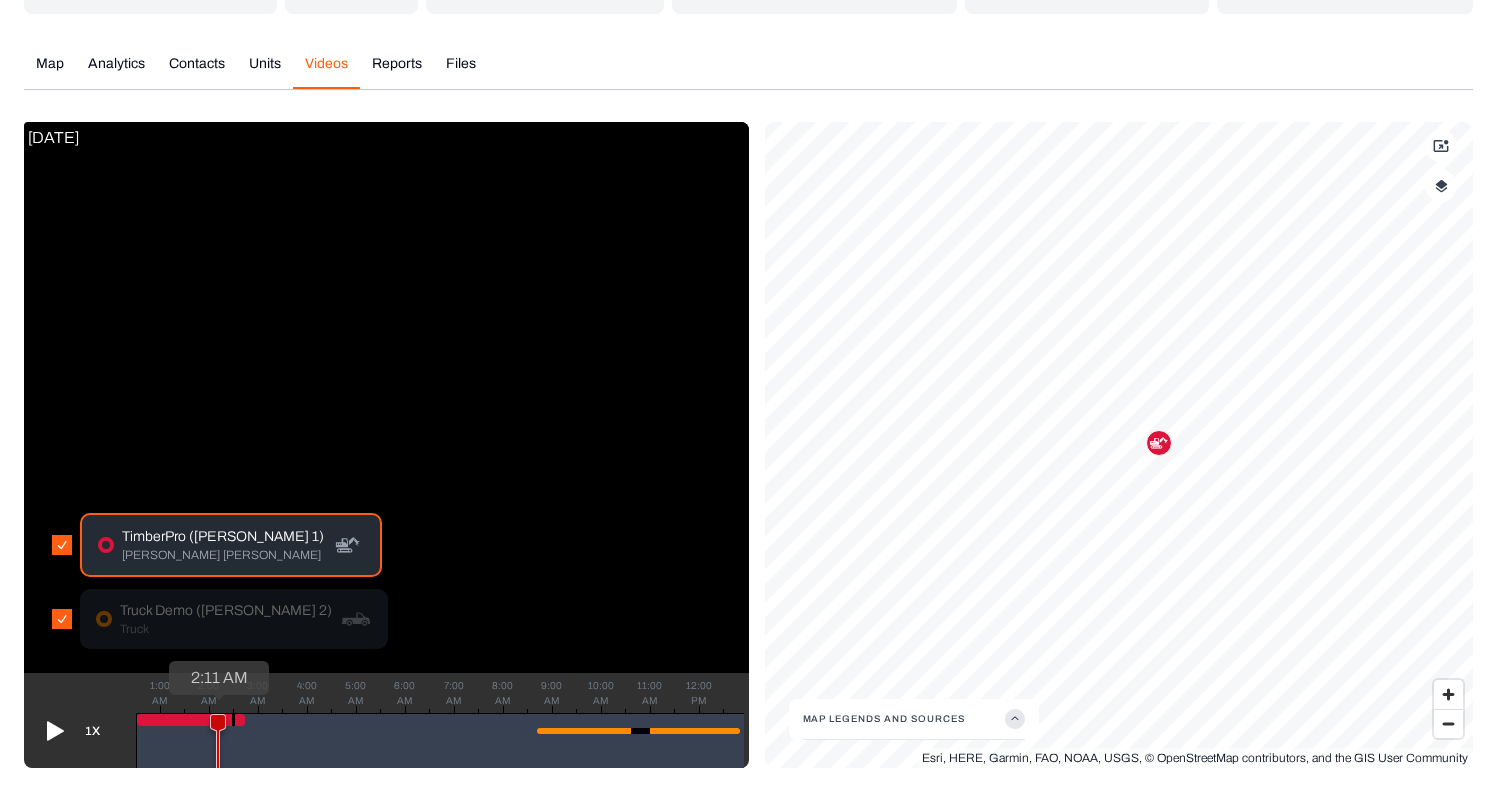 drag, startPoint x: 200, startPoint y: 721, endPoint x: 217, endPoint y: 719, distance: 17.117243 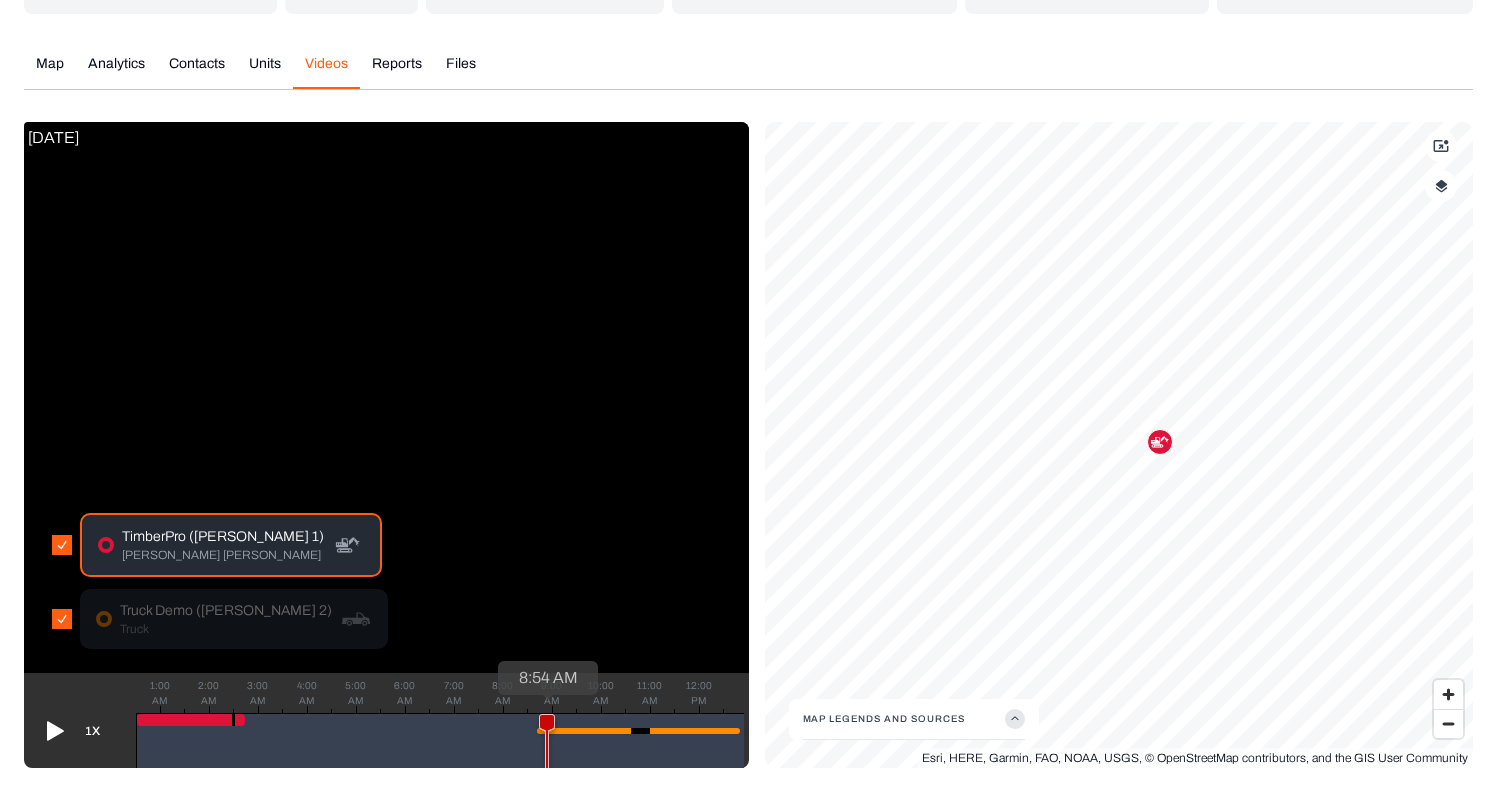 drag, startPoint x: 217, startPoint y: 720, endPoint x: 546, endPoint y: 726, distance: 329.05472 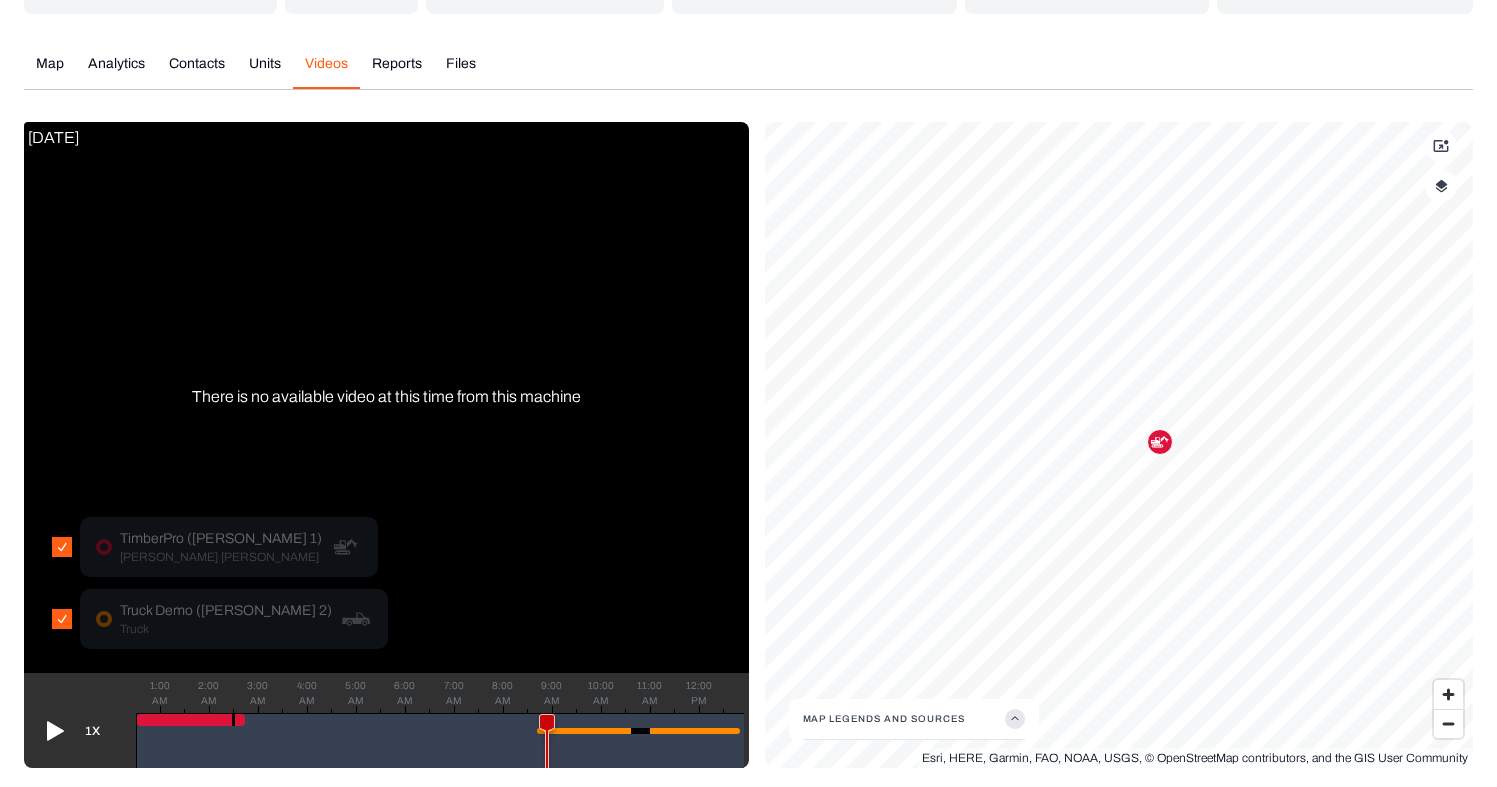 click on "Truck" at bounding box center [226, 629] 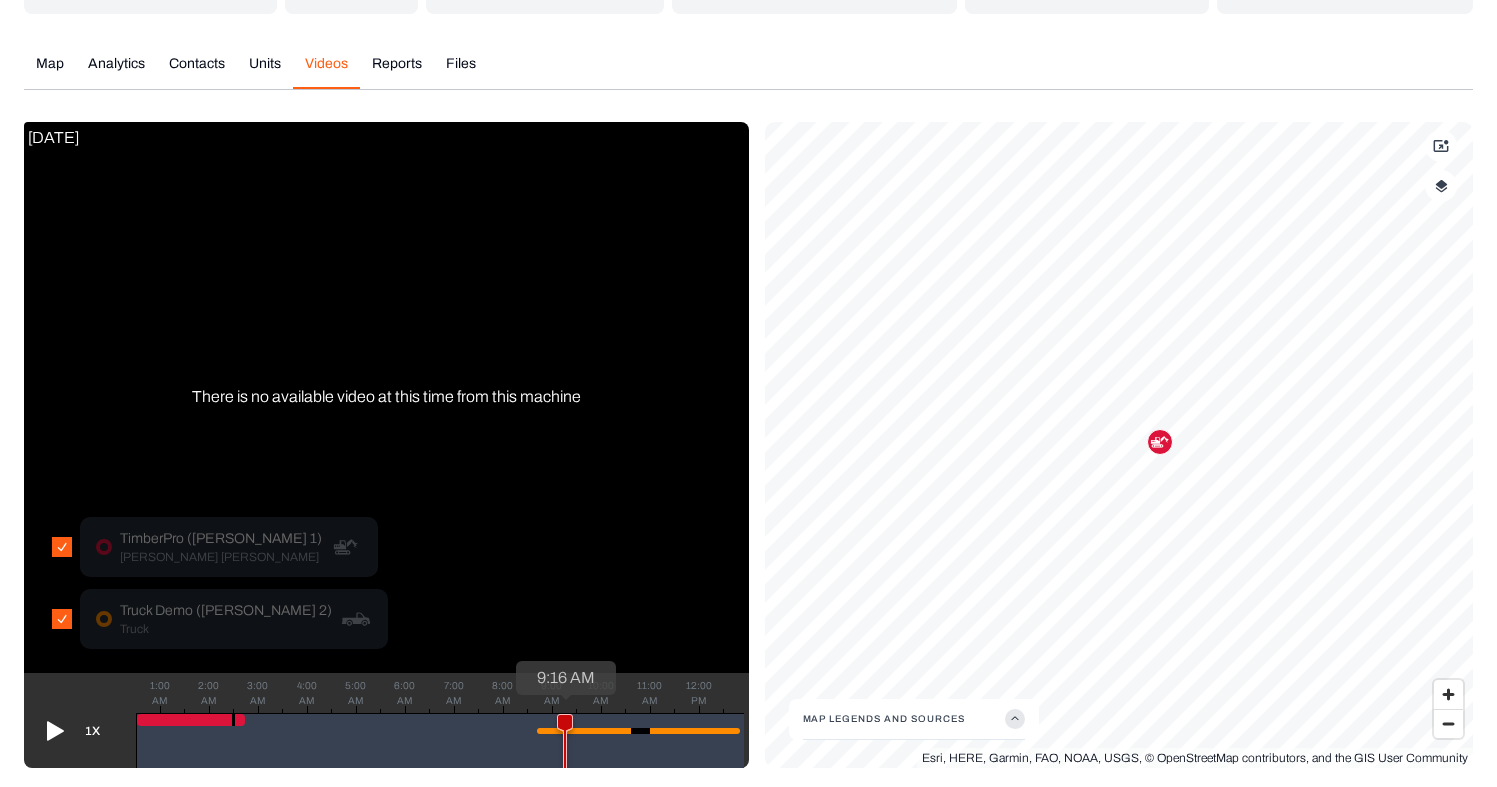 drag, startPoint x: 550, startPoint y: 722, endPoint x: 565, endPoint y: 722, distance: 15 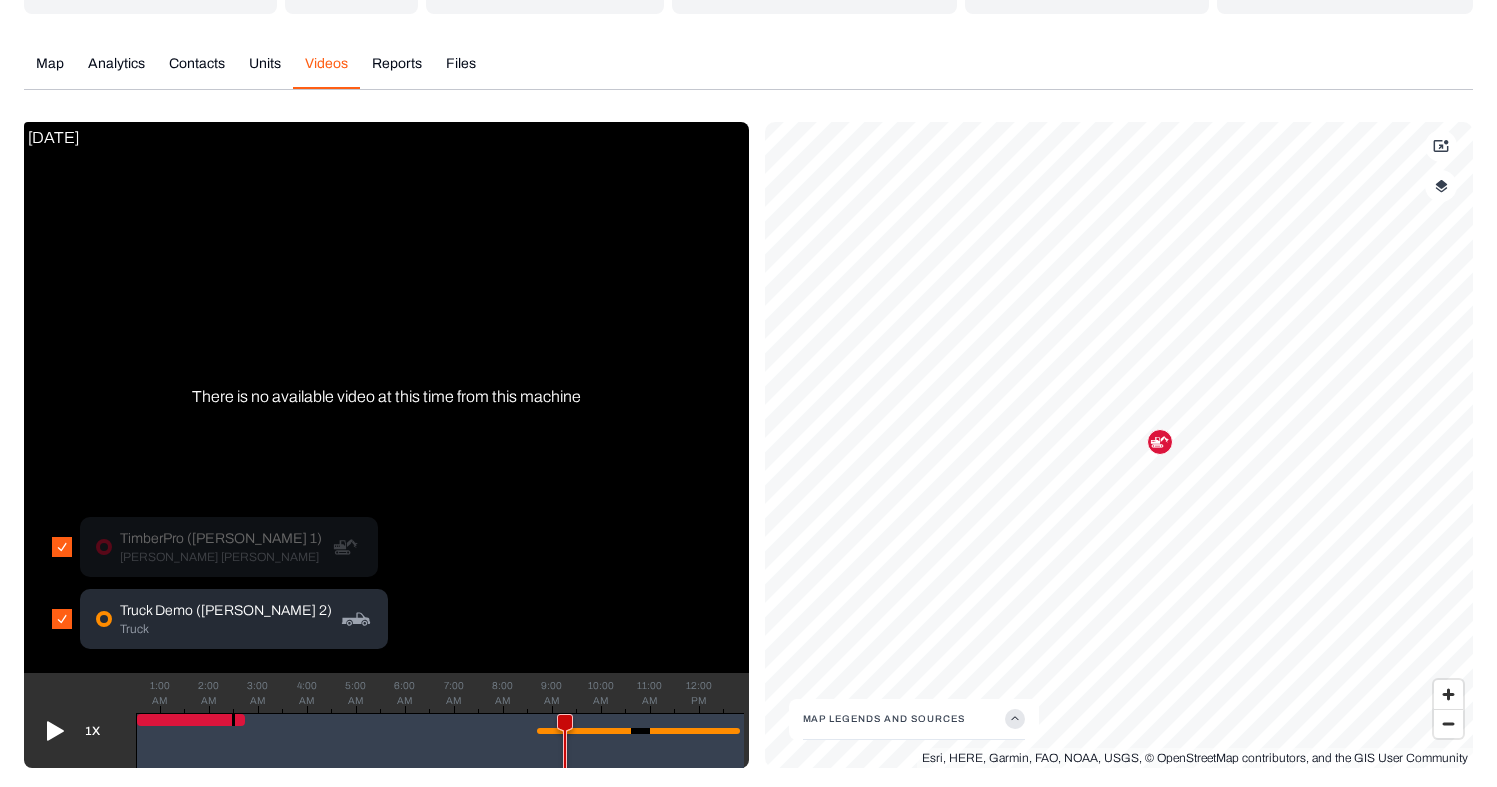 click on "Truck" at bounding box center [226, 629] 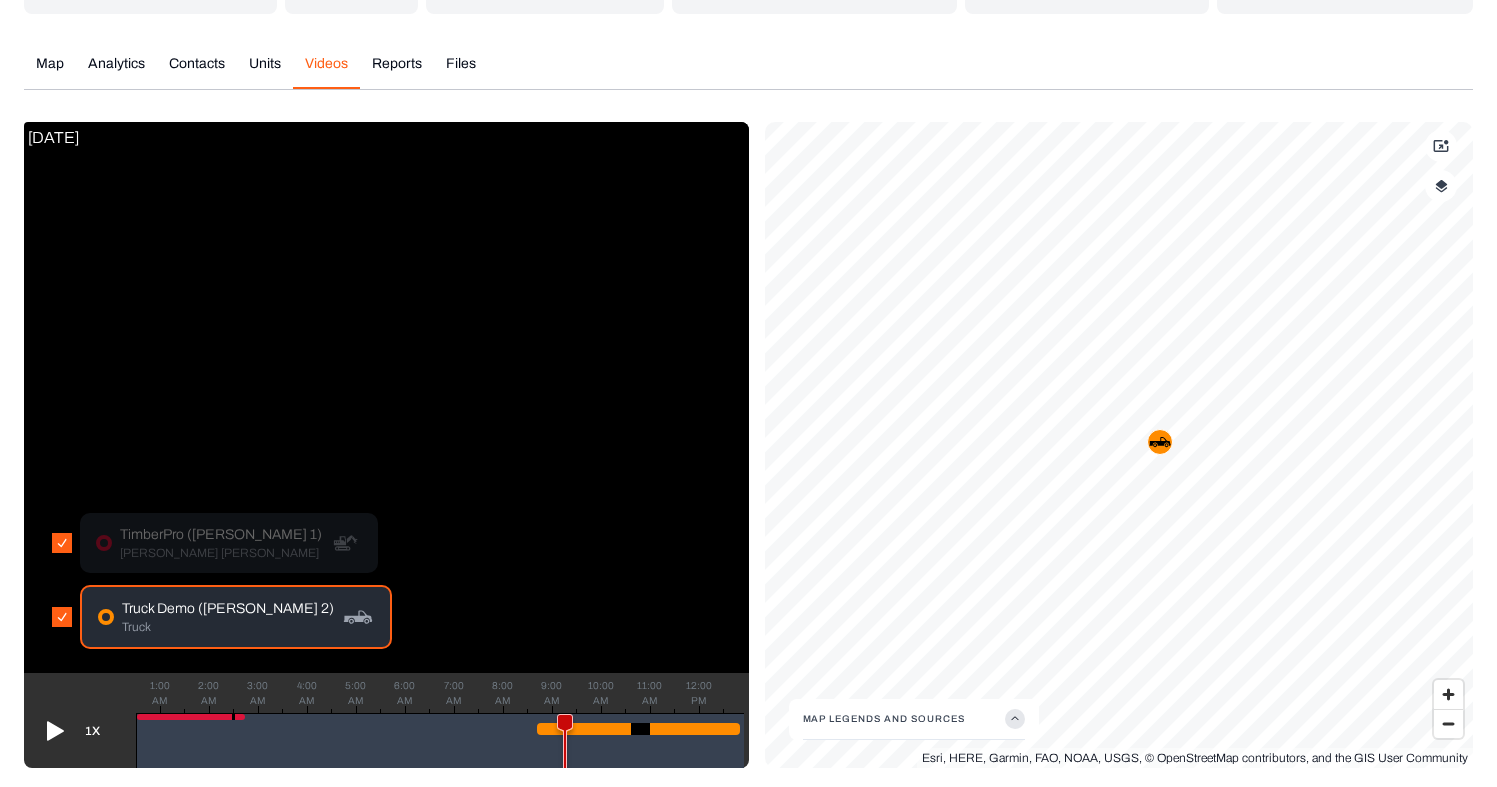 click 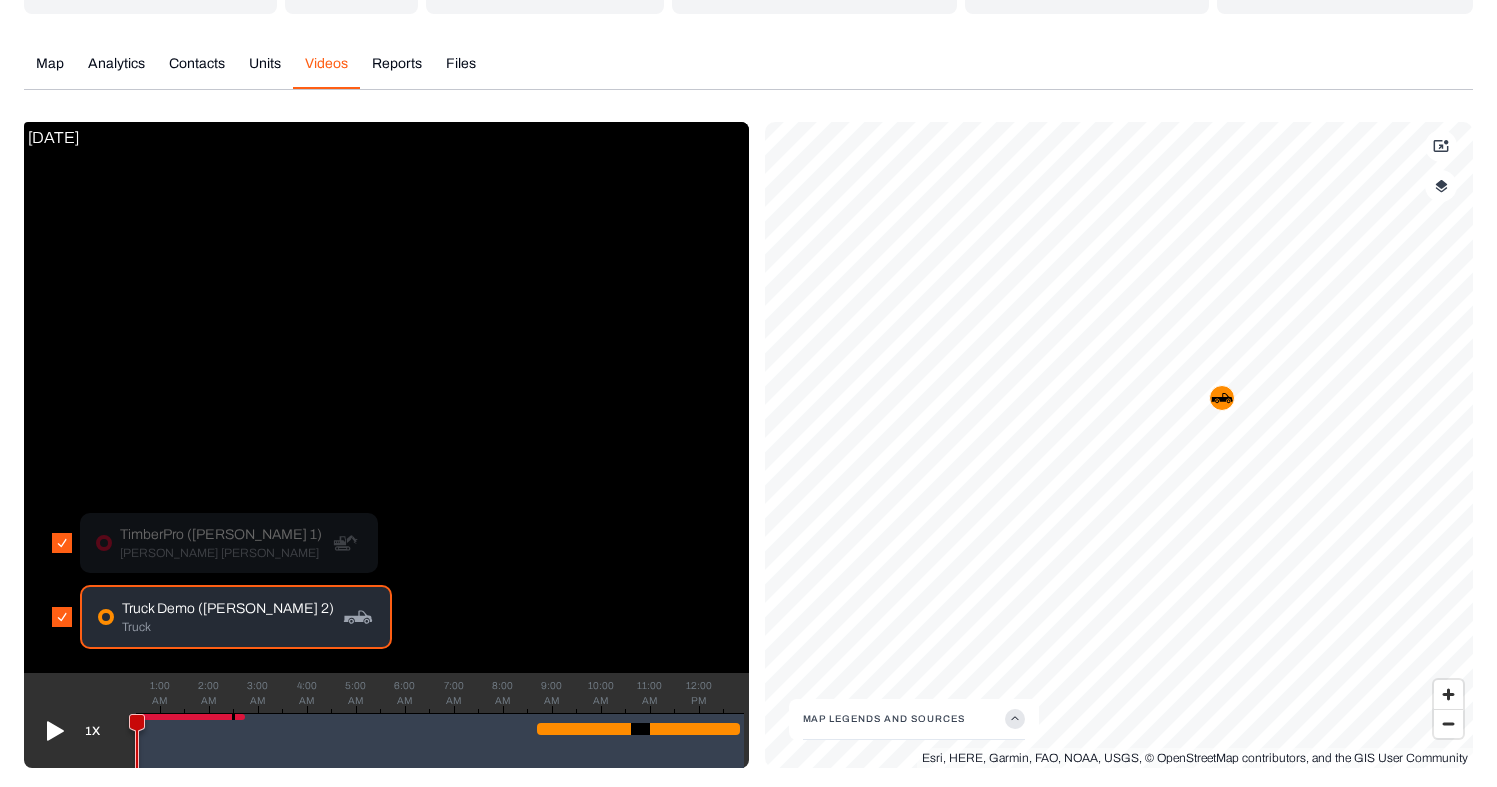 drag, startPoint x: 575, startPoint y: 721, endPoint x: 128, endPoint y: 670, distance: 449.9 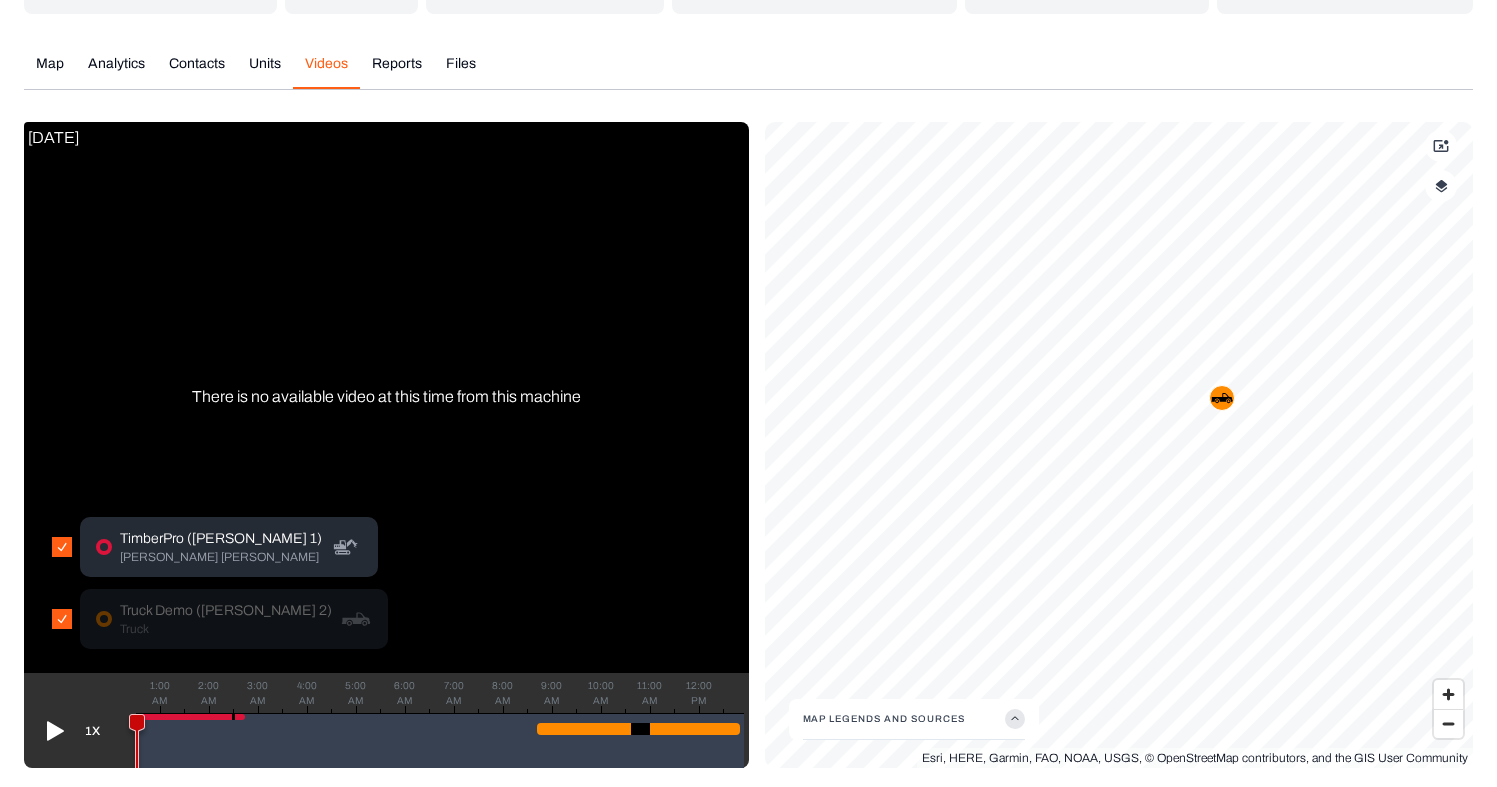click on "TimberPro (Orin 1) Feller Buncher" at bounding box center (229, 547) 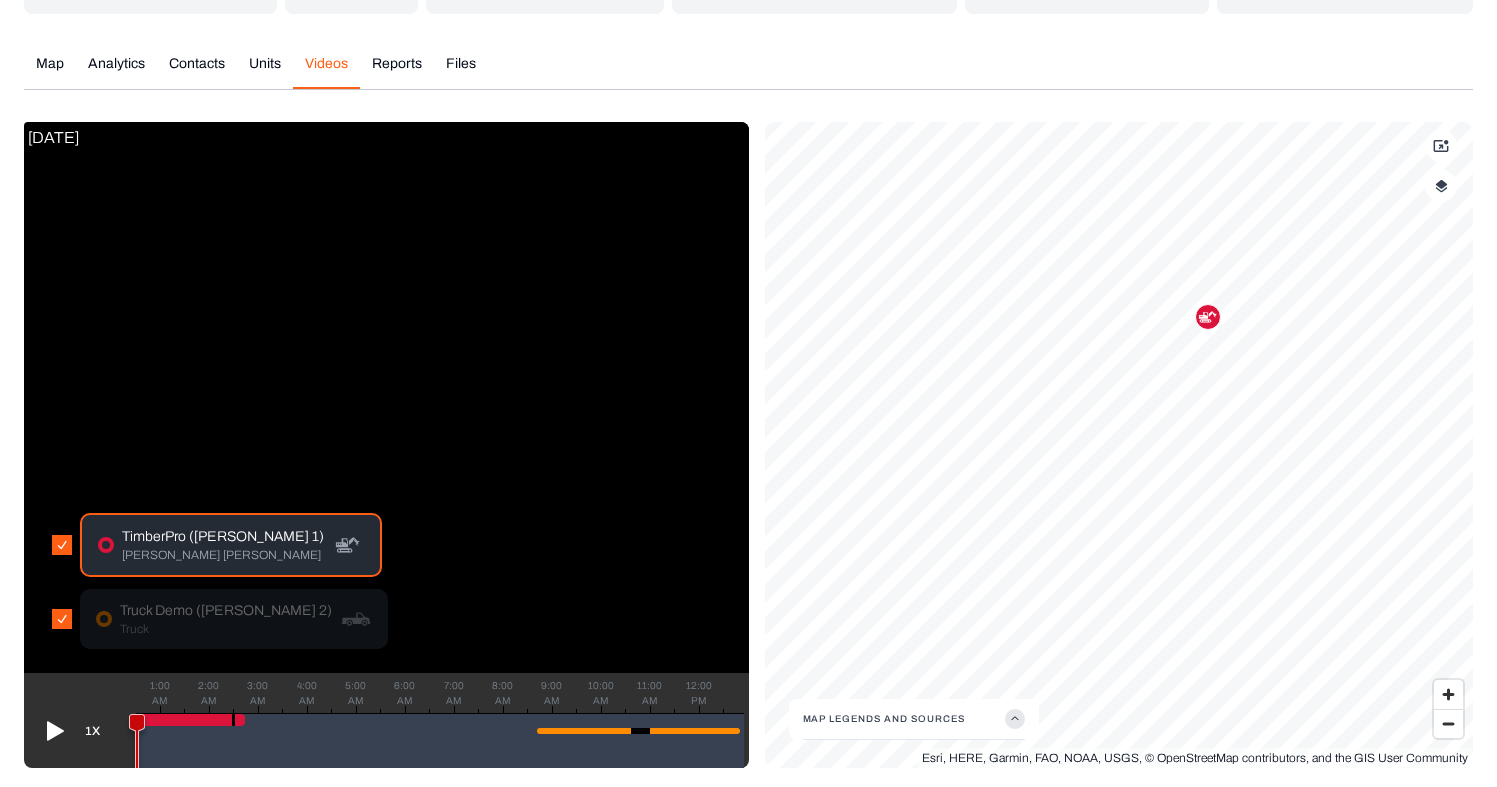 click 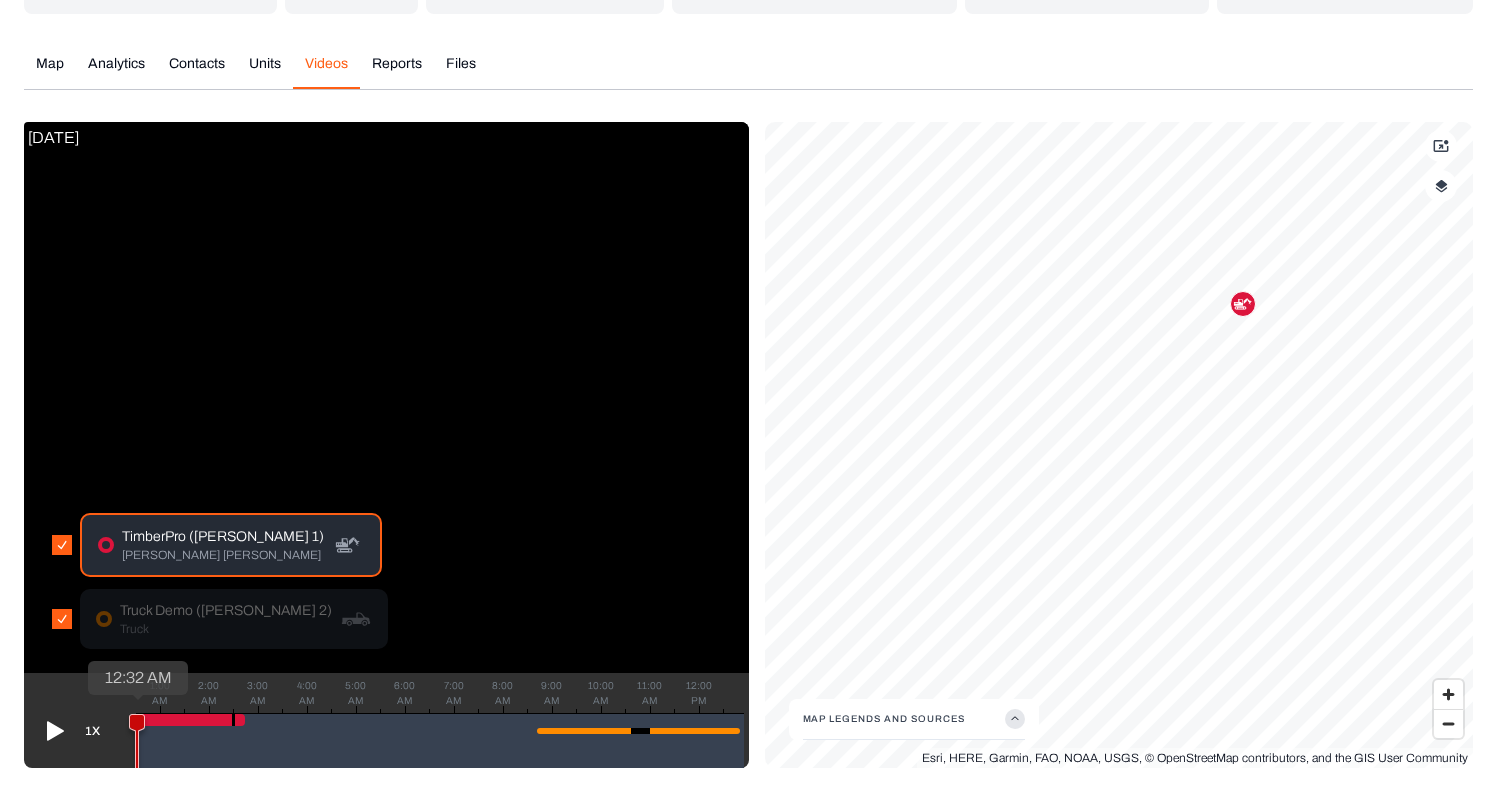 drag, startPoint x: 135, startPoint y: 716, endPoint x: 107, endPoint y: 716, distance: 28 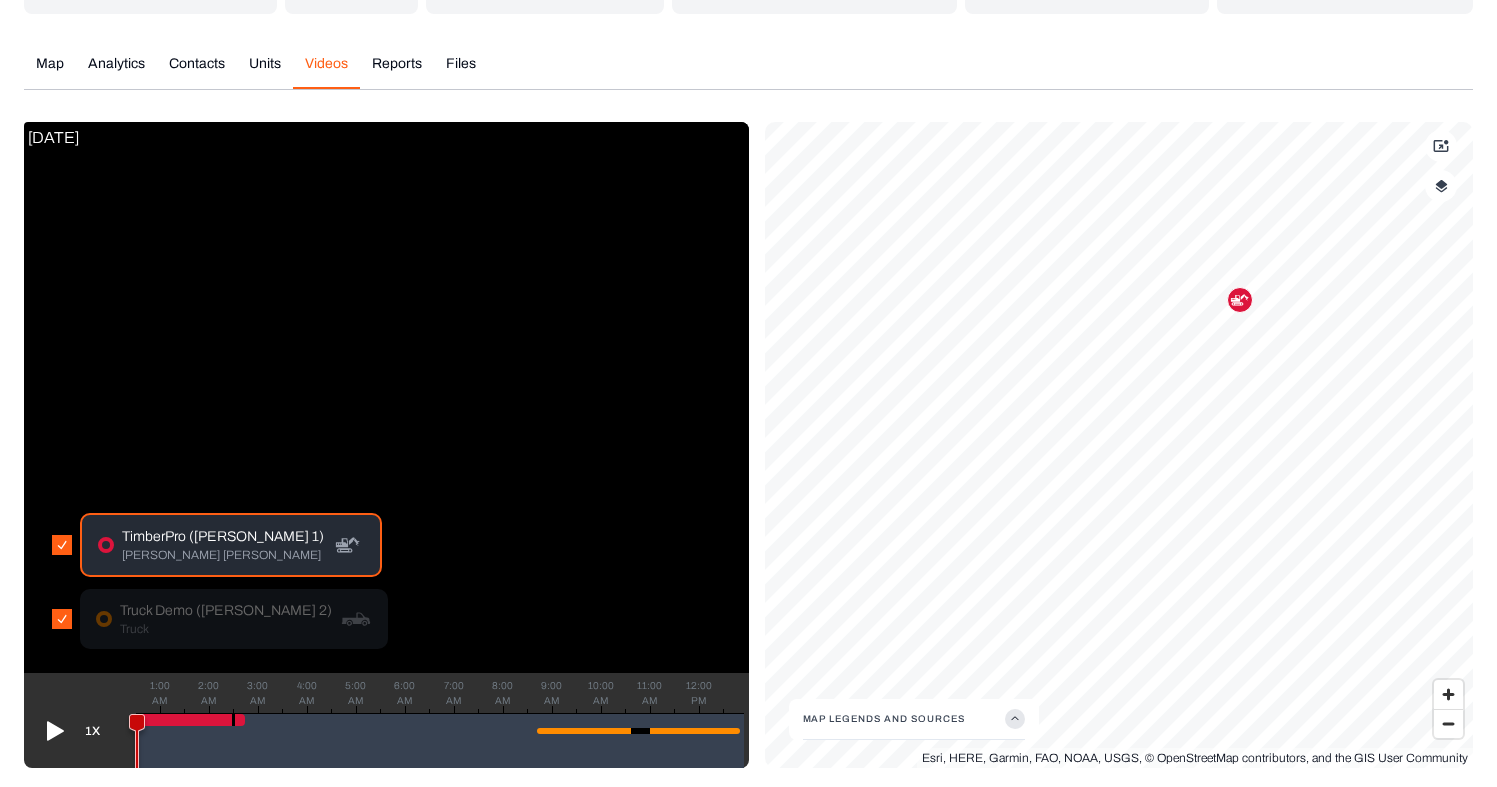 click at bounding box center (1441, 186) 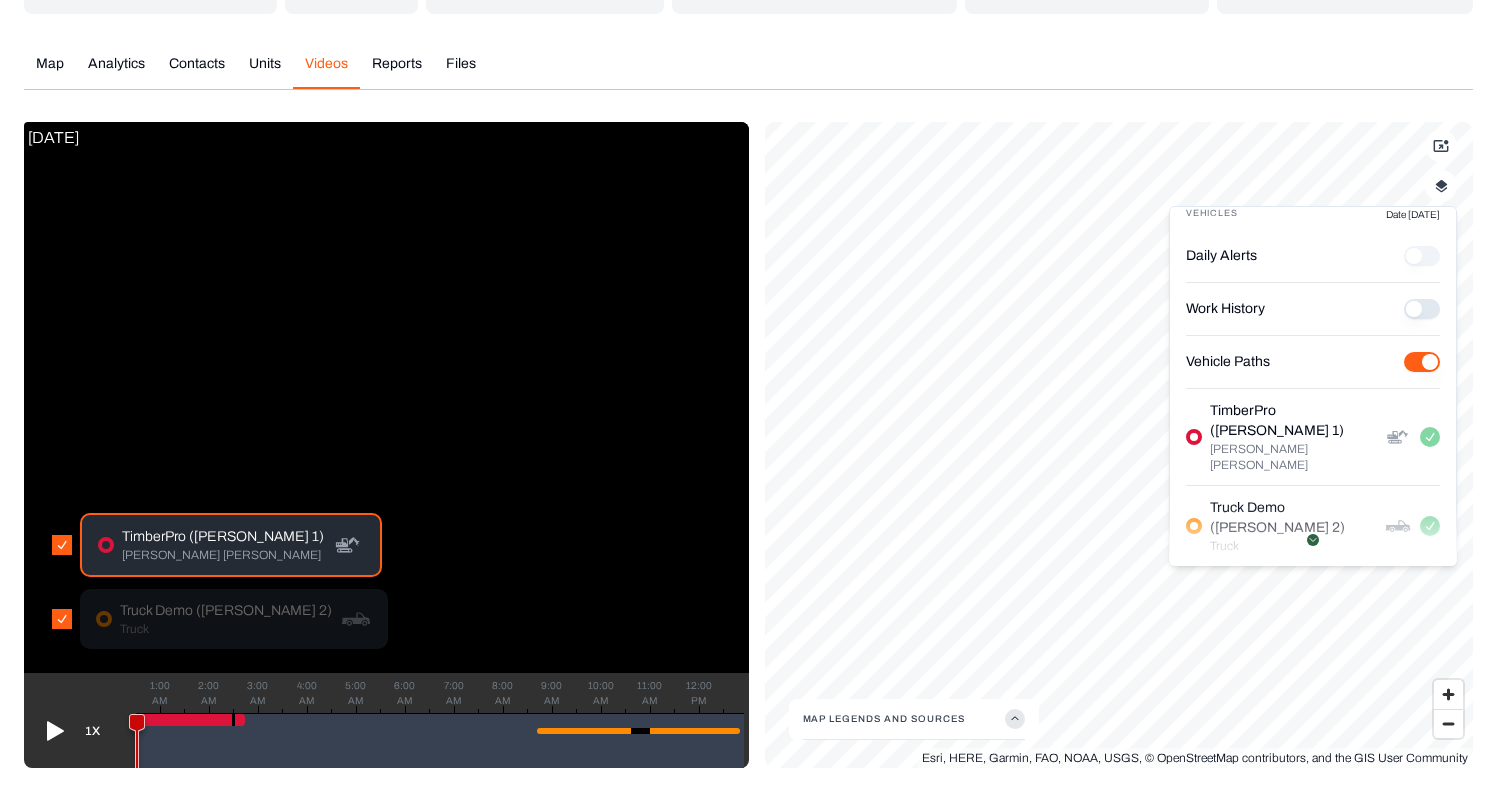 scroll, scrollTop: 0, scrollLeft: 0, axis: both 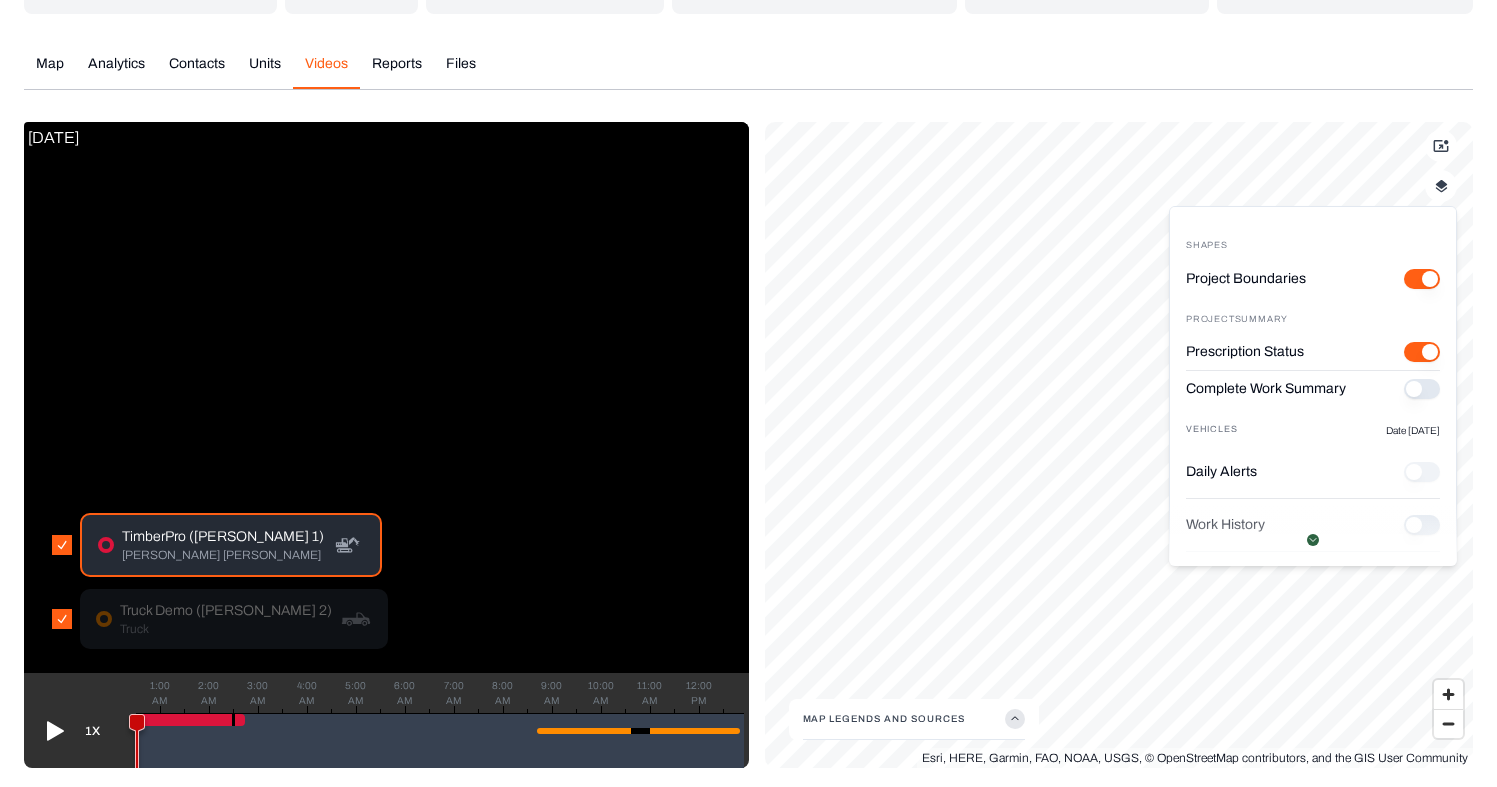 click on "Prescription Status" at bounding box center (1422, 352) 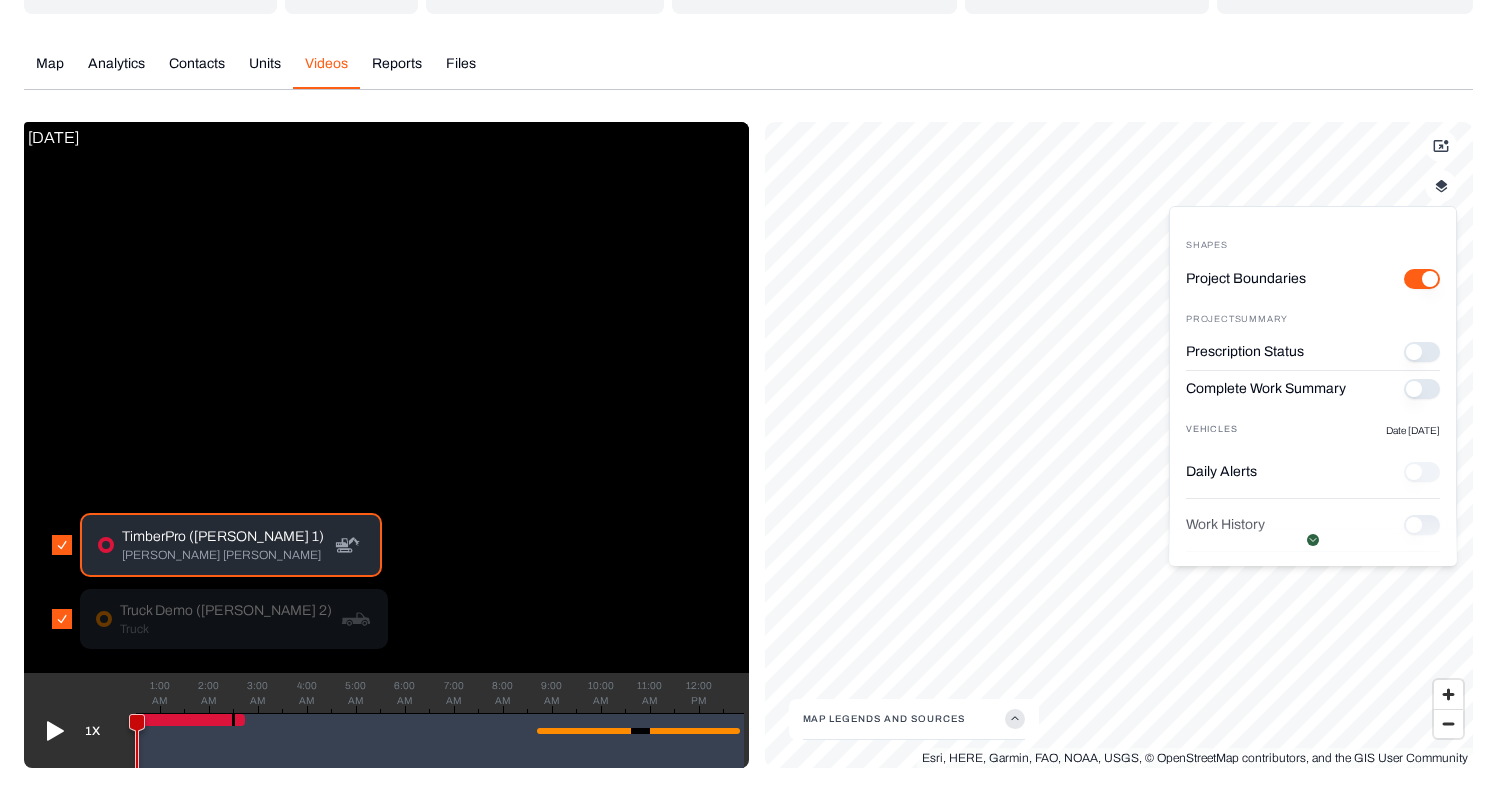click on "Project Boundaries" at bounding box center [1422, 279] 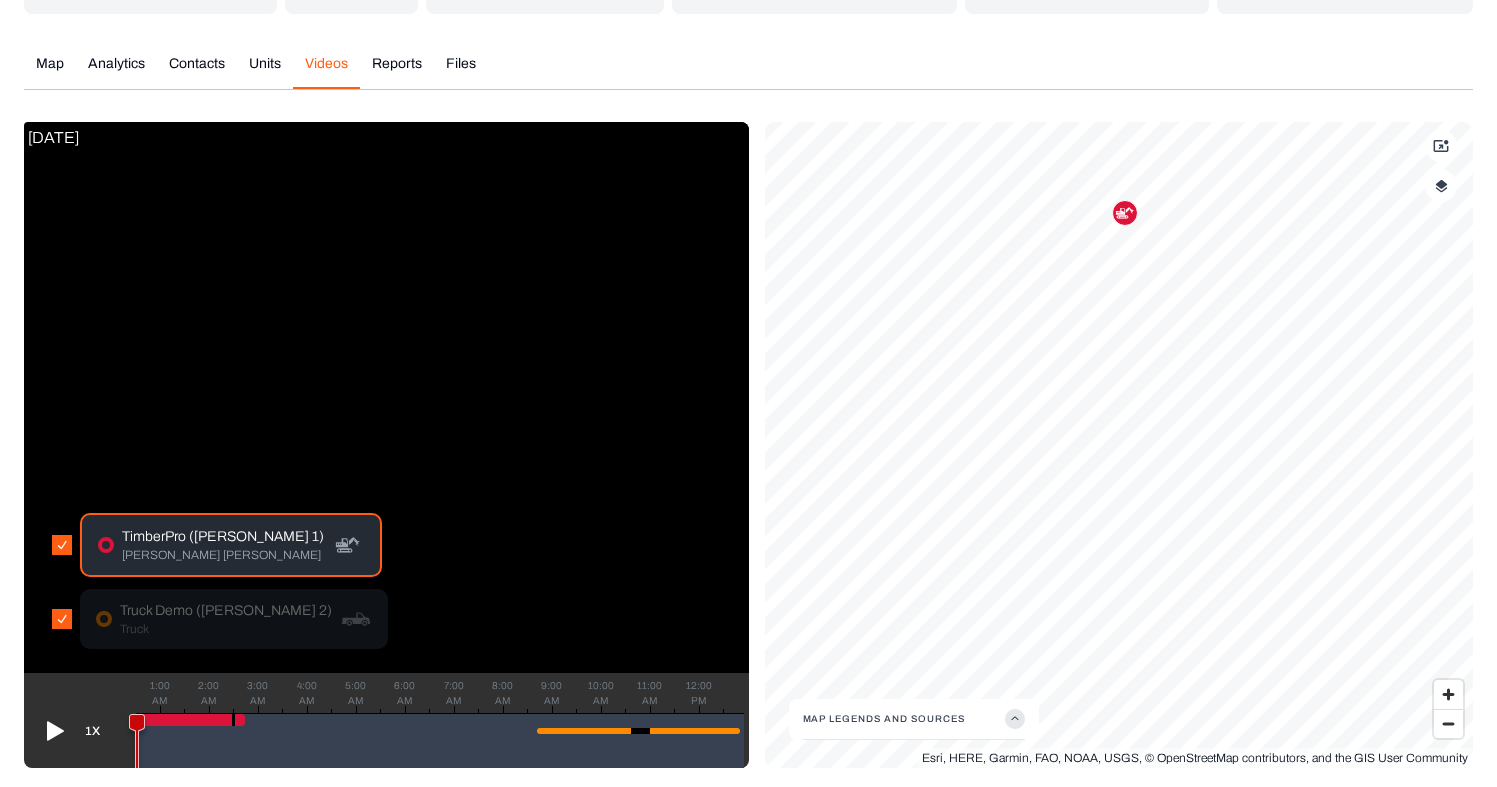 click at bounding box center [1441, 186] 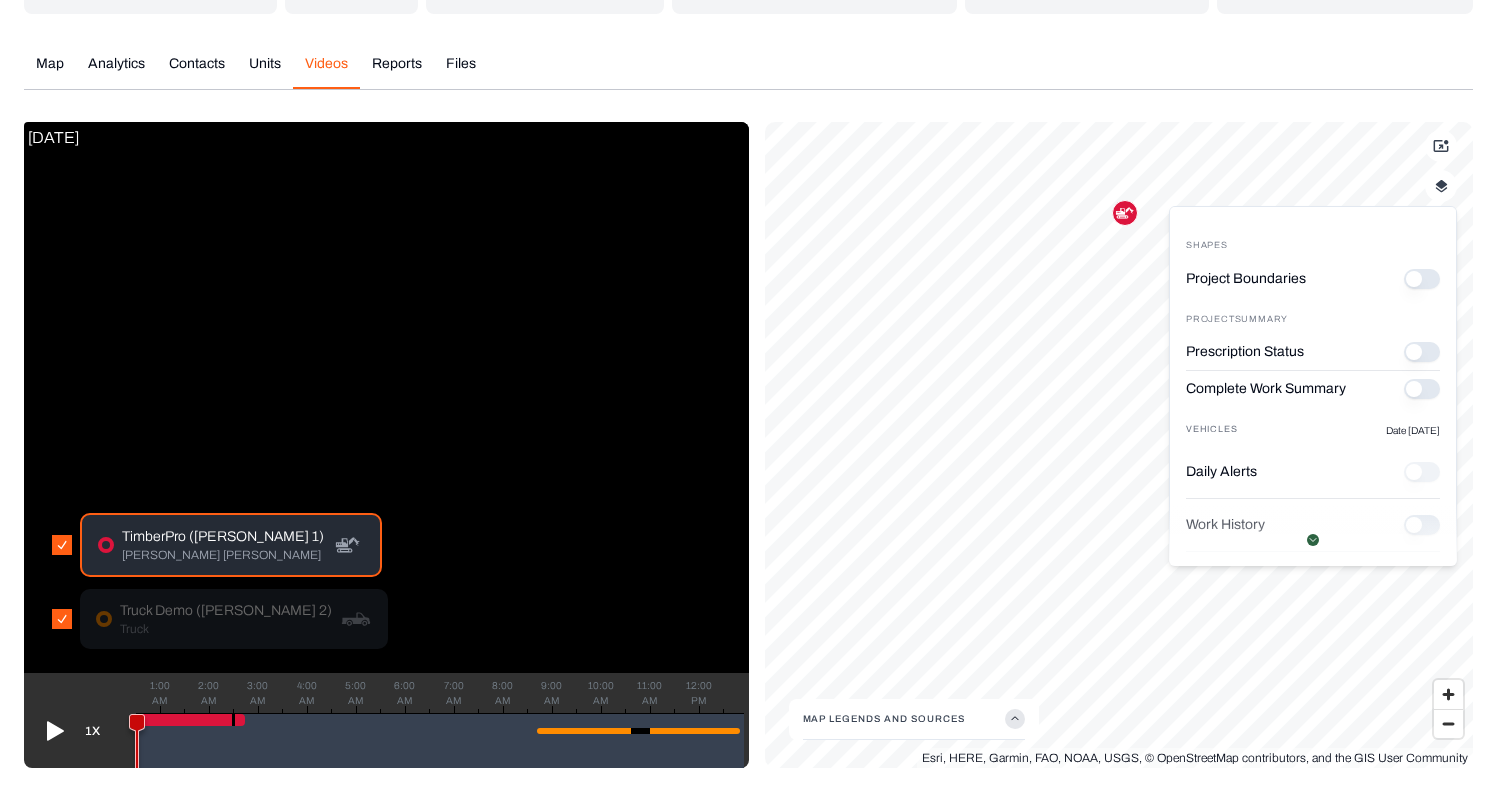 click on "Complete Work Summary" at bounding box center (1422, 389) 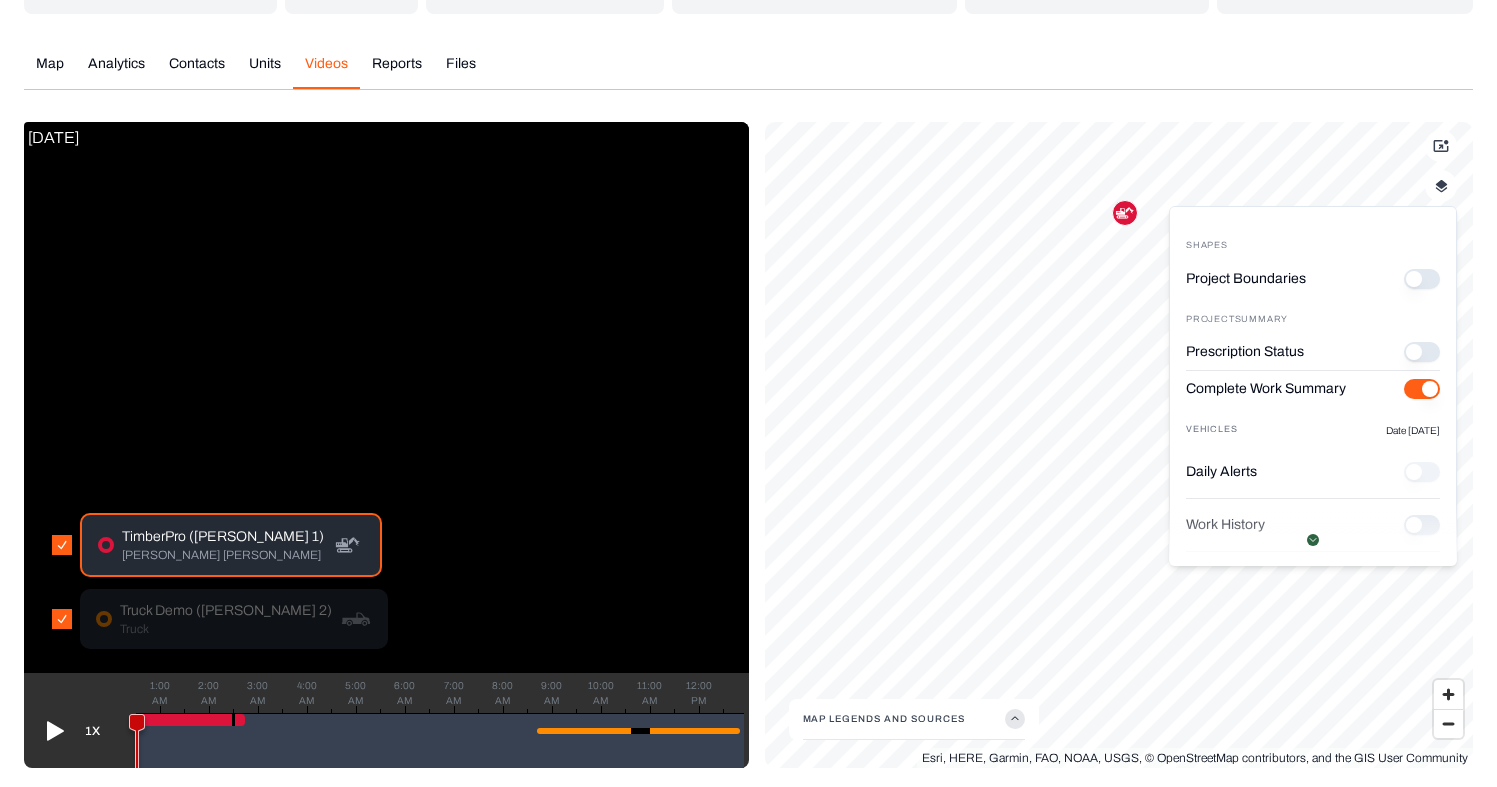 click on "Prescription Status" at bounding box center (1422, 352) 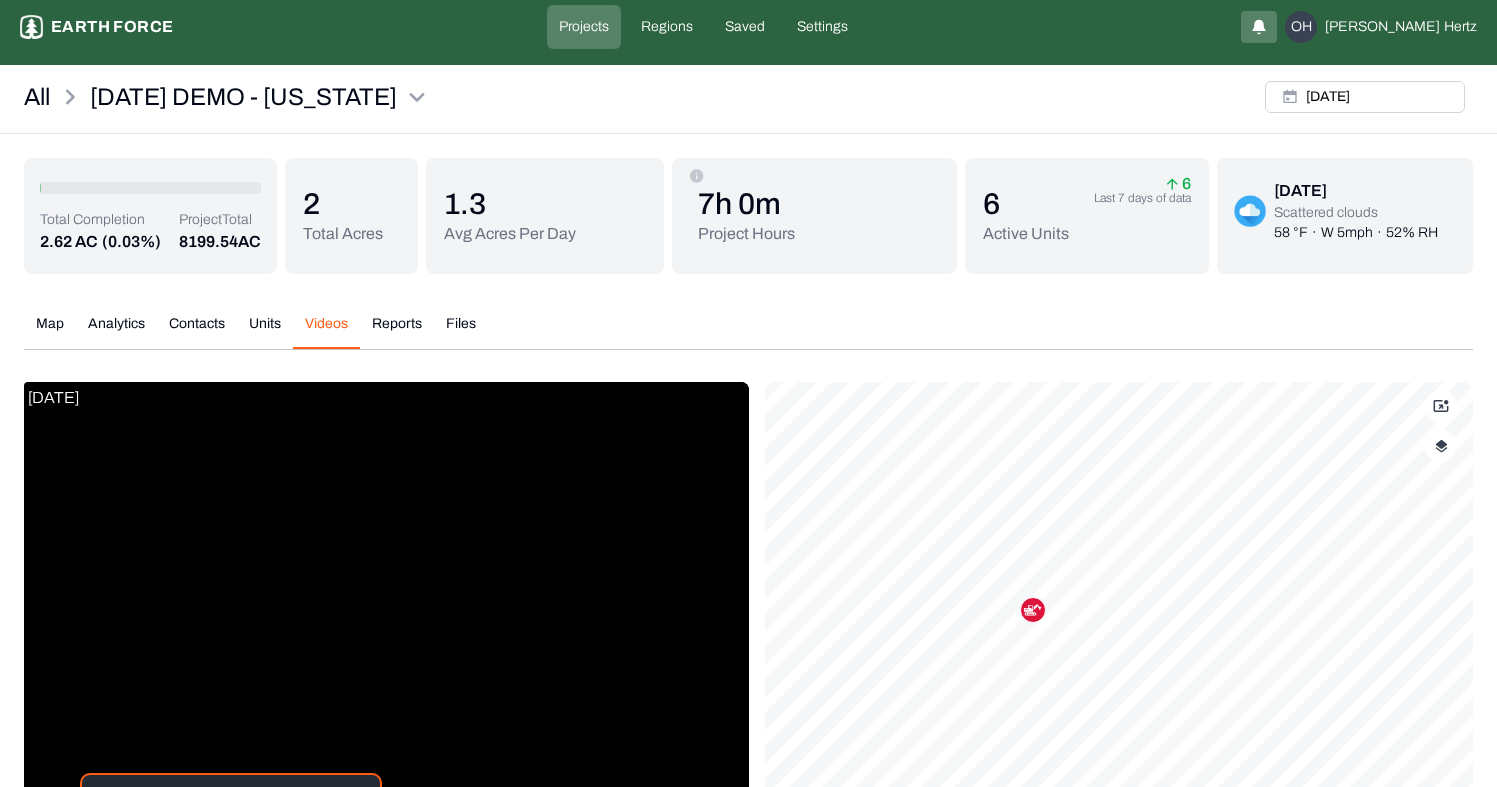 scroll, scrollTop: 0, scrollLeft: 0, axis: both 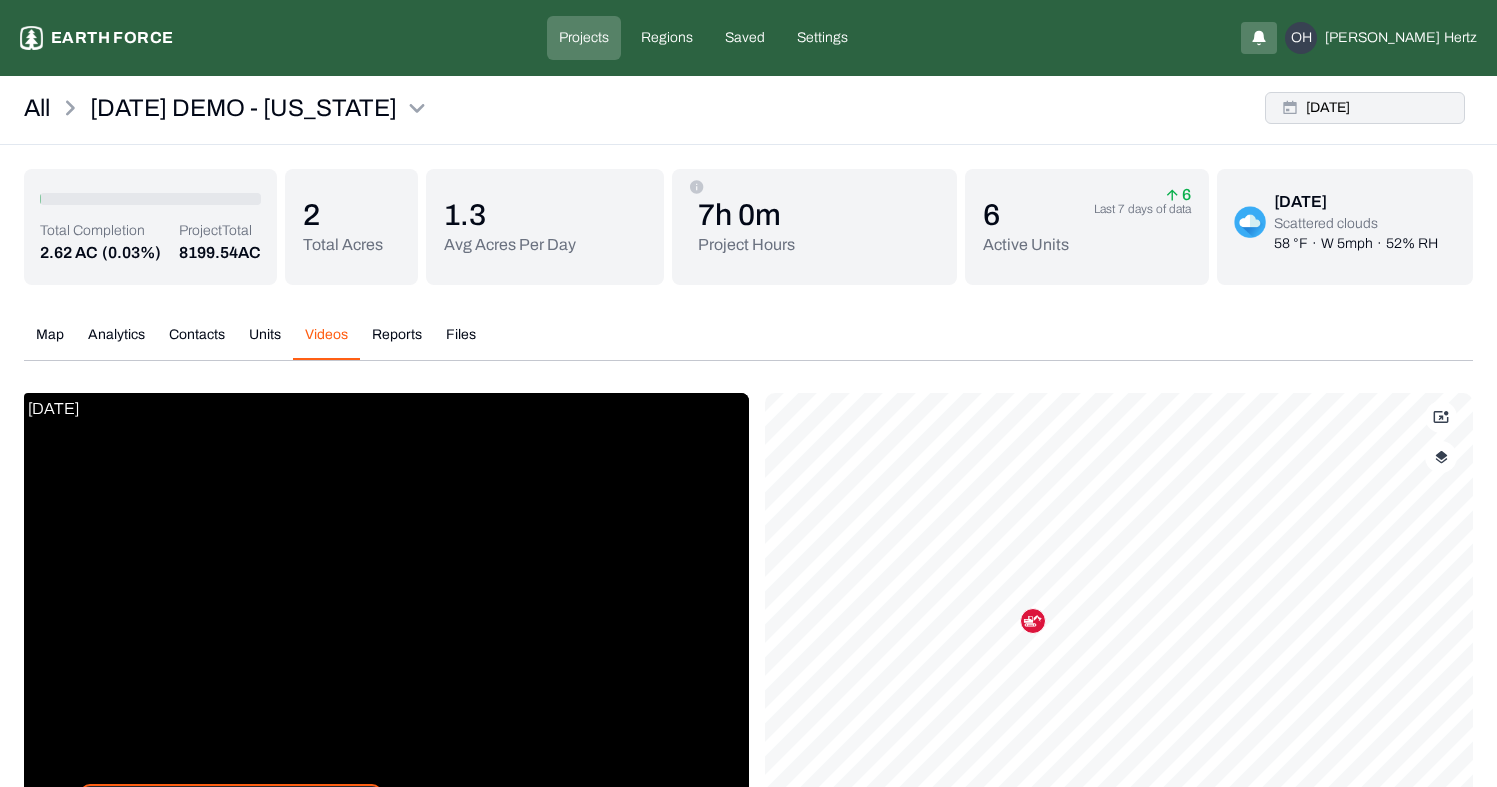 click on "[DATE]" at bounding box center (1365, 108) 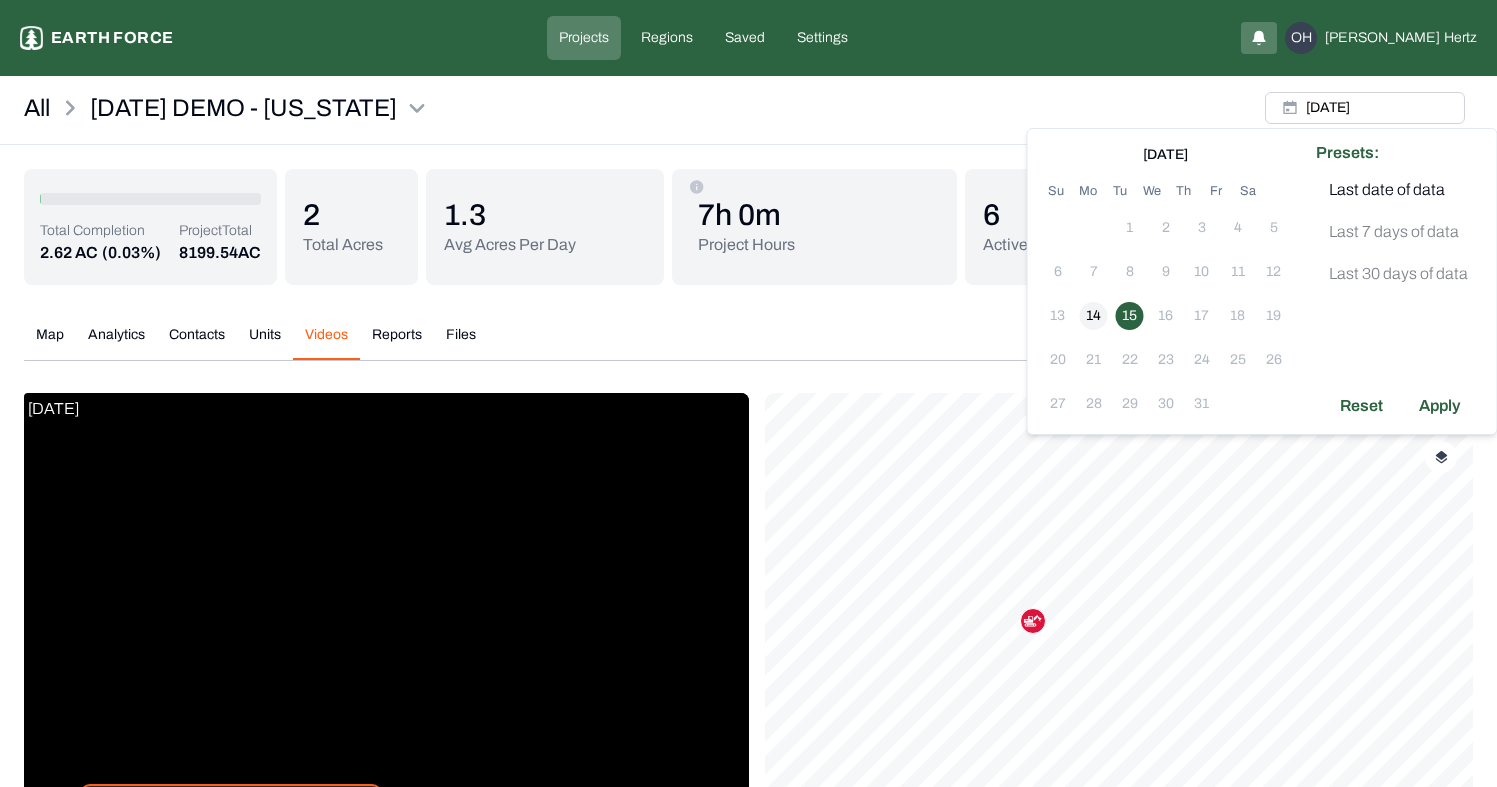 click on "14" at bounding box center [1094, 316] 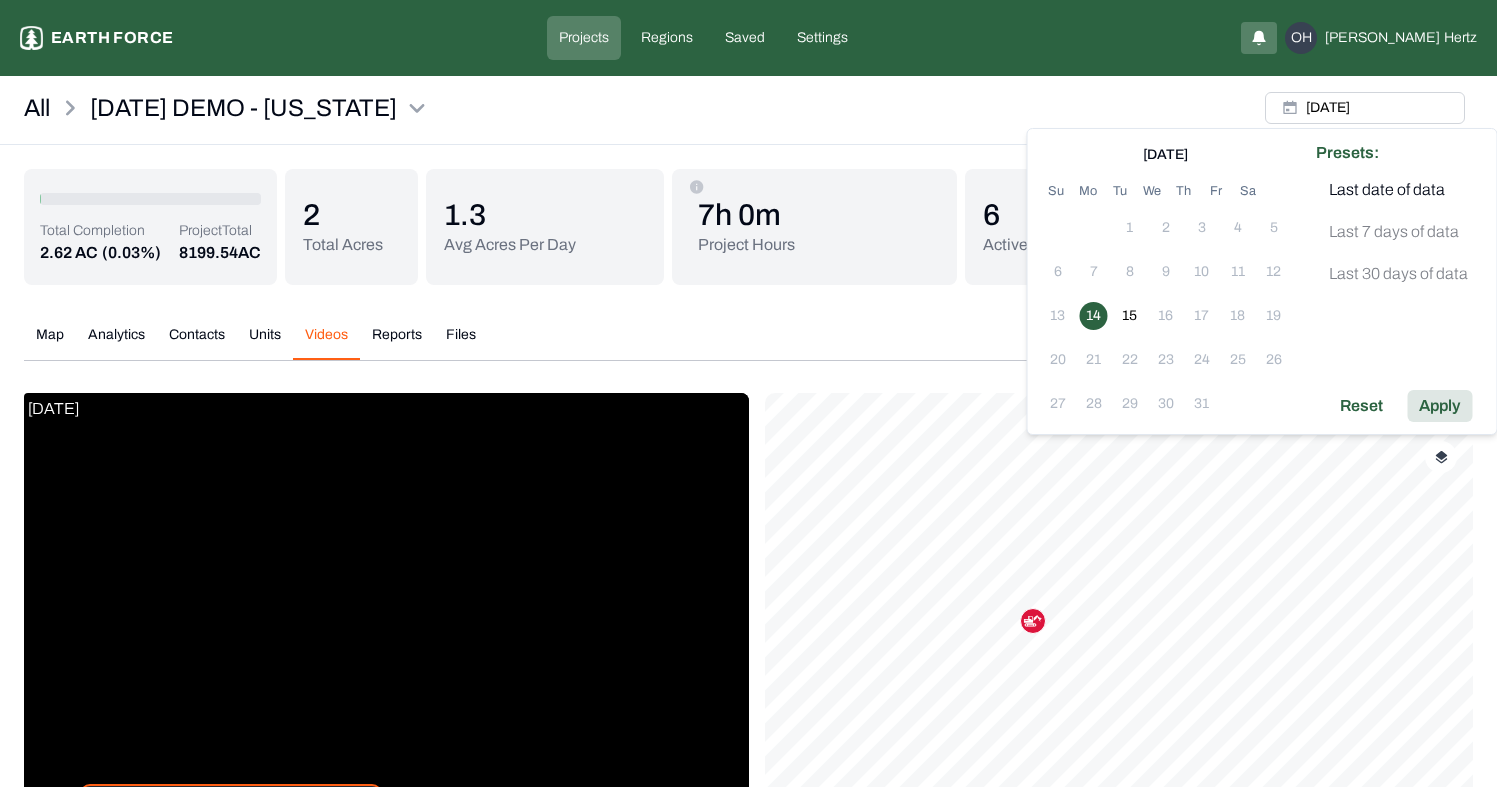 click on "Apply" at bounding box center [1439, 406] 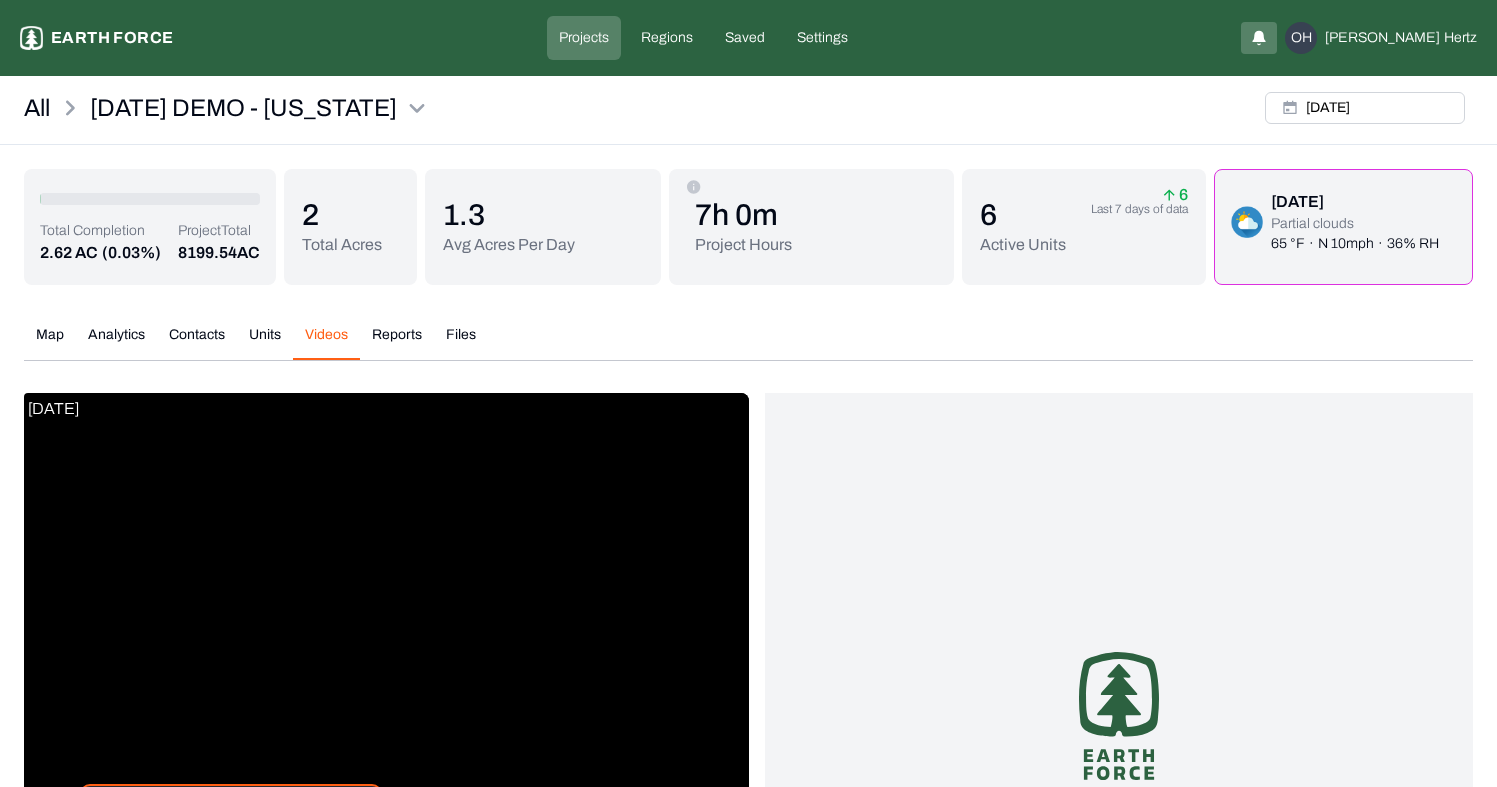 scroll, scrollTop: 276, scrollLeft: 0, axis: vertical 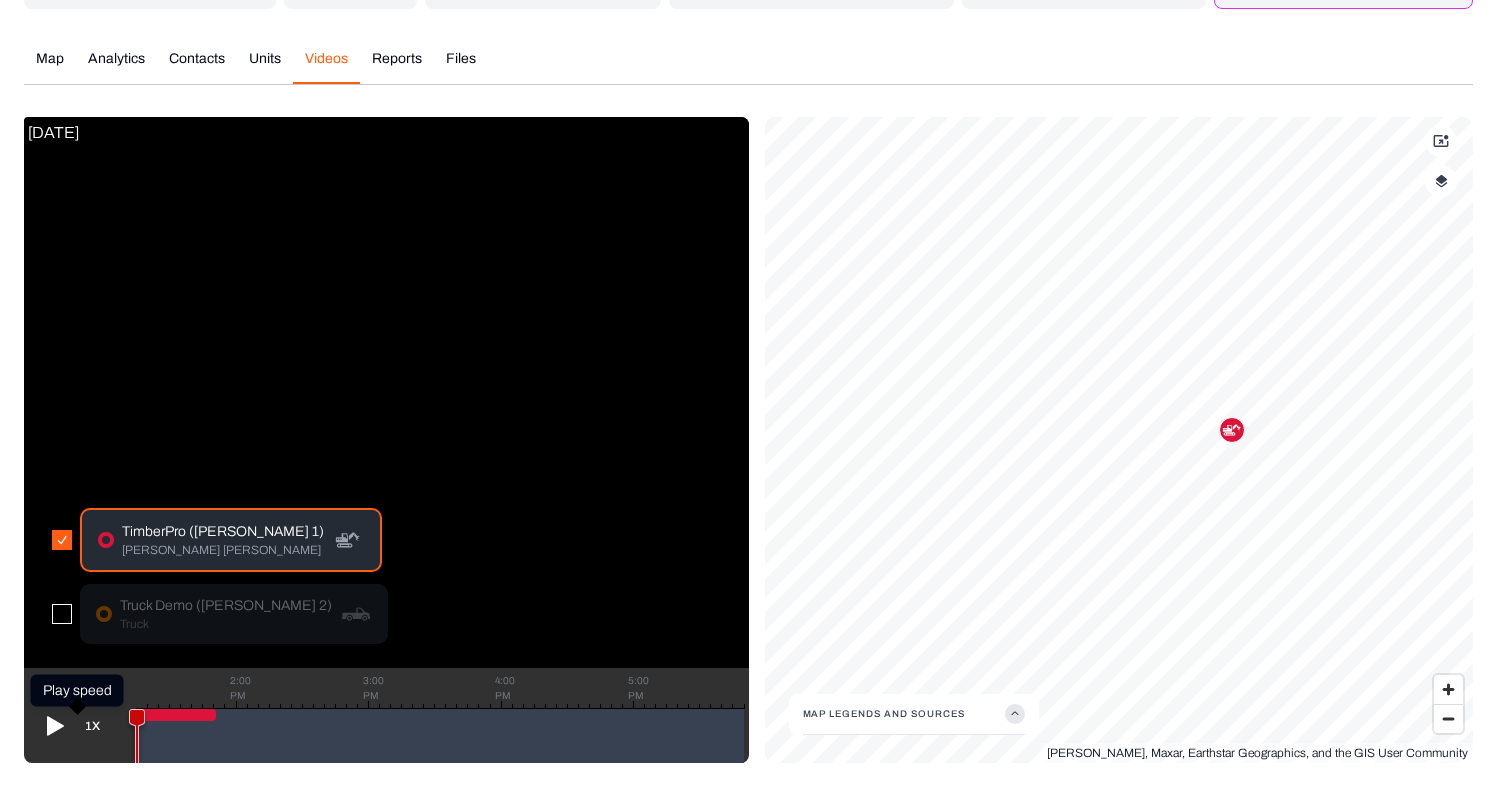 click 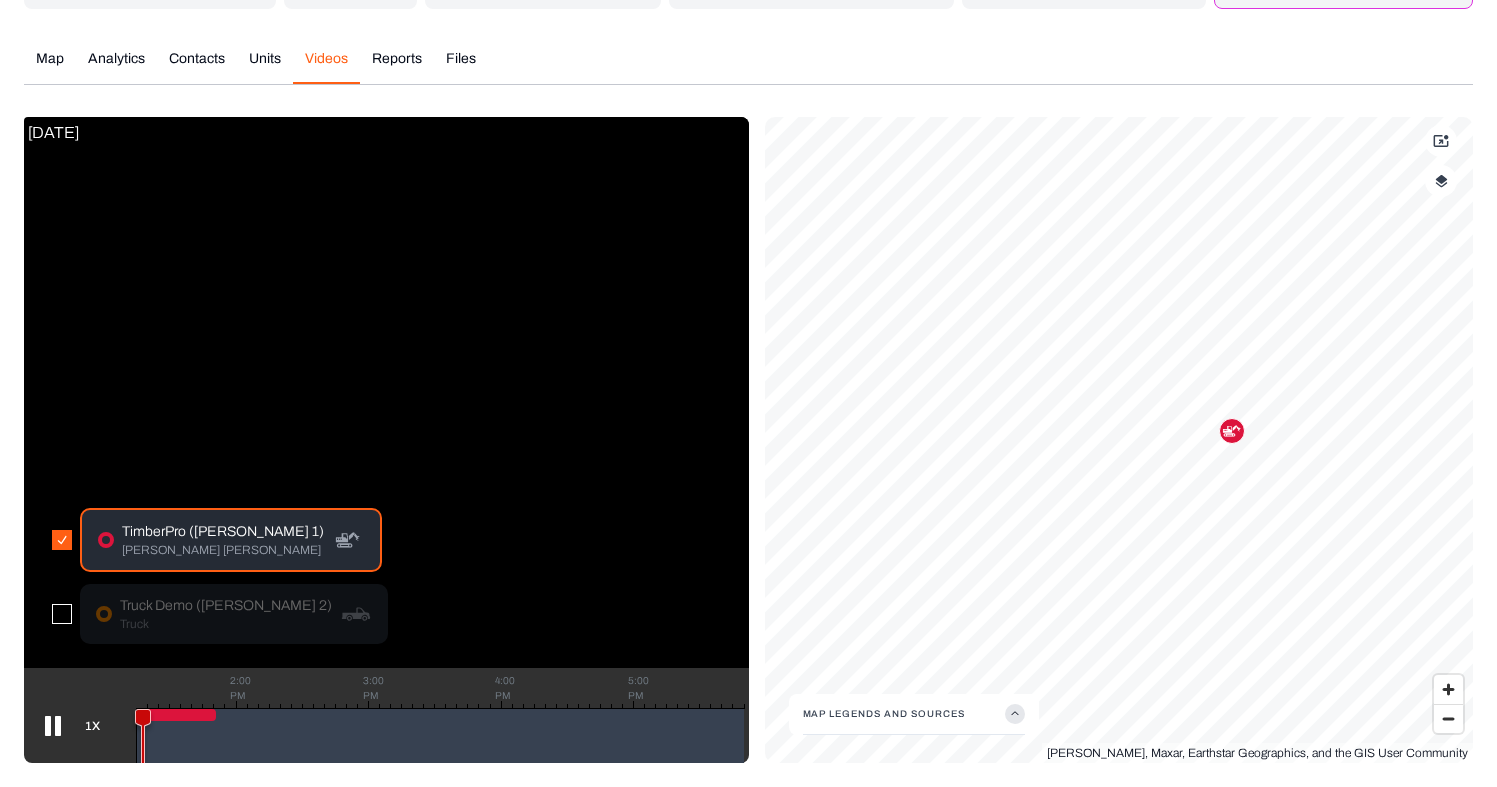 click at bounding box center [62, 614] 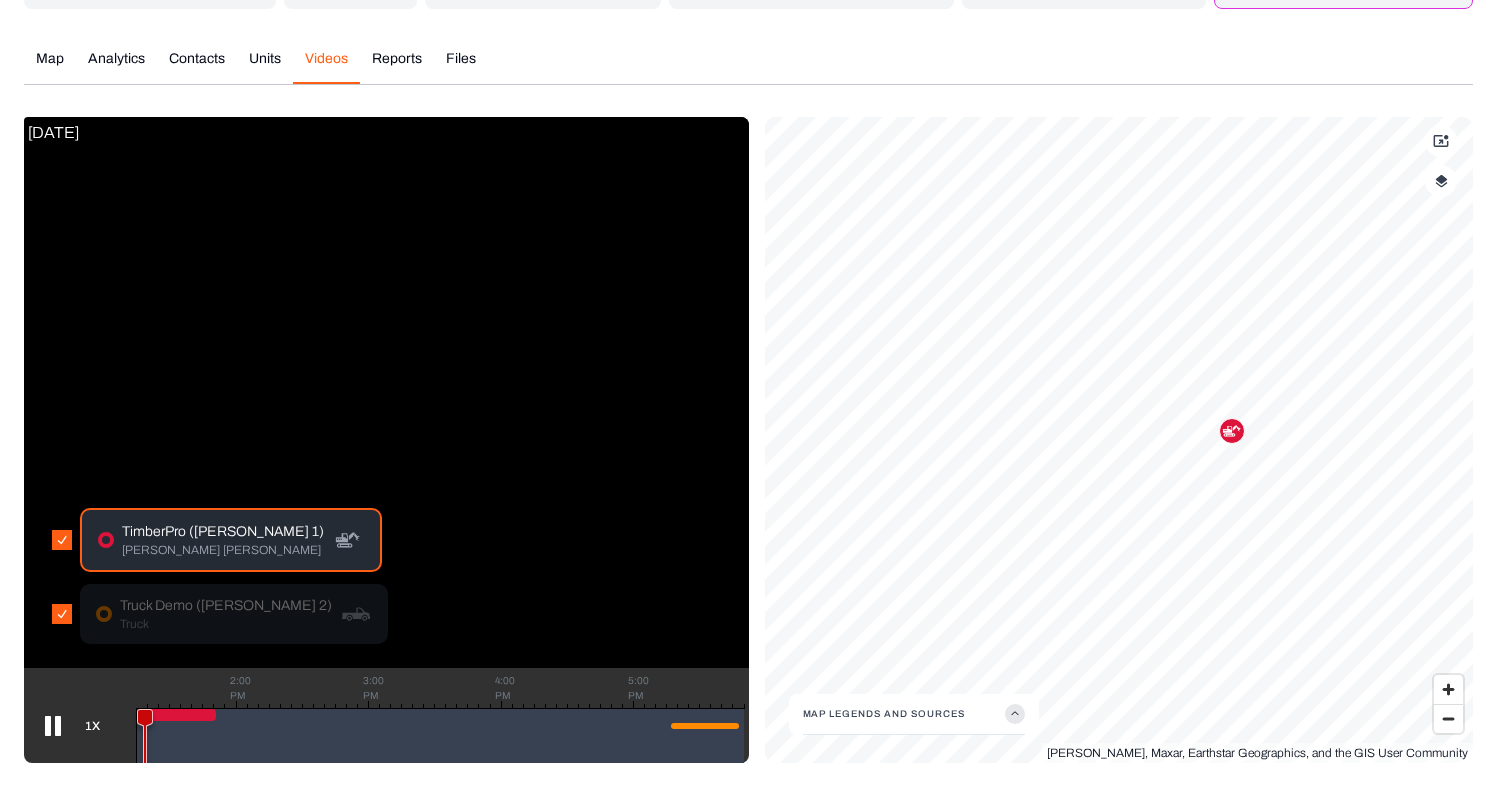 click on "Truck" at bounding box center [226, 624] 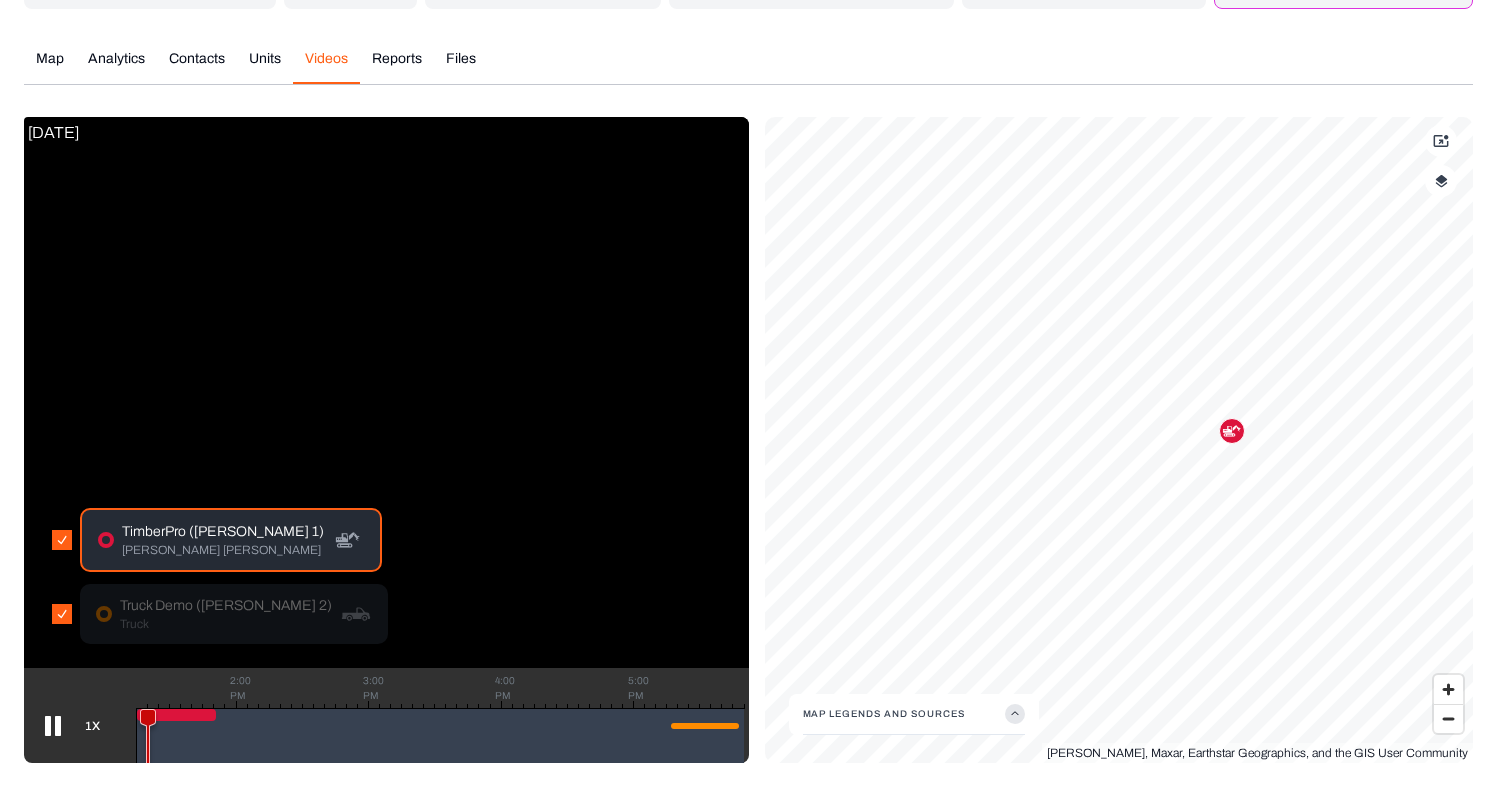 click on "2:00 PM 3:00 PM 4:00 PM 5:00 PM" at bounding box center (440, 735) 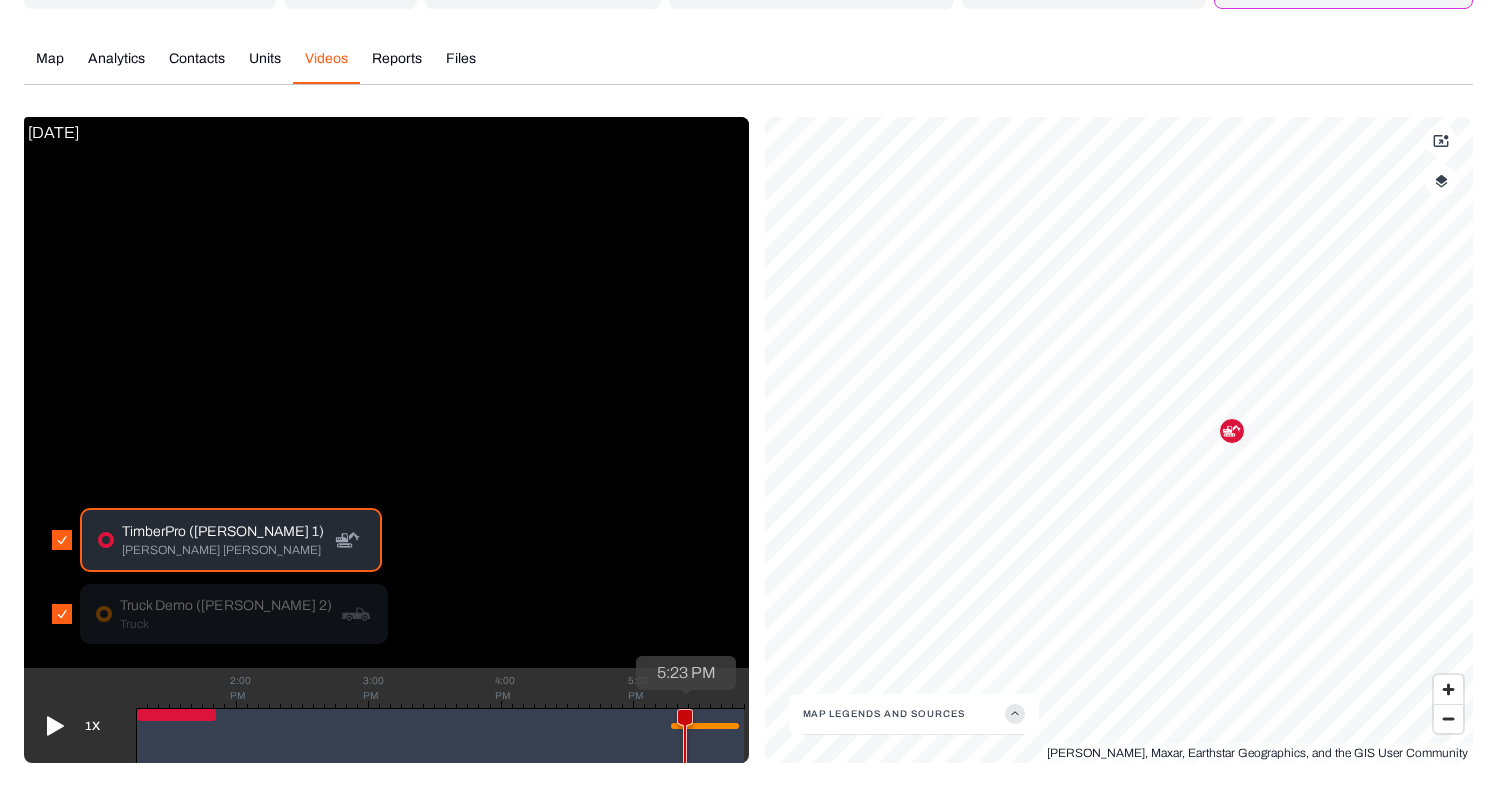 drag, startPoint x: 152, startPoint y: 710, endPoint x: 685, endPoint y: 722, distance: 533.1351 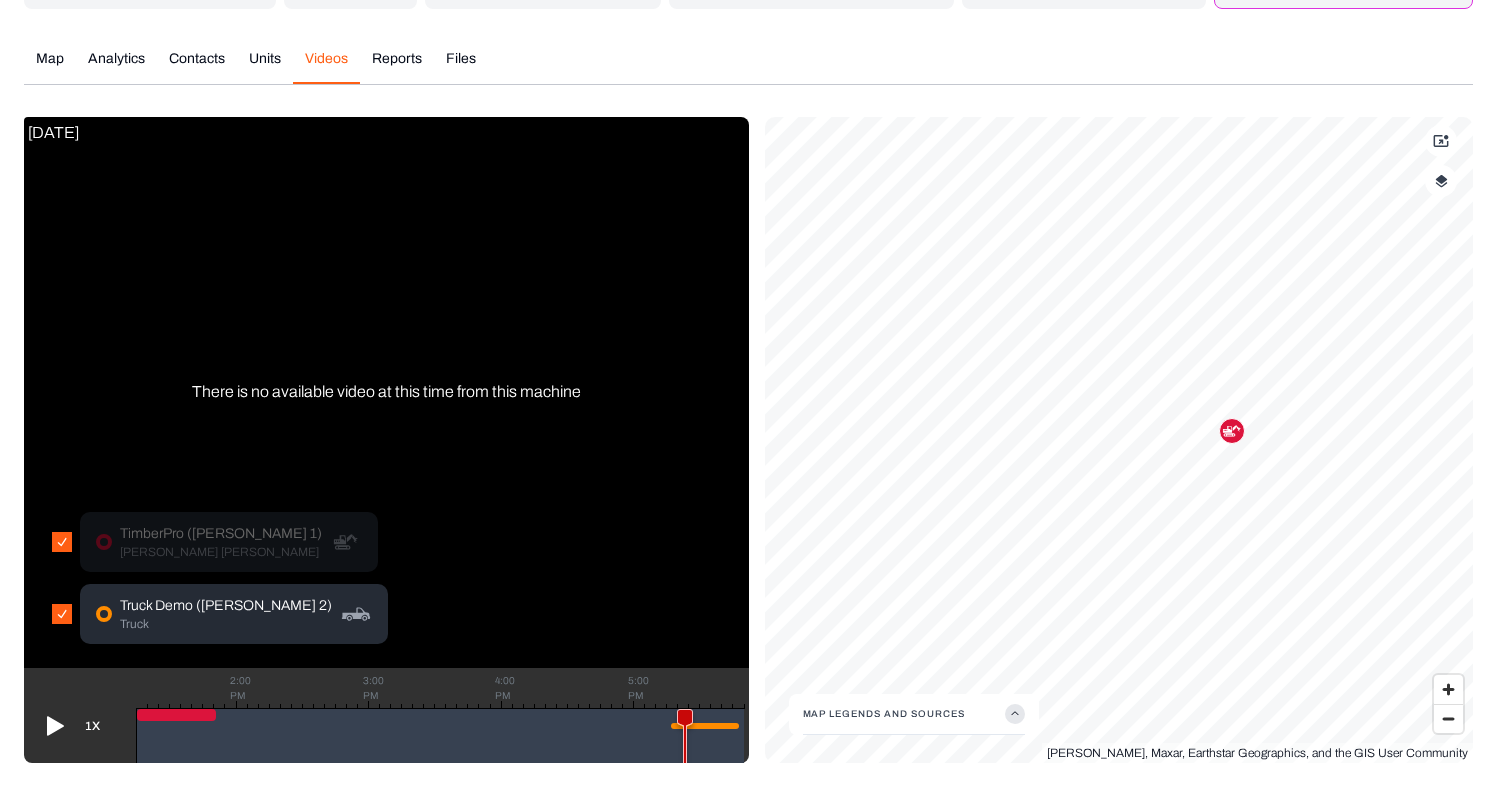 click on "Truck Demo ([PERSON_NAME] 2)" at bounding box center [226, 606] 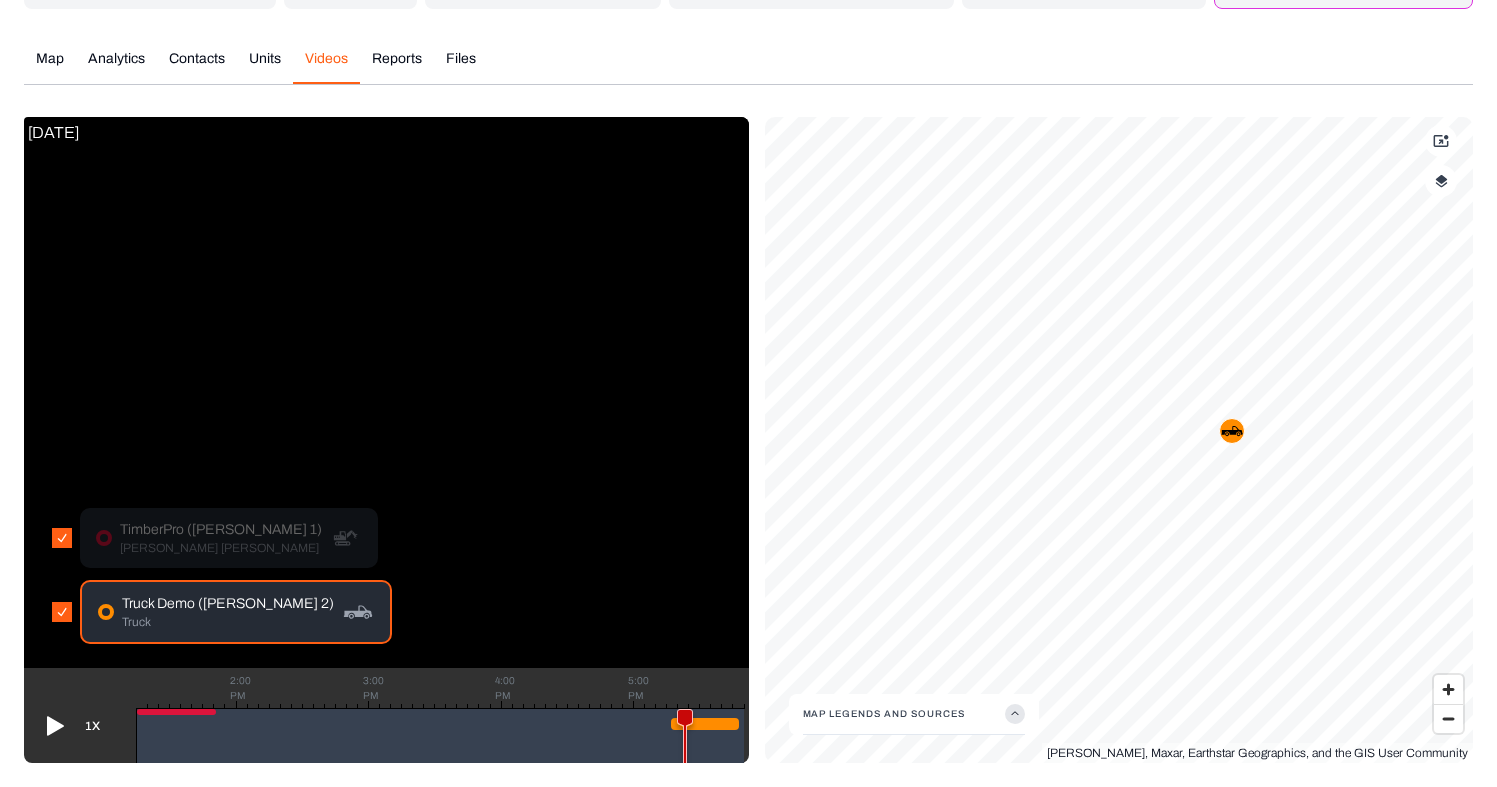 click 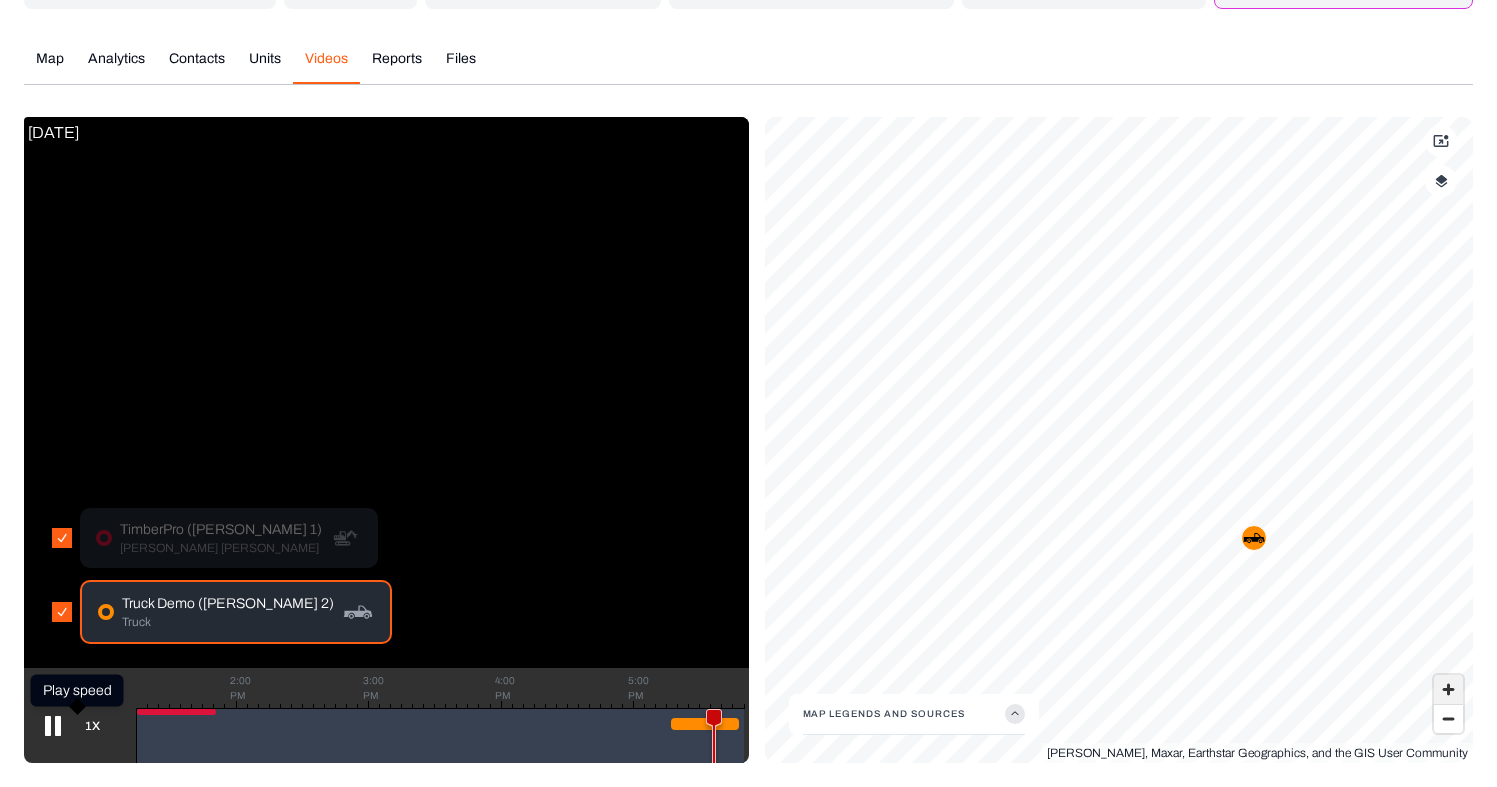 click at bounding box center (1448, 689) 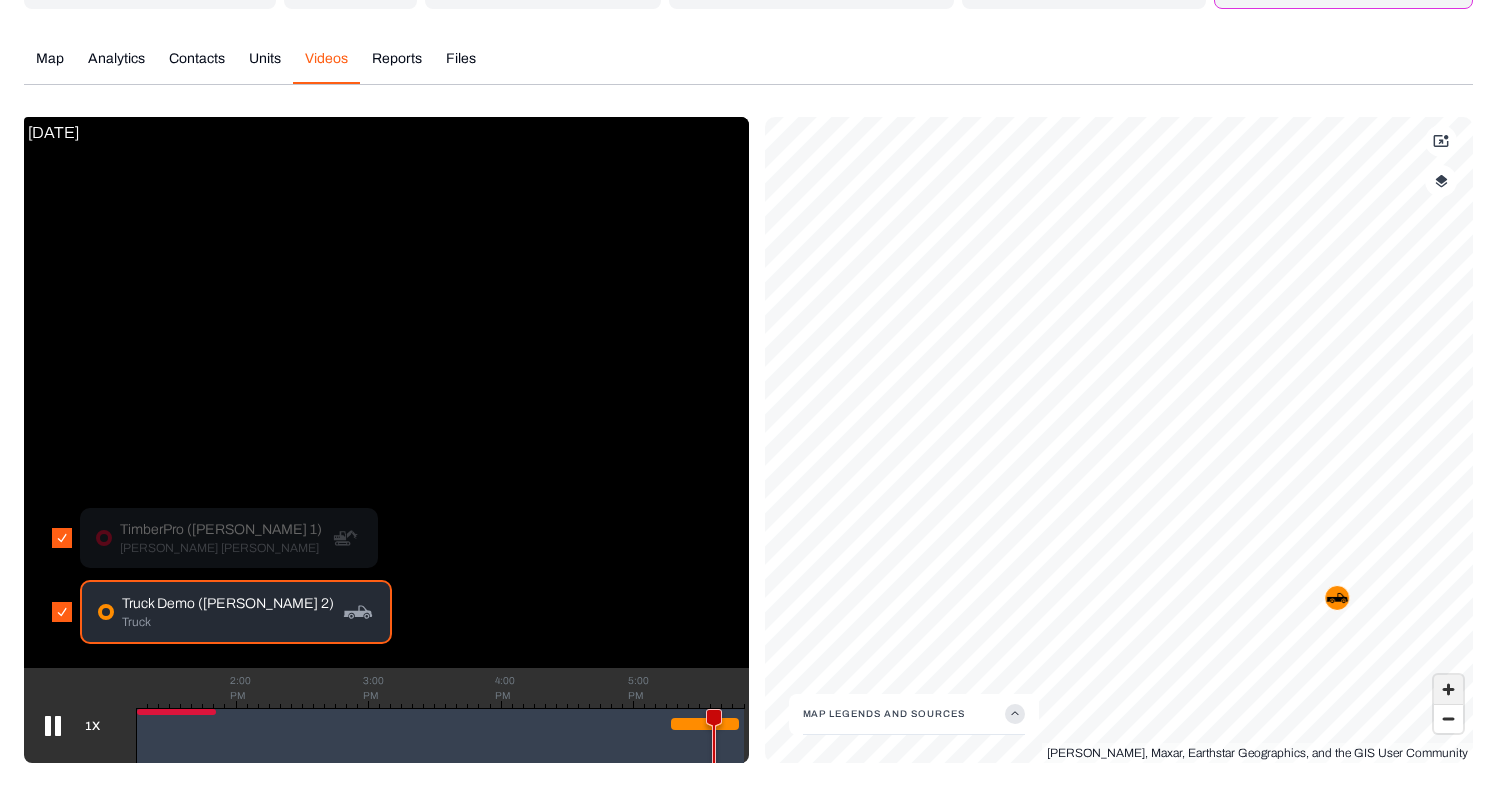 click at bounding box center [1448, 689] 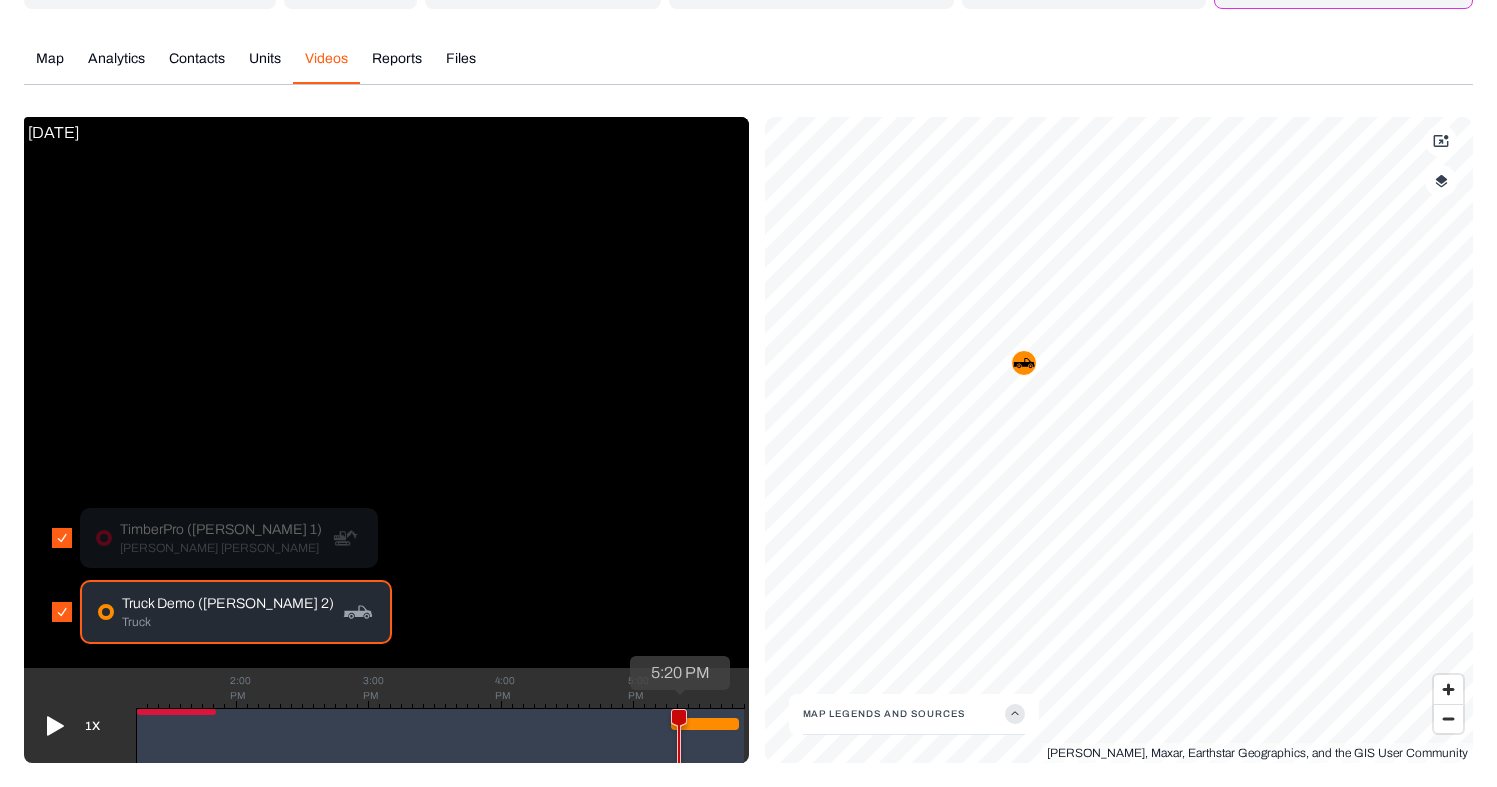 drag, startPoint x: 715, startPoint y: 716, endPoint x: 679, endPoint y: 716, distance: 36 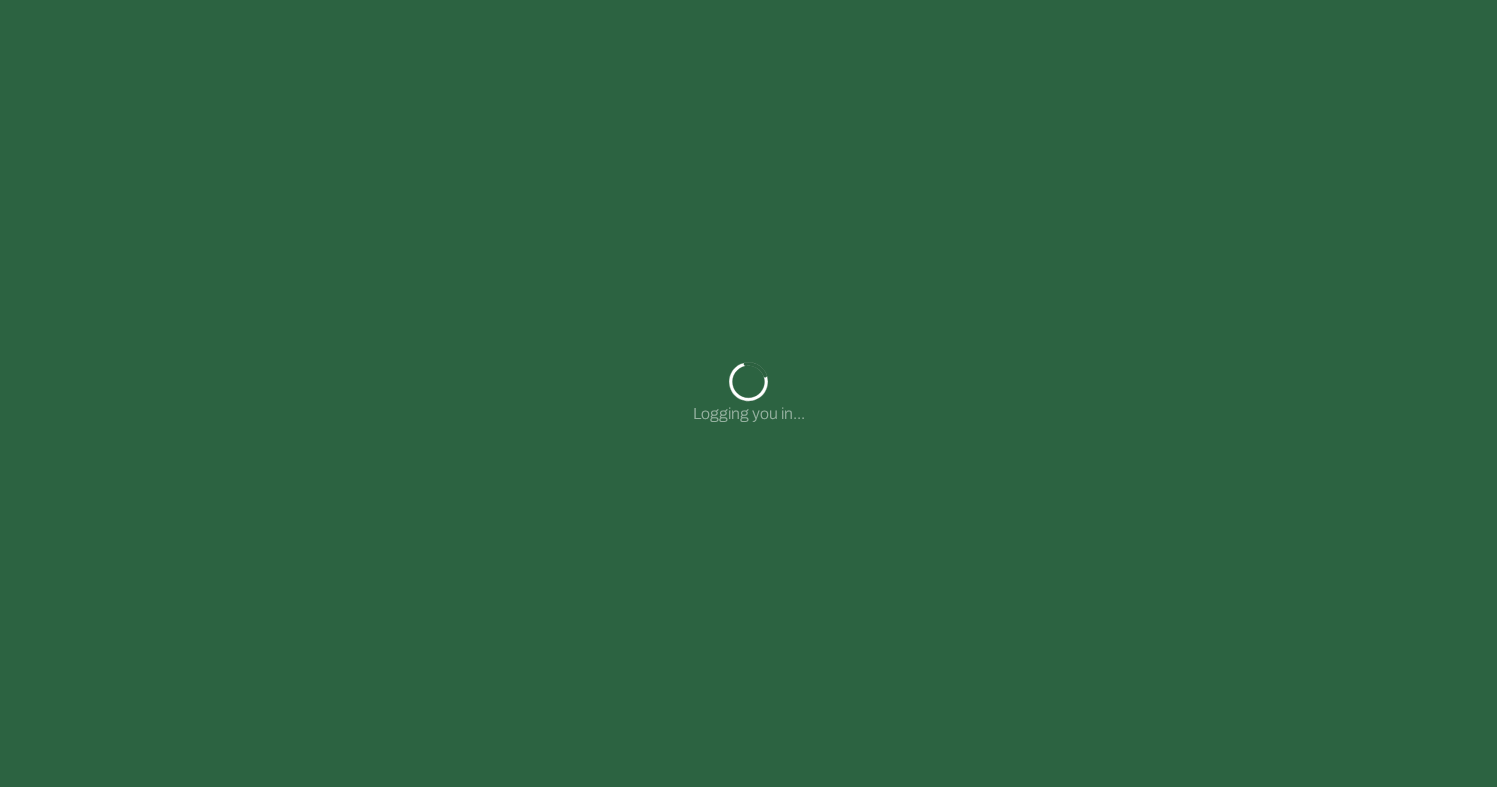 type on "**********" 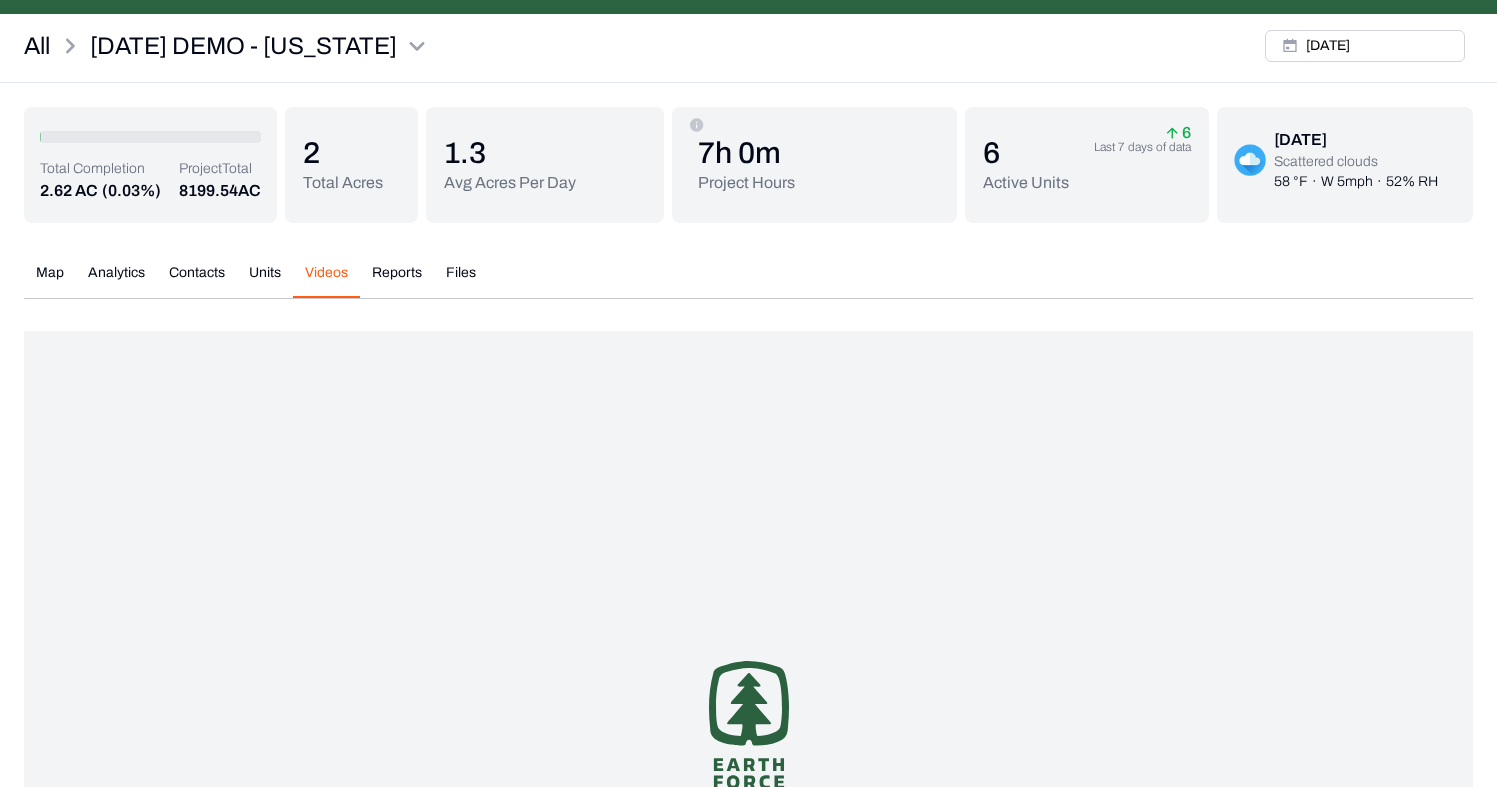 scroll, scrollTop: 276, scrollLeft: 0, axis: vertical 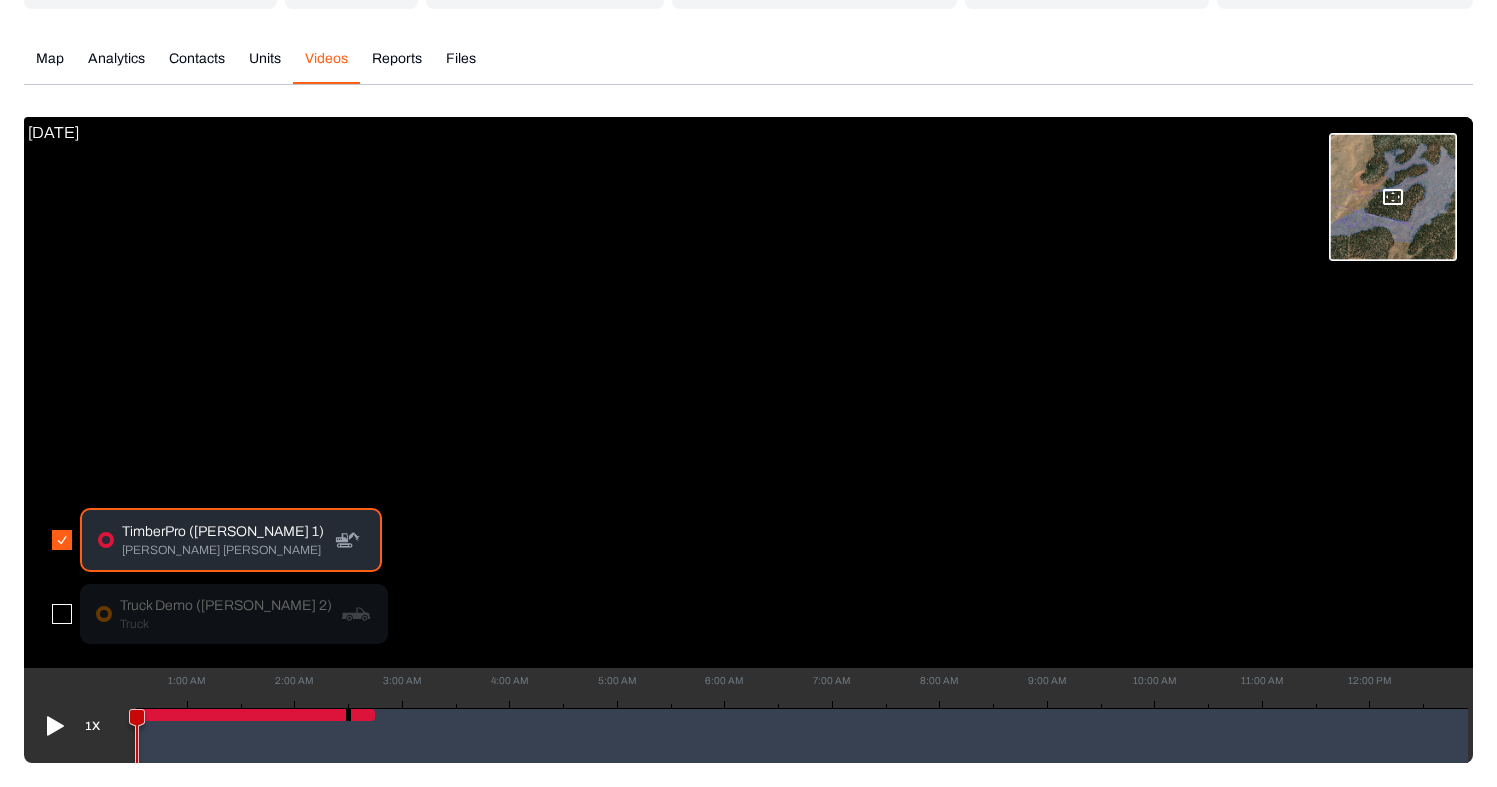 click at bounding box center [62, 614] 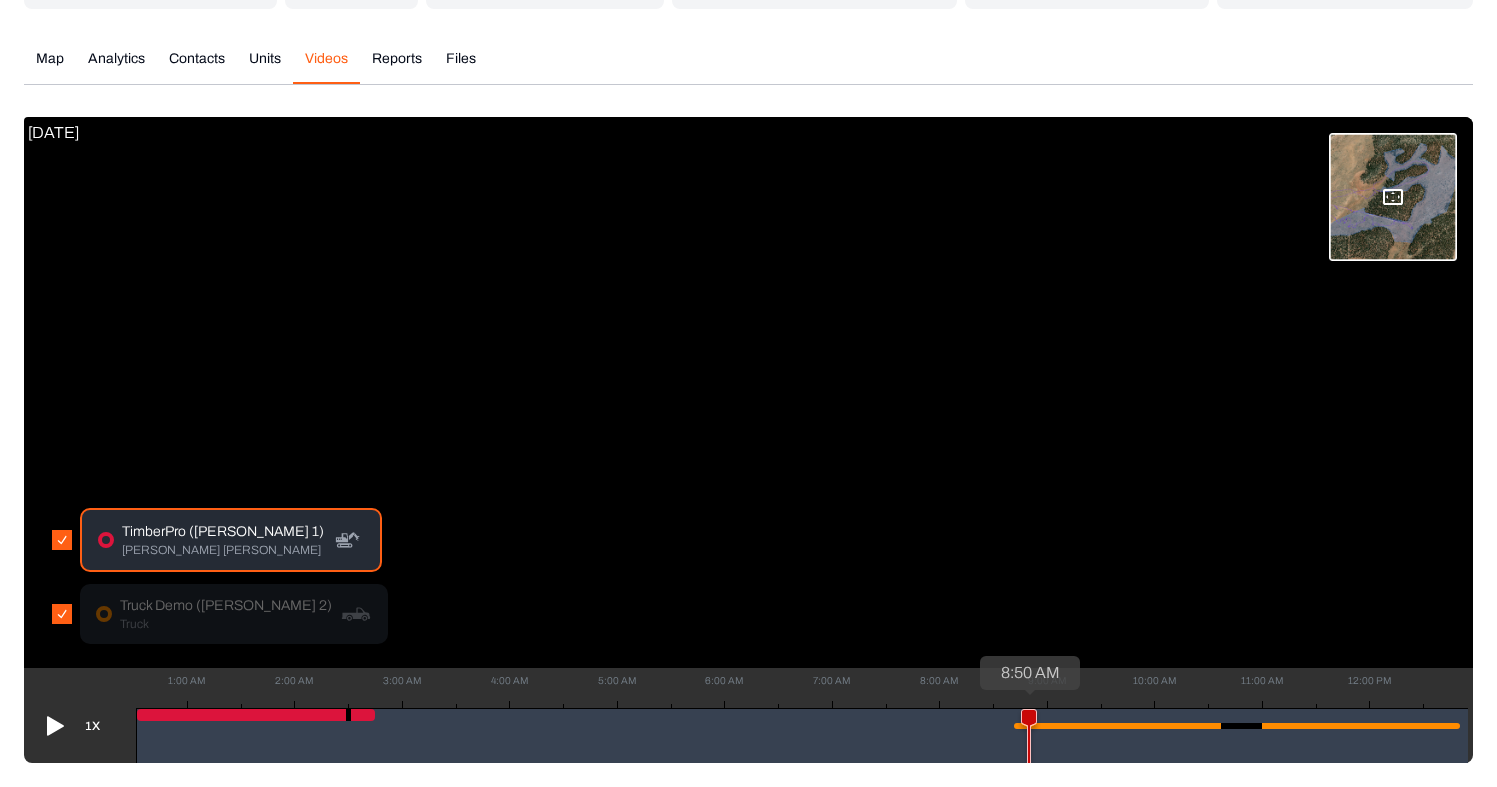 drag, startPoint x: 138, startPoint y: 714, endPoint x: 1029, endPoint y: 719, distance: 891.01404 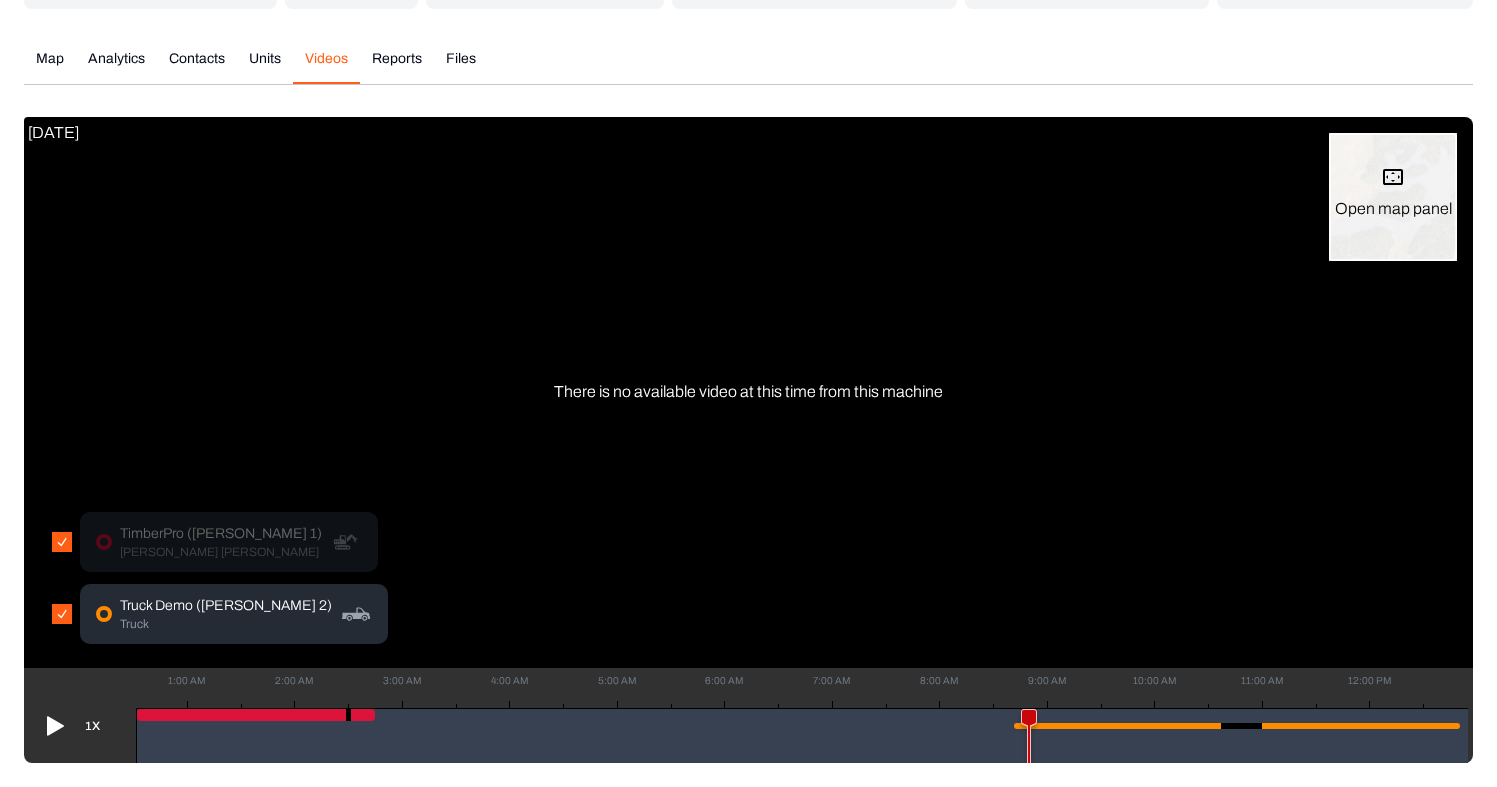 click on "Open map panel" at bounding box center (1393, 209) 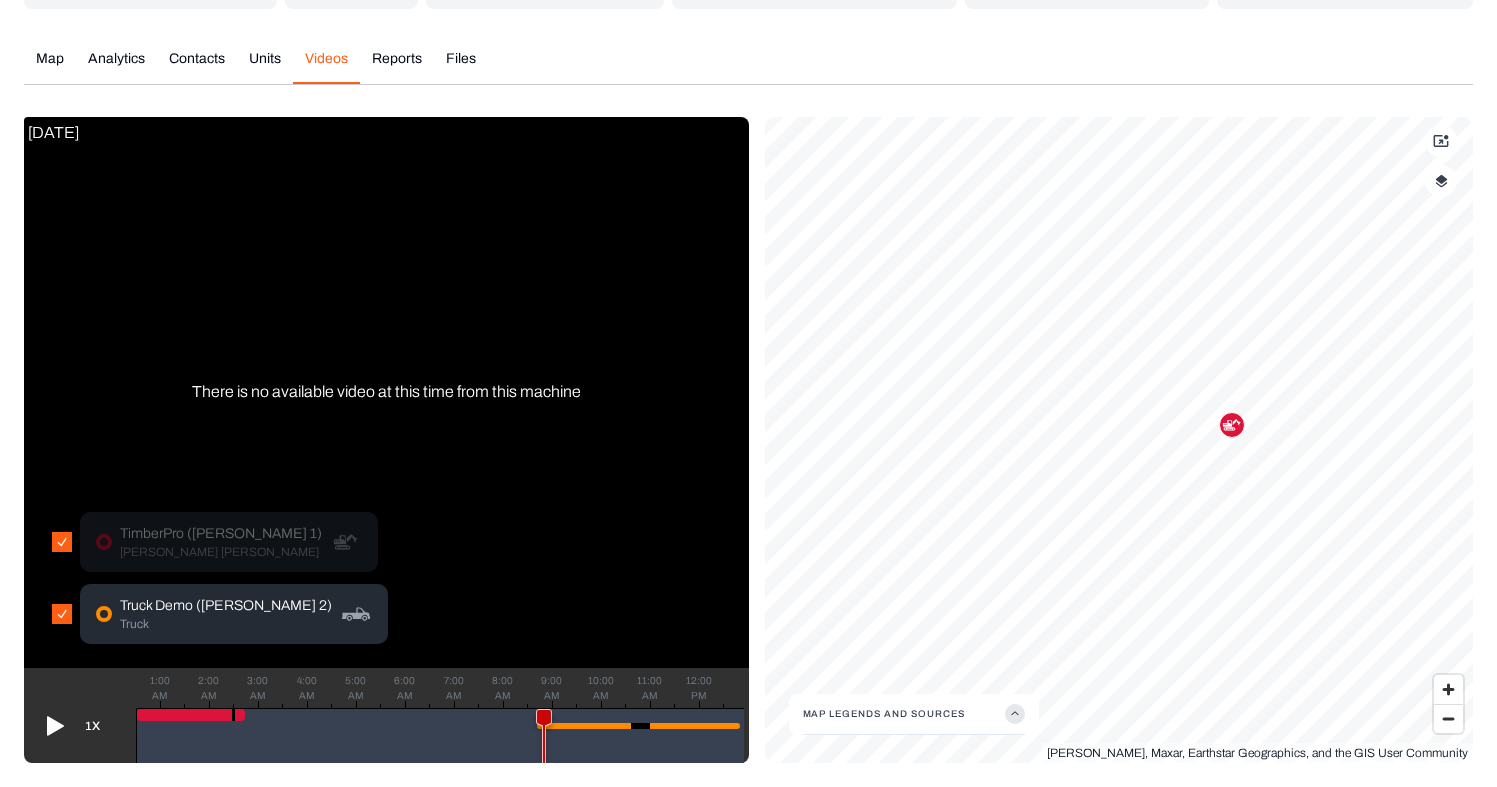 click 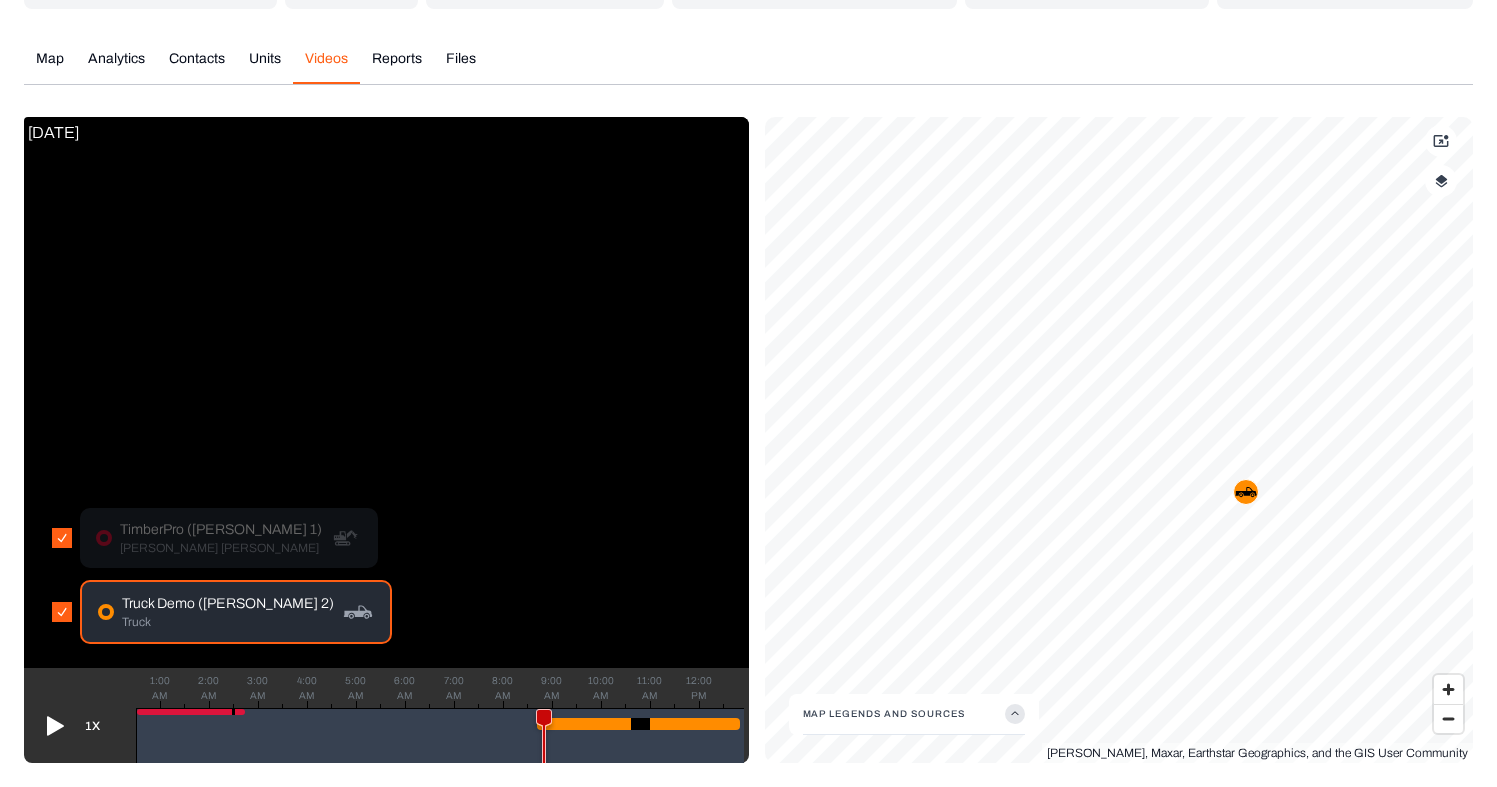 click 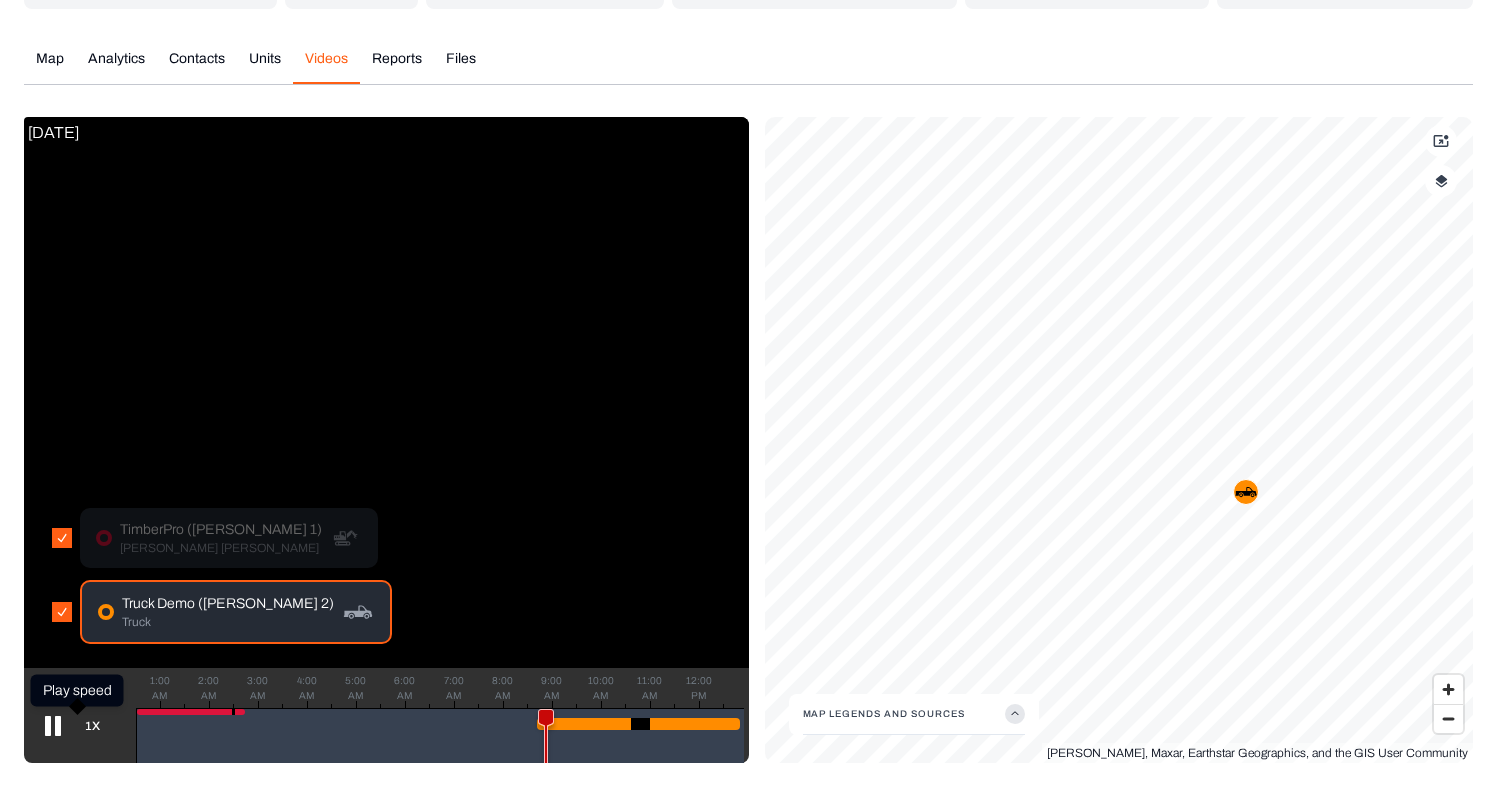 click on "1X" at bounding box center [92, 726] 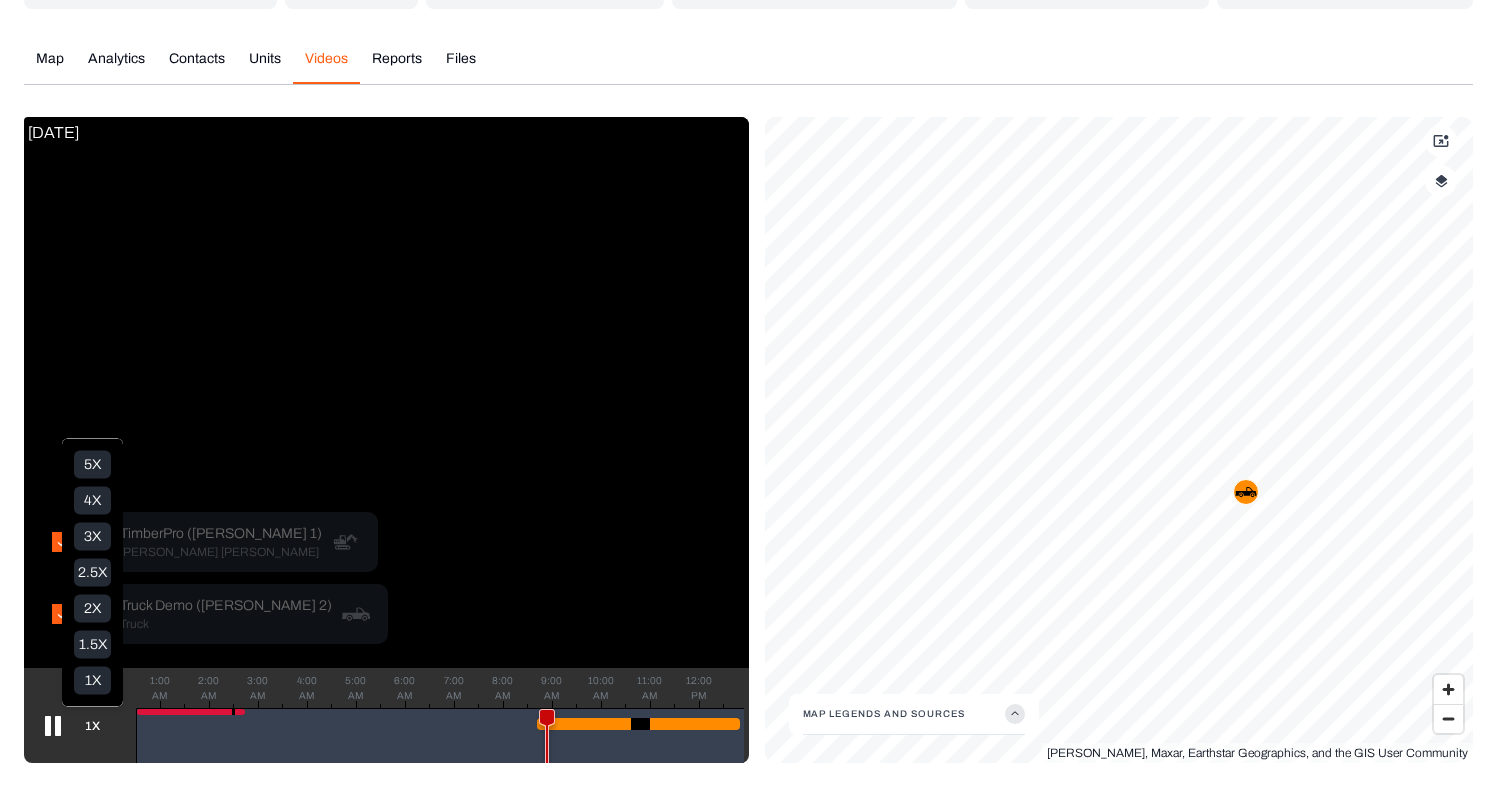 click on "2.5X" at bounding box center [92, 573] 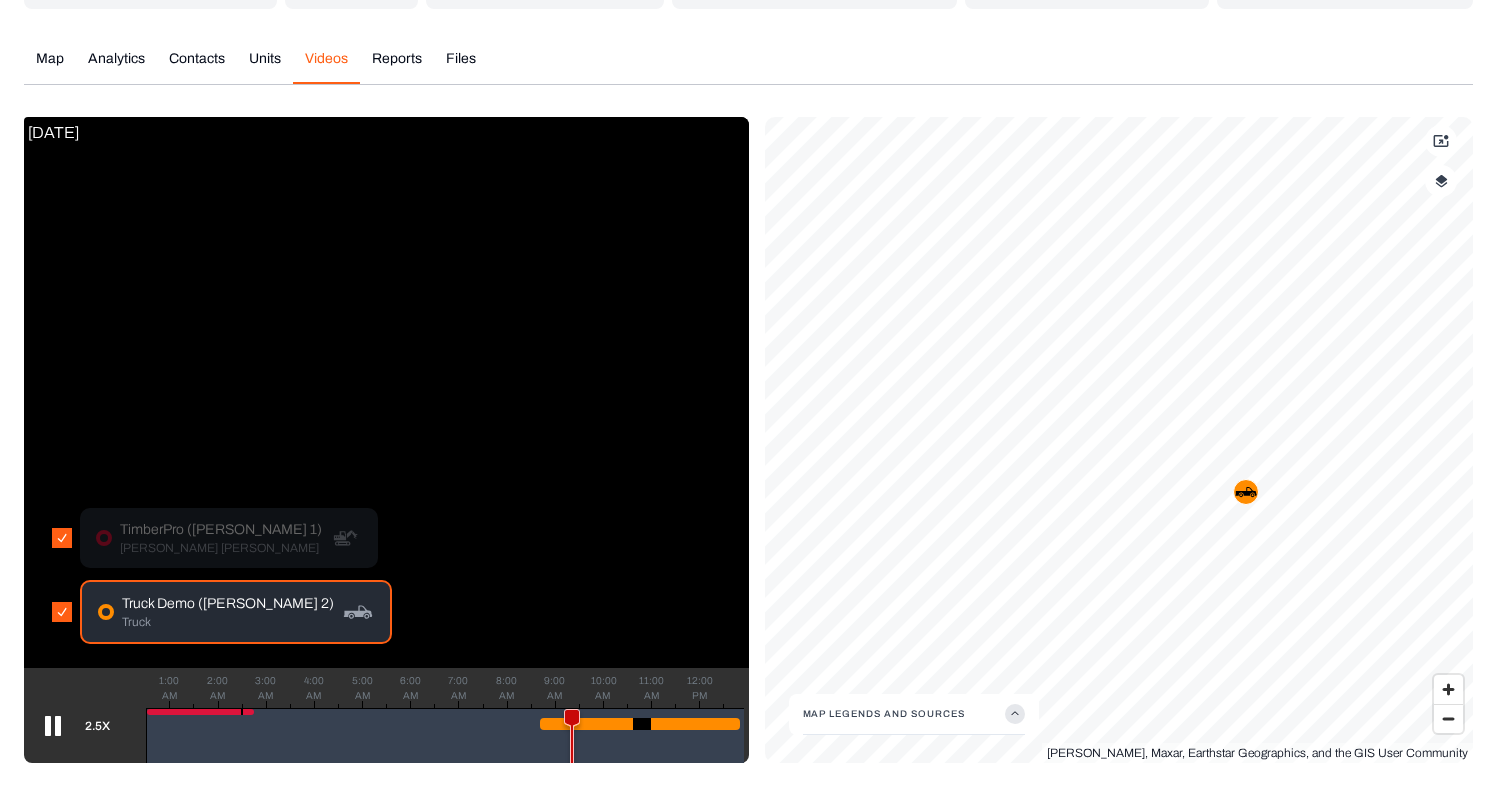 click 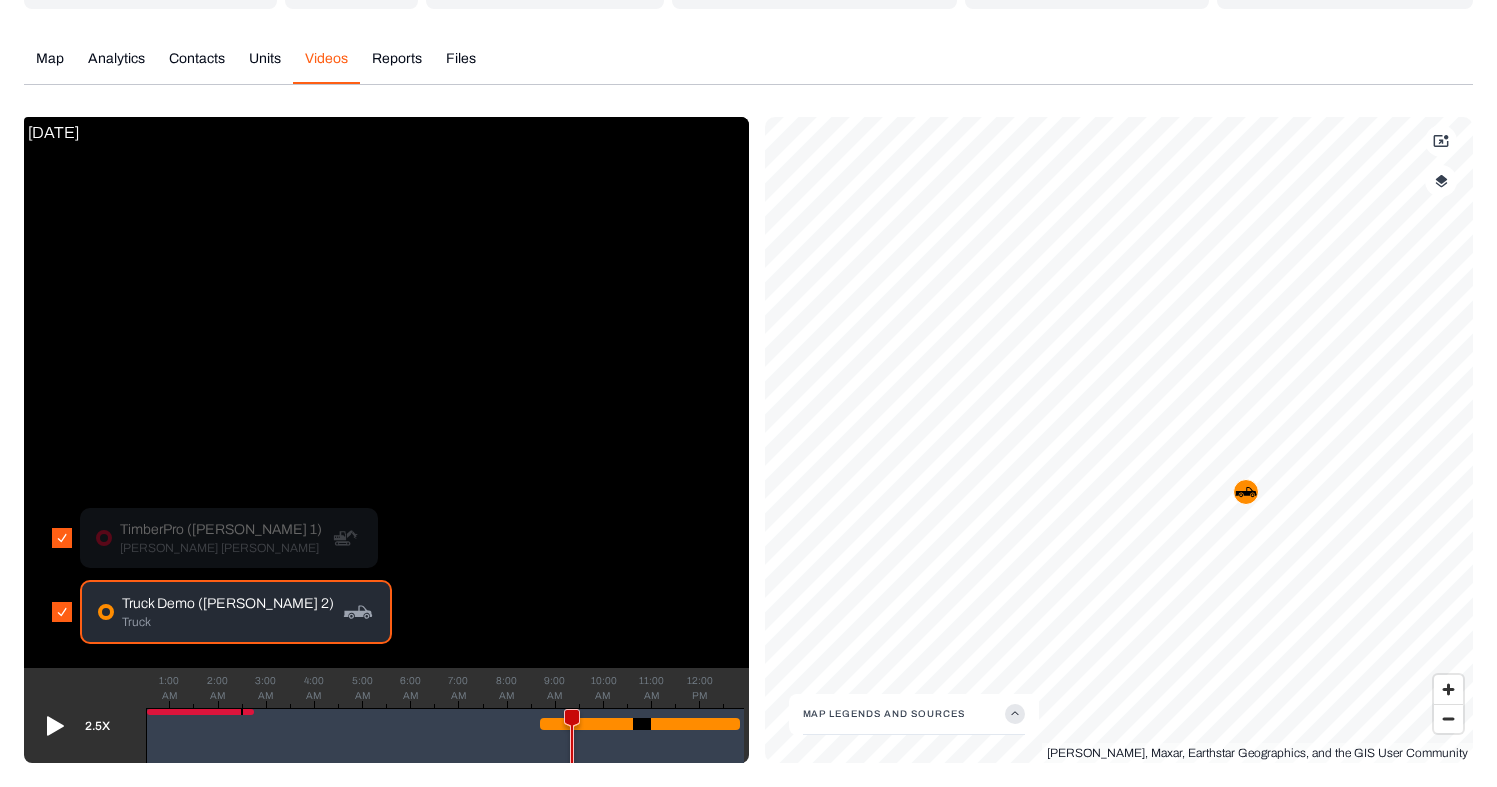 type 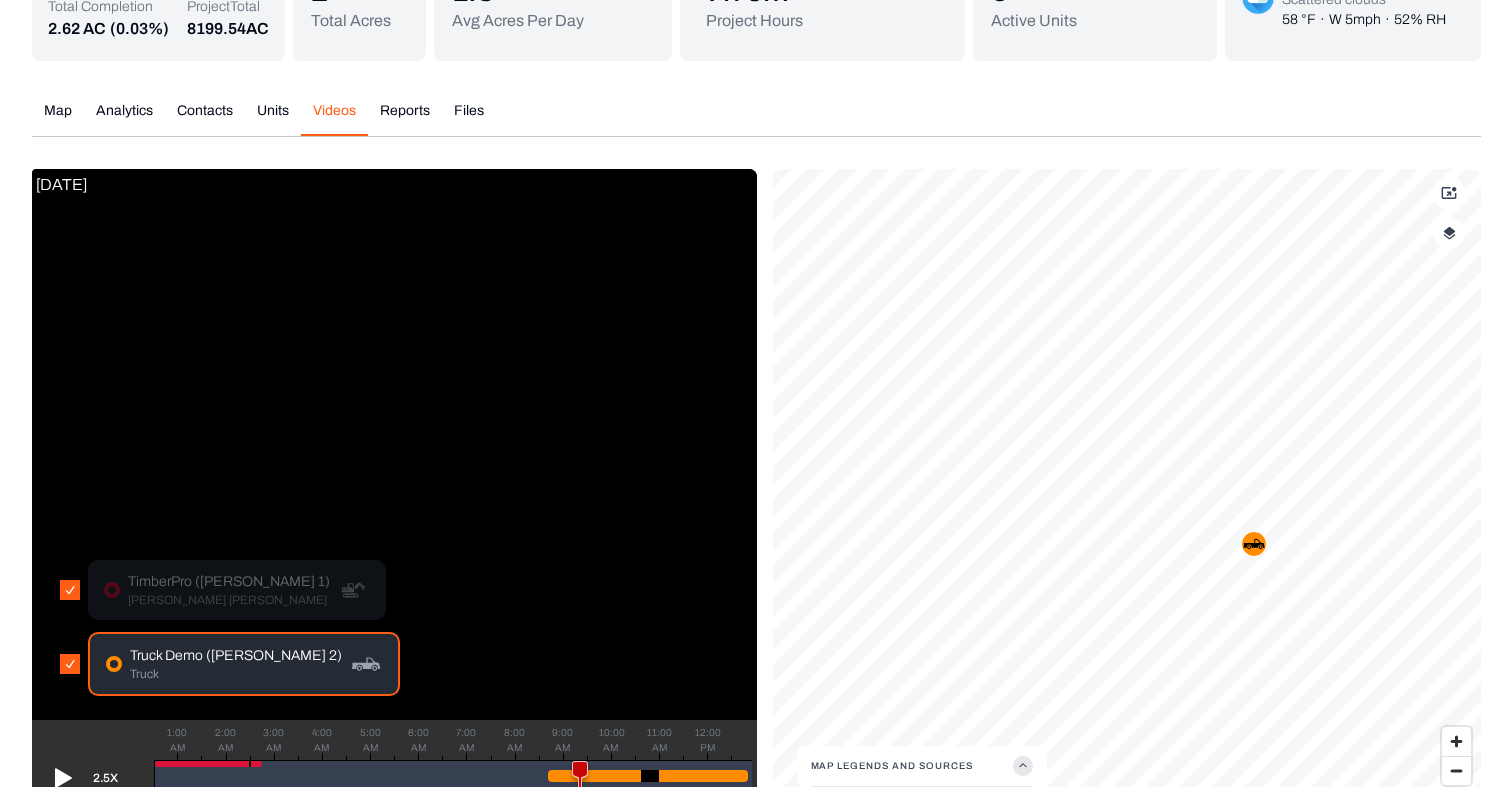 scroll, scrollTop: 0, scrollLeft: 0, axis: both 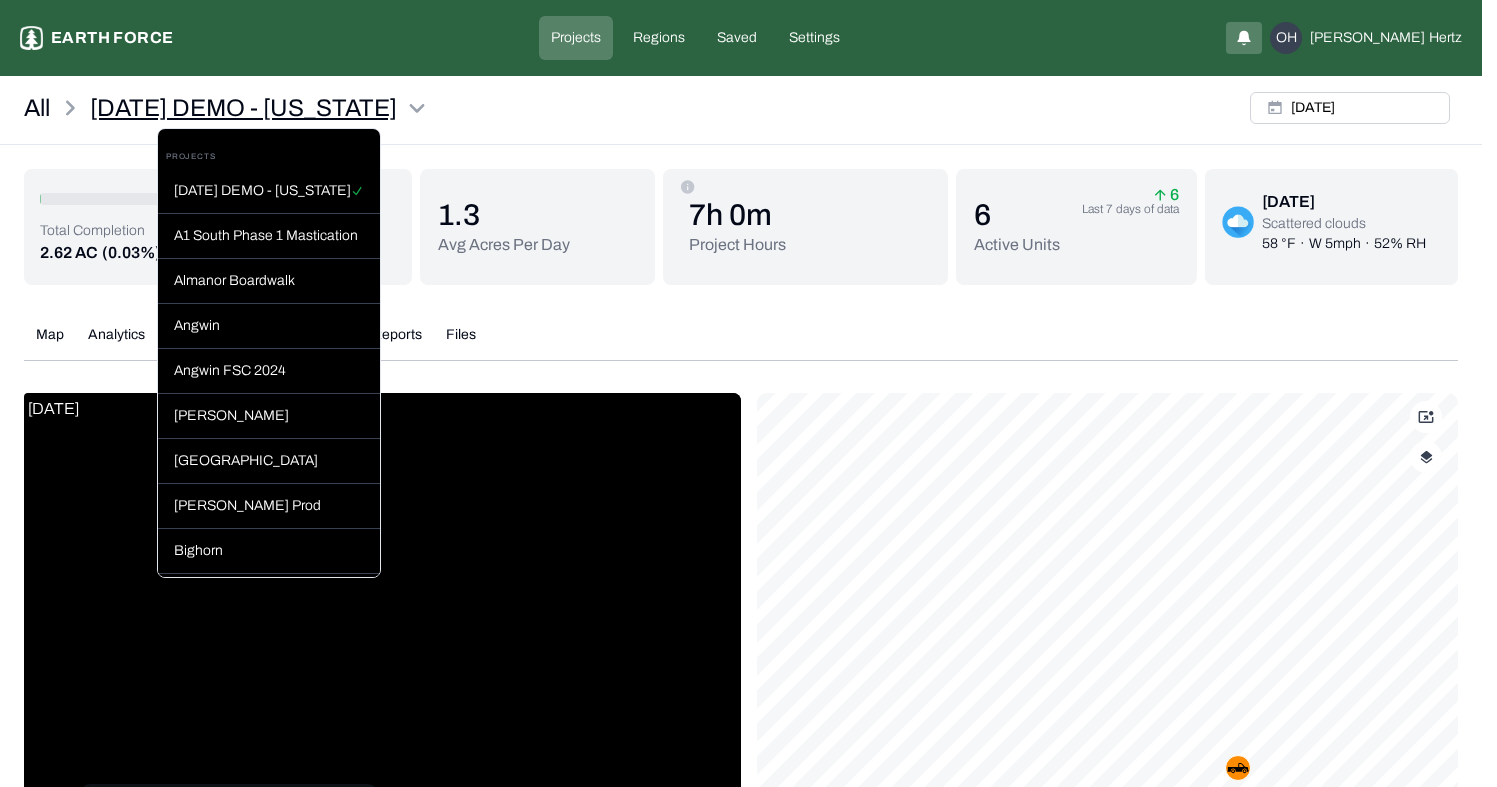 click on "2025 JULY DEMO - ARIZONA Earth force Projects Regions Saved Settings OH Omer Hertz All 2025 JULY DEMO - ARIZONA Tue, Jul, 15, 2025 Total Completion 2.62 AC (0.03%) Project  Total 8199.54  AC 2 Total Acres 1.3 Avg Acres Per Day 7h 0m Project Hours 6 Active Units 6 Last 7 days of data Tue, Jul 15, 2025 Scattered clouds 58 °F · W 5mph  · 52% RH Map Analytics Contacts Units Videos Reports Files Tue, Jul, 15, 2025 42 TRUCK_DEMO Active 0% / 1468.62 acres 29 Esri, Maxar, Earthstar Geographics, and the GIS User Community Map Legends And Sources Miles 0.0 5 10 15 20 Tue, Jul, 15, 2025 Acres Update 2025 JULY DEMO - ARIZONA 2 acres Last 7 Days of data 0 acres Total Acres out of boundary 2 acres Up to  7/15/2025 8199 acres Total Unique Acres Machine Hours Total  7 h Last 7 days of data. 39.9% (2.8h) 60.1% (4.2h) Unit Productivity Last 7 days of data. WW_98 WW_19 Active Machines Last 7 days of data.   Machine Type Days Last Update Total Hours TimberPro (Orin 1) Feller Buncher 5 Days 2.8 Truck 5 Days ..." at bounding box center (748, 531) 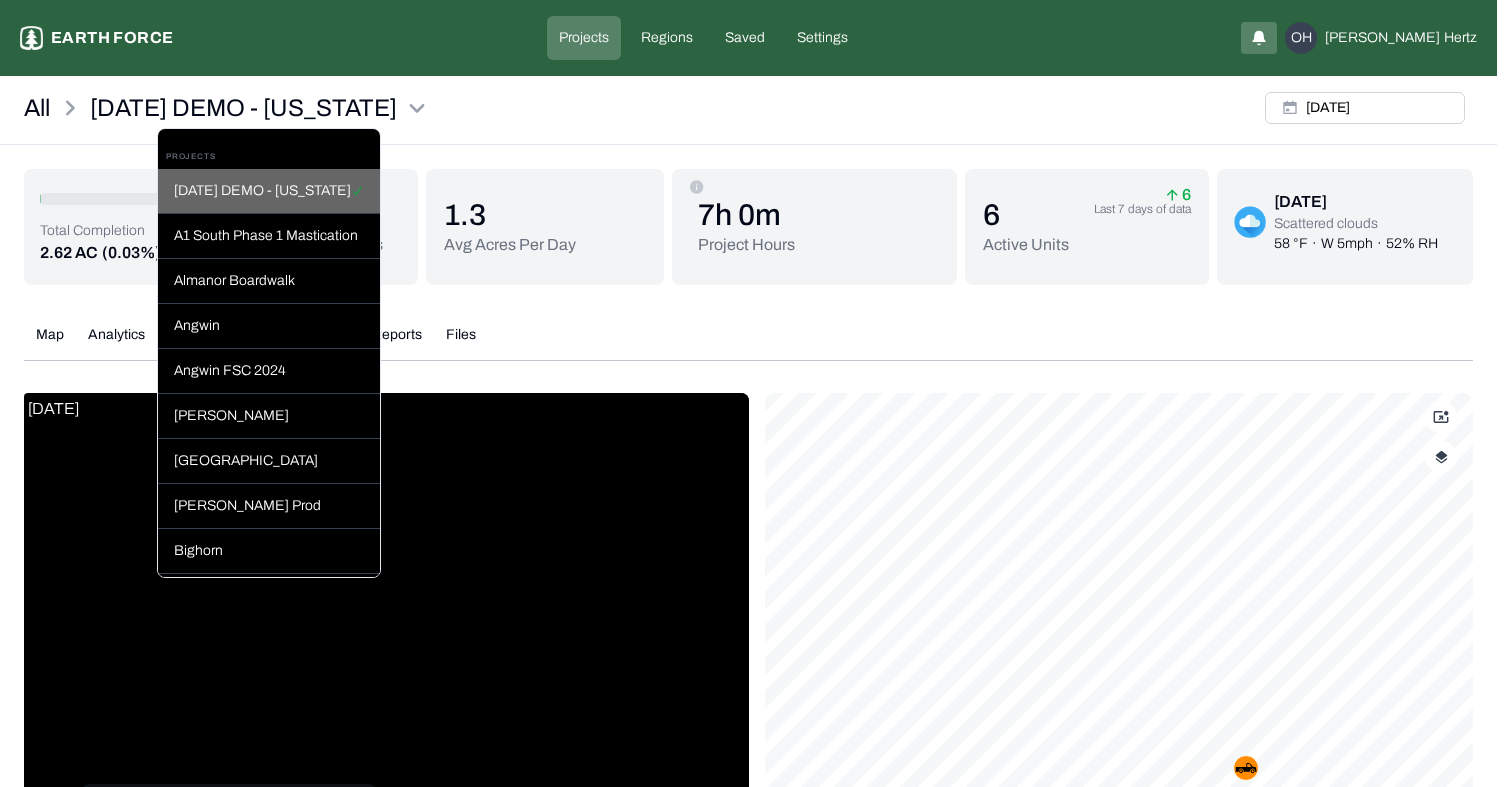 click on "[DATE] DEMO - [US_STATE]" at bounding box center [269, 191] 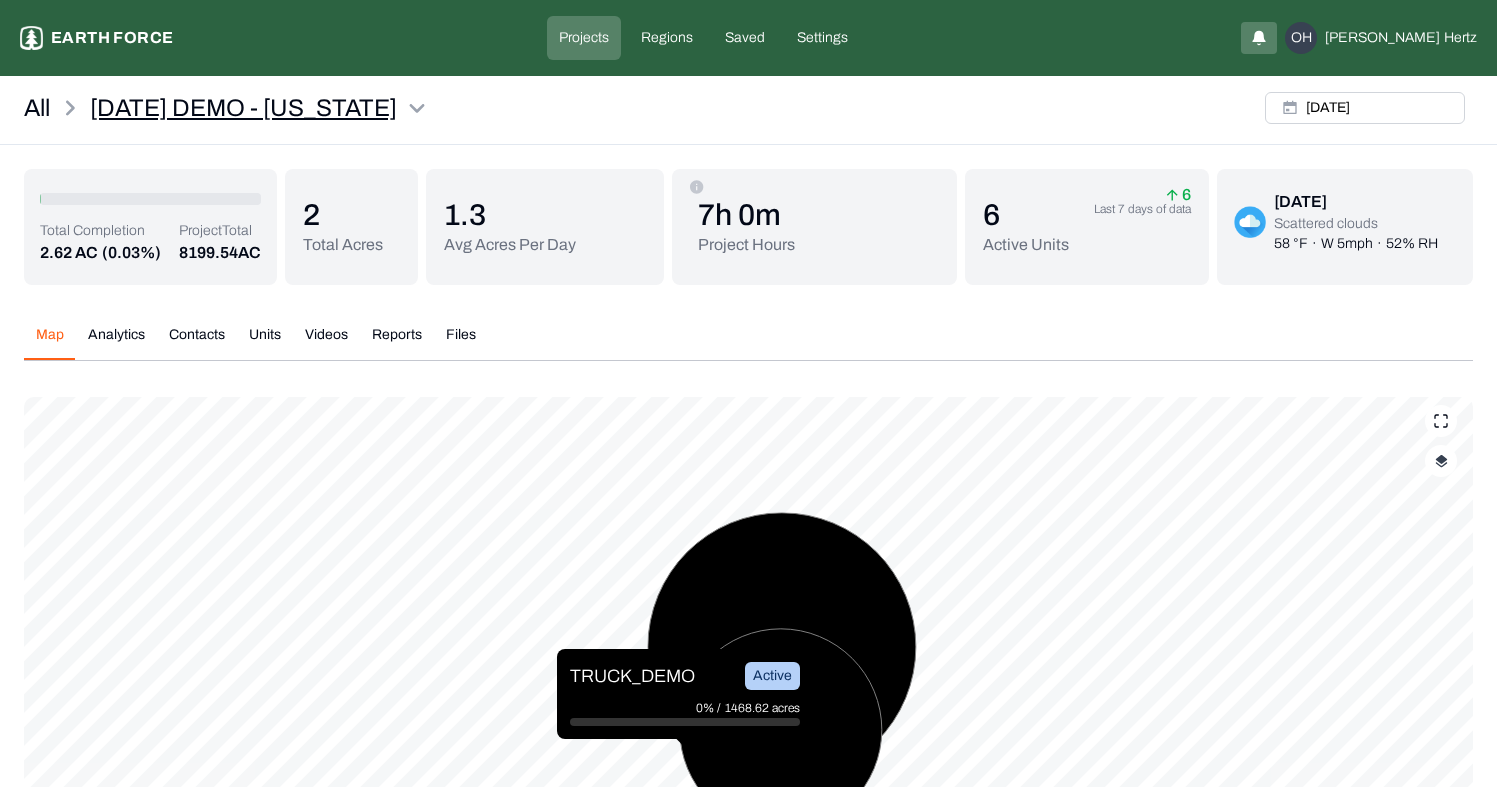 click on "2025 JULY DEMO - ARIZONA Earth force Projects Regions Saved Settings OH Omer Hertz All 2025 JULY DEMO - ARIZONA Tue, Jul, 15, 2025 Total Completion 2.62 AC (0.03%) Project  Total 8199.54  AC 2 Total Acres 1.3 Avg Acres Per Day 7h 0m Project Hours 6 Active Units 6 Last 7 days of data Tue, Jul 15, 2025 Scattered clouds 58 °F · W 5mph  · 52% RH Map Analytics Contacts Units Videos Reports Files Tue, Jul, 15, 2025 42 TRUCK_DEMO Active 0% / 1468.62 acres 29 Esri, Maxar, Earthstar Geographics, and the GIS User Community Map Legends And Sources Miles 0.0 5 10 15 20 Tue, Jul, 15, 2025 Acres Update 2025 JULY DEMO - ARIZONA 2 acres Last 7 Days of data 0 acres Total Acres out of boundary 2 acres Up to  7/15/2025 8199 acres Total Unique Acres Machine Hours Total  7 h Last 7 days of data. 39.9% (2.8h) 60.1% (4.2h) Unit Productivity Last 7 days of data. WW_98 WW_19 Active Machines Last 7 days of data.   Machine Type Days Last Update Total Hours TimberPro (Orin 1) Feller Buncher 5 Days 2.8 Truck 5 Days ..." at bounding box center [748, 489] 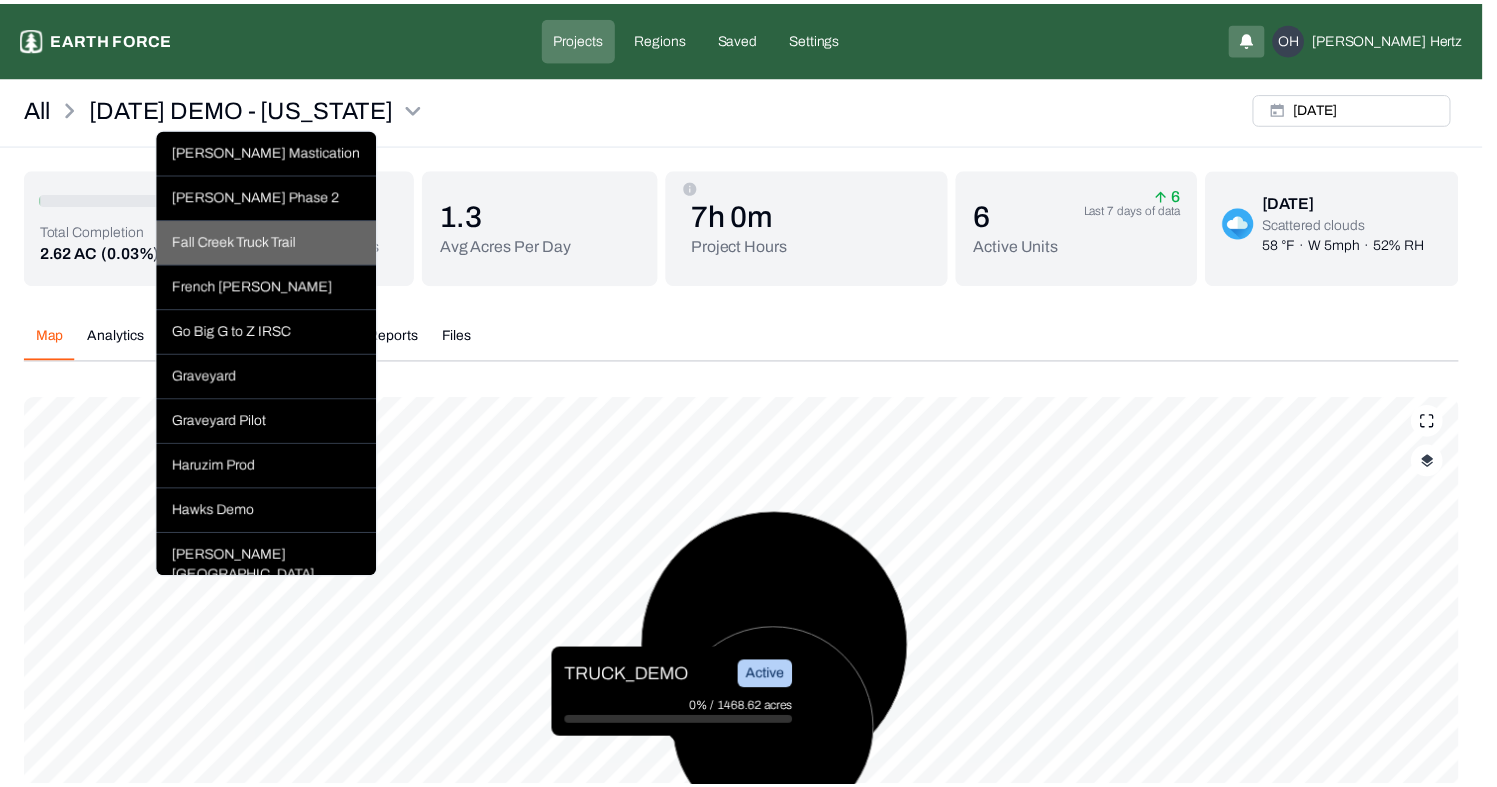 scroll, scrollTop: 509, scrollLeft: 0, axis: vertical 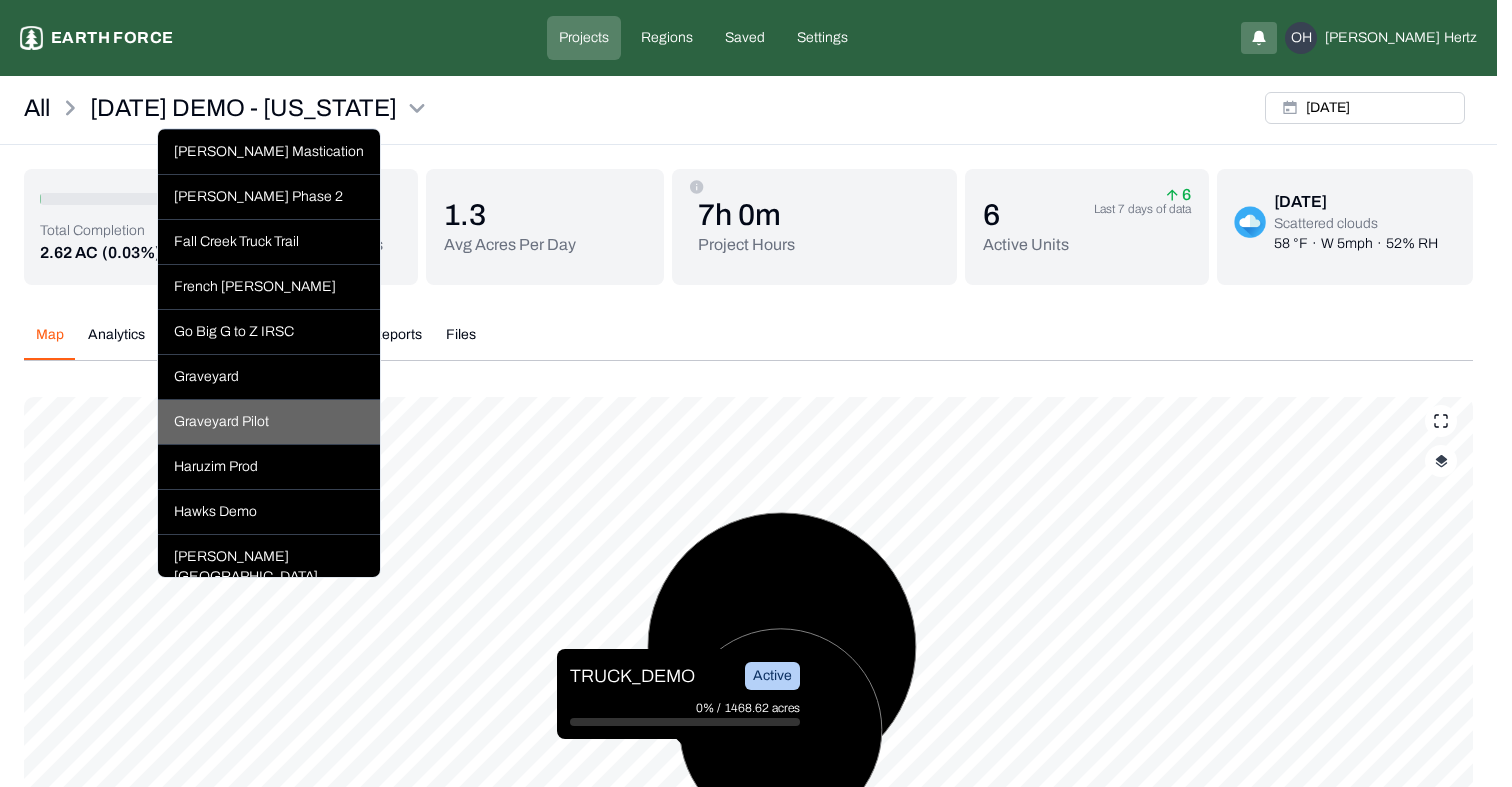 click on "Graveyard Pilot" at bounding box center [269, 422] 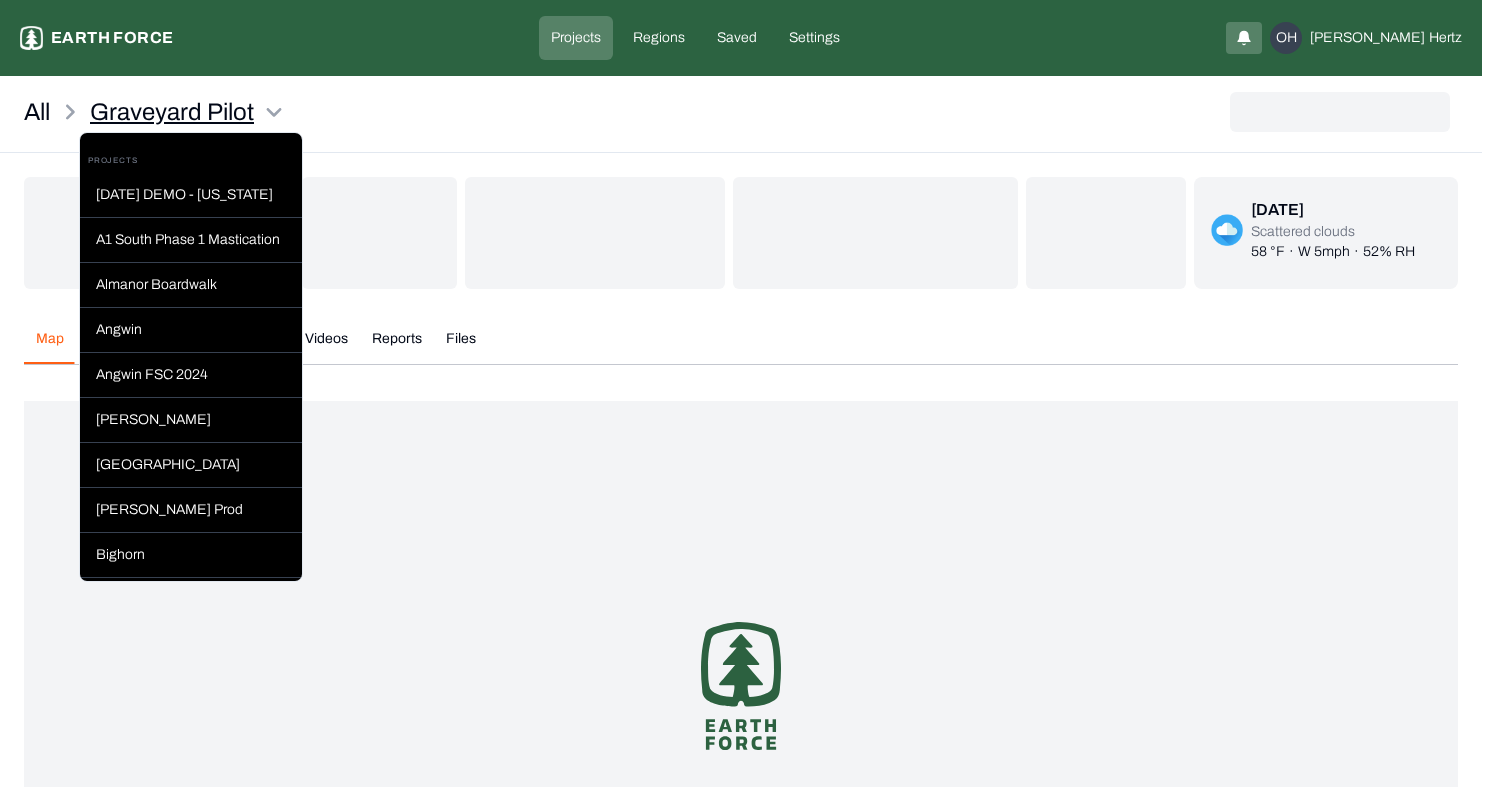 click on "Graveyard Pilot Earth force Projects Regions Saved Settings OH Omer Hertz All Graveyard Pilot Tue, Jul 15, 2025 Scattered clouds 58 °F · W 5mph  · 52% RH Map Analytics Contacts Units Videos Reports Files
/* .letters {
fill: #53c047;
}
.tree {
fill: #0f38a7;
} */
@keyframes colorChange {
0%{fill:rgba(44, 97, 64, 1)}
50%{fill:rgba(44, 97, 64, 0.45); scale: 0.98; transform-origin: center;}
100%{fill:rgba(44, 97, 64,1)}
}
.letters, .tree, .first_letters {
fill:#2C6140;
animation: colorChange 1.4s ease-in-out infinite ;
}
.letters{
animation-delay: 0.3s;
}
.first_letters {
animation-delay: 0.2s
}
Map Legends And Sources Miles 0.0 5k 10k 15k 20k Machine Hours Total  7 h Last 7 days of data. Unit Productivity 145 98" at bounding box center (748, 497) 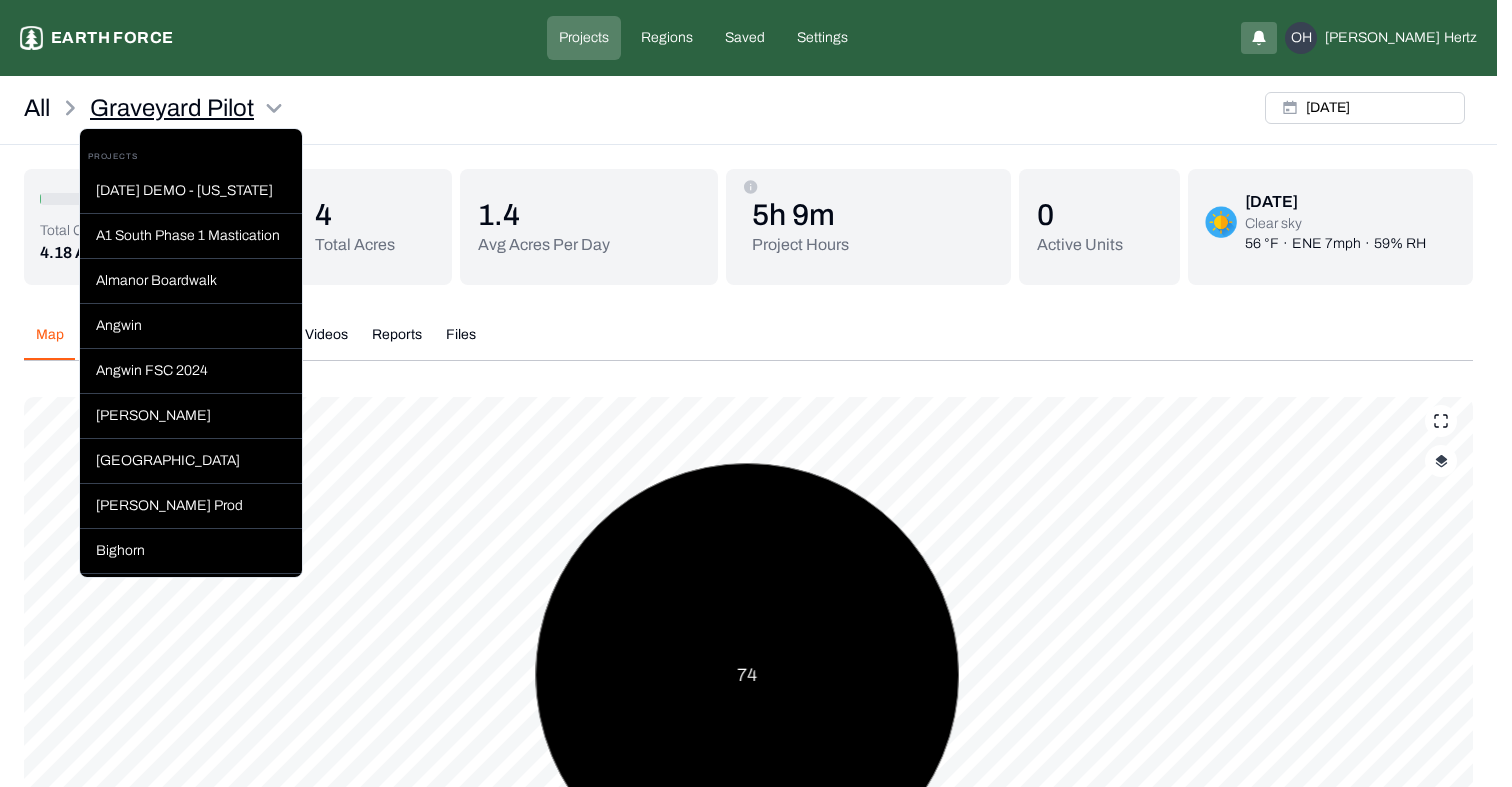 click on "Graveyard Pilot Earth force Projects Regions Saved Settings OH Omer Hertz All Graveyard Pilot Thu, Jun, 19, 2025 Total Completion 4.18 AC (0.2%) Project  Total 2032.03  AC 4 Total Acres 1.4 Avg Acres Per Day 5h 9m Project Hours 0 Active Units Thu, Jun 19, 2025 Clear sky 56 °F · ENE 7mph  · 59% RH Map Analytics Contacts Units Videos Reports Files Thu, Jun, 19, 2025 74 Esri, Maxar, Earthstar Geographics, and the GIS User Community Map Legends And Sources Miles 0.0 13 25 38 50 Thu, Jun, 19, 2025 Acres Update Graveyard Pilot 4 acres Last 7 Days of data 3.9 acres Total Acres out of boundary 4 acres Up to  6/19/2025 2032 acres Total Unique Acres Machine Hours Total  5.2 h Last 7 days of data. 13.6% (0.7h) 56% (2.9h) 30.4% (1.6h) Unit Productivity Last 7 days of data. 145 98 136 282 343 127 347 132 107 Active Machines Last 7 days of data.   Machine Type Days Last Update Total Hours 509 Orin2 Wheeled Masticator 31 Days 0.7 511 - Orin4 Wheeled Masticator 32 Days 2.89 510 Orin 3 Wheeled Masticator 98" at bounding box center [756, 489] 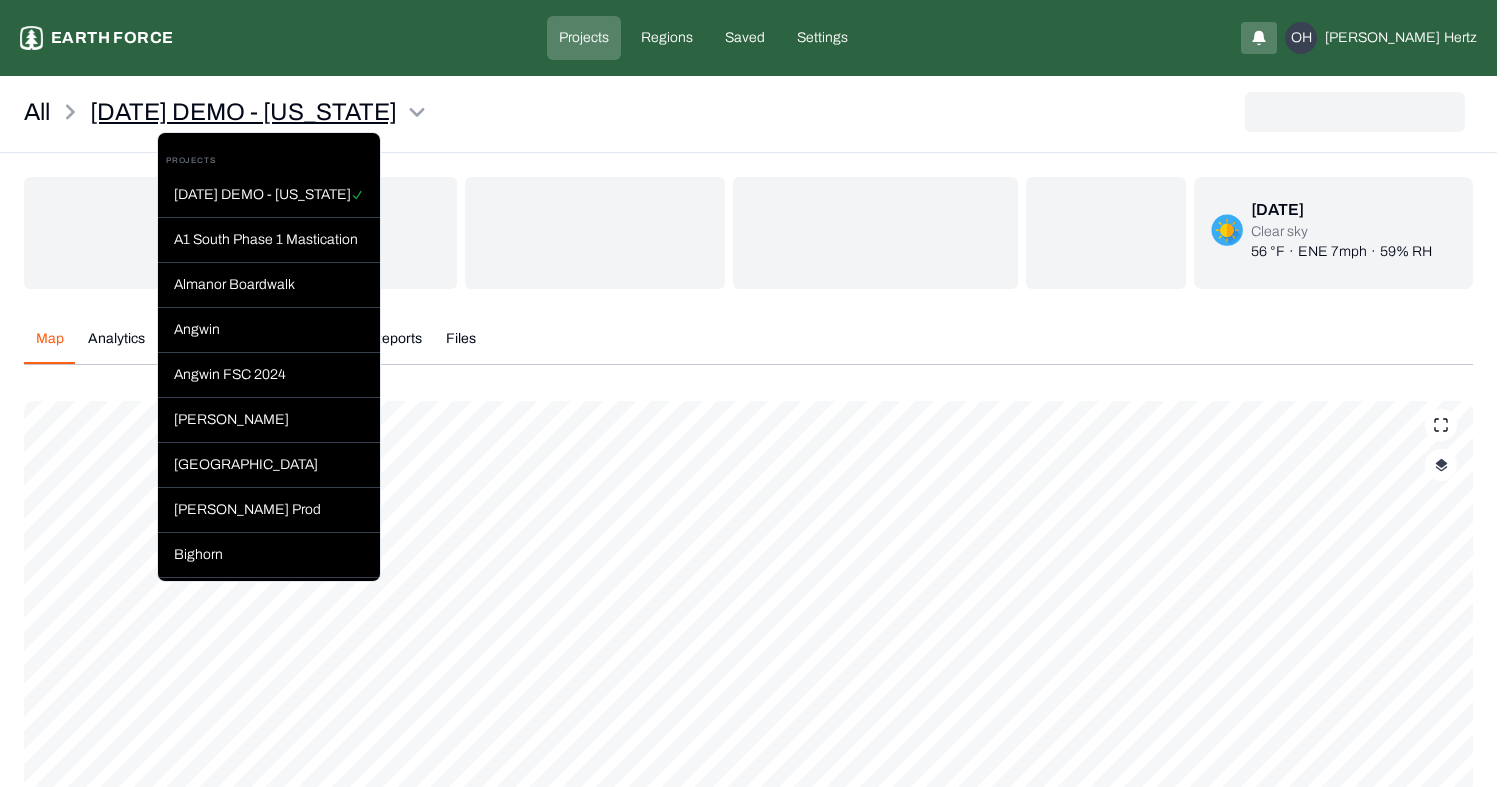 click on "2025 JULY DEMO - ARIZONA Earth force Projects Regions Saved Settings OH Omer Hertz All 2025 JULY DEMO - ARIZONA Thu, Jun 19, 2025 Clear sky 56 °F · ENE 7mph  · 59% RH Map Analytics Contacts Units Videos Reports Files Source: Esri, Maxar, GeoEye, Earthstar Geographics, CNES/Airbus DS, USDA, USGS, AeroGRID, IGN, and the GIS User Community Map Legends And Sources Miles 0.0 5k 10k 15k 20k Machine Hours Total  5.2 h Last 7 days of data. Unit Productivity Last 7 days of data. 145 98 136 282 343 127 347 132 107 Active Machines Last 7 days of data.   Machine Type Days Last Update Total Hours Last Updated Units Last 7 days of data. Last Update Date Machine Hours (7D) 282 32 Days 0.03 107 33 Days 0.22 98 32 Days 1.54 136 32 Days 0.68 132 32 Days 0.02 145 31 Days 0.64 343 32 Days 0.14 127 32 Days 0.46 347 32 Days 0.02 Machine Utilization By Unit Last 7 days of data. 145 98 136 282 343 127 347 132 107 Earliest Start to Latest Stop - Units Last 7 days of data. 107 98 121 334 312 106 124 136 47 132 125" at bounding box center [756, 491] 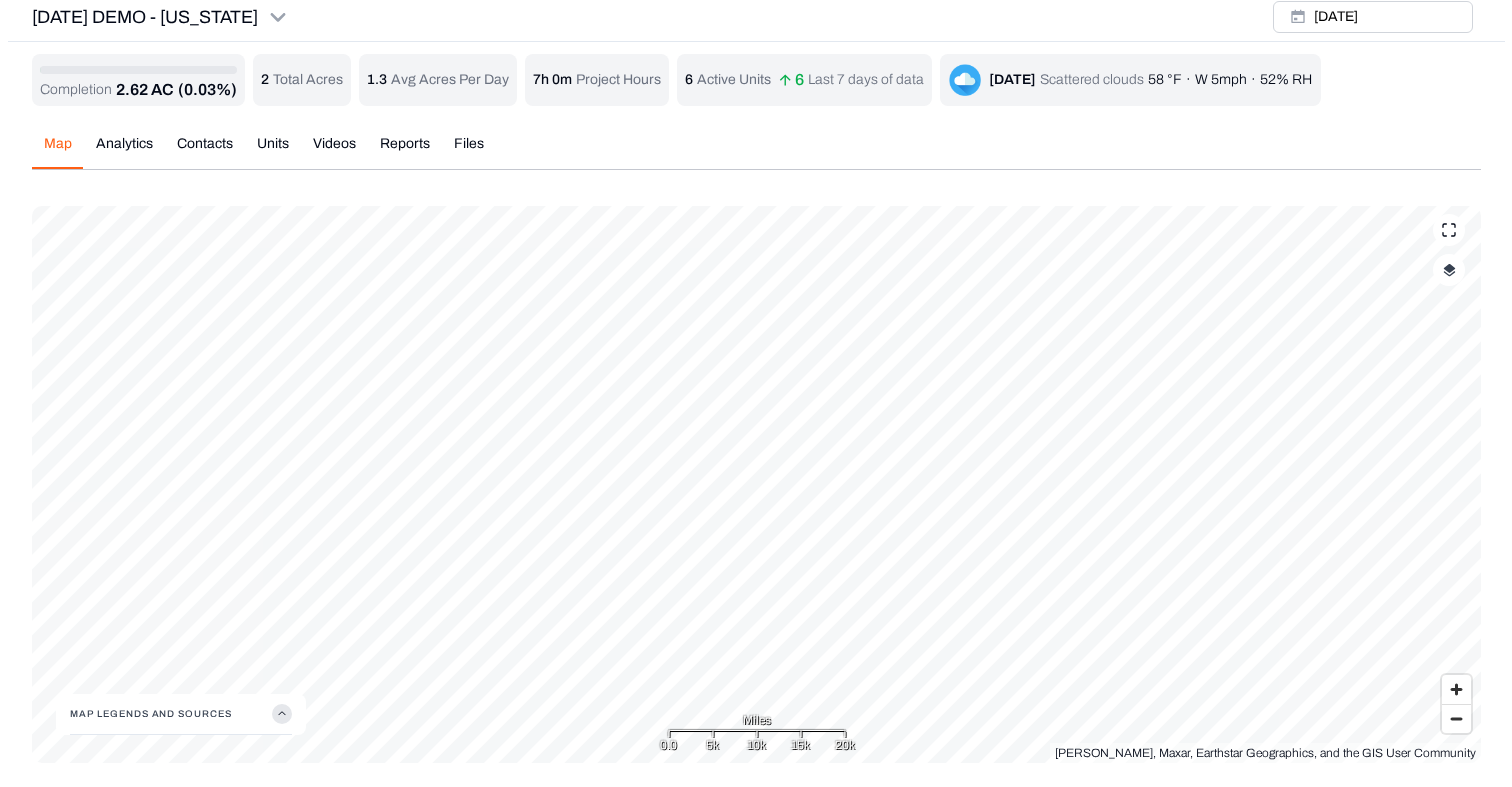 scroll, scrollTop: 7, scrollLeft: 0, axis: vertical 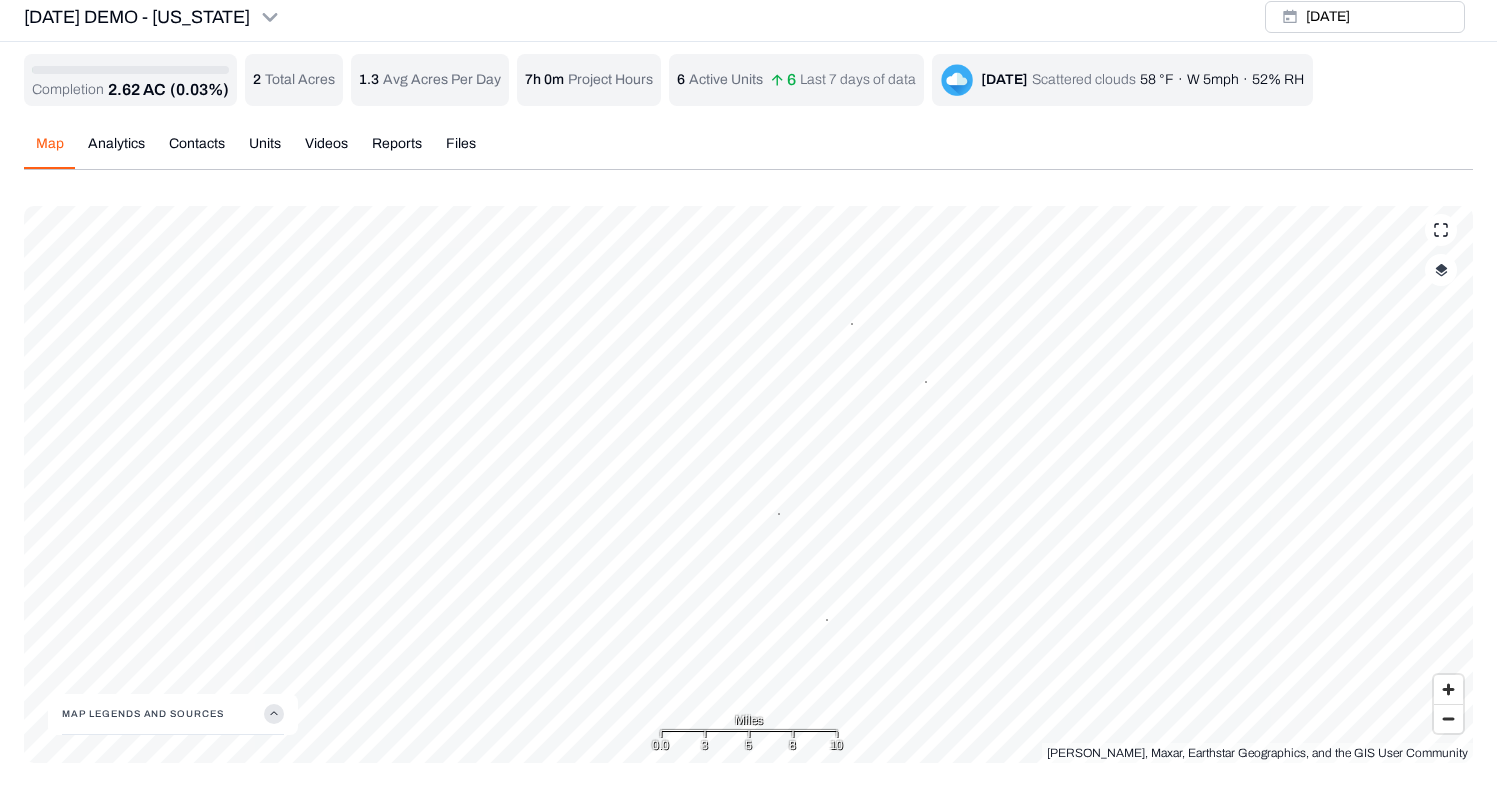 click at bounding box center [1441, 270] 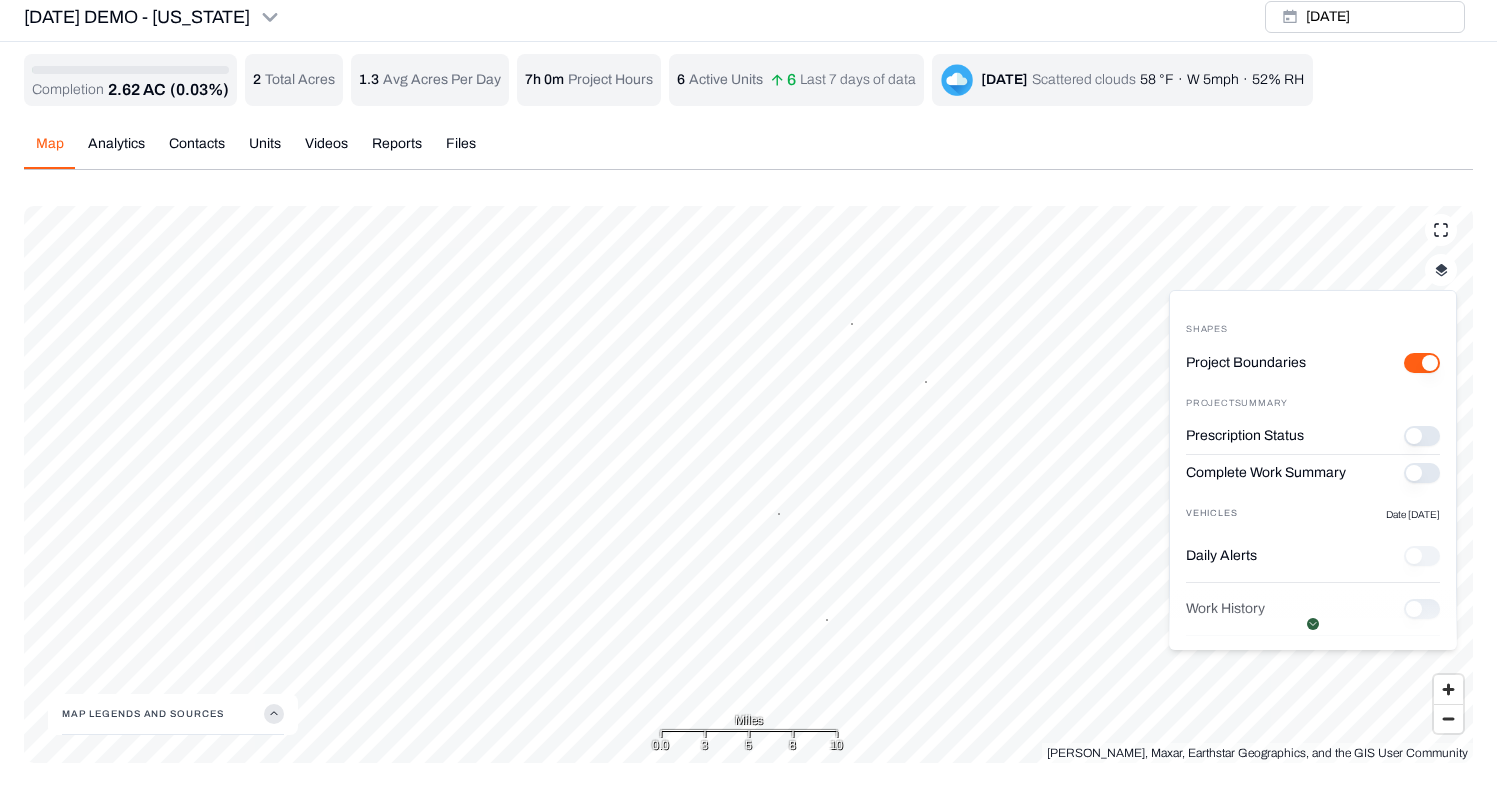 click on "Project Boundaries" at bounding box center (1422, 363) 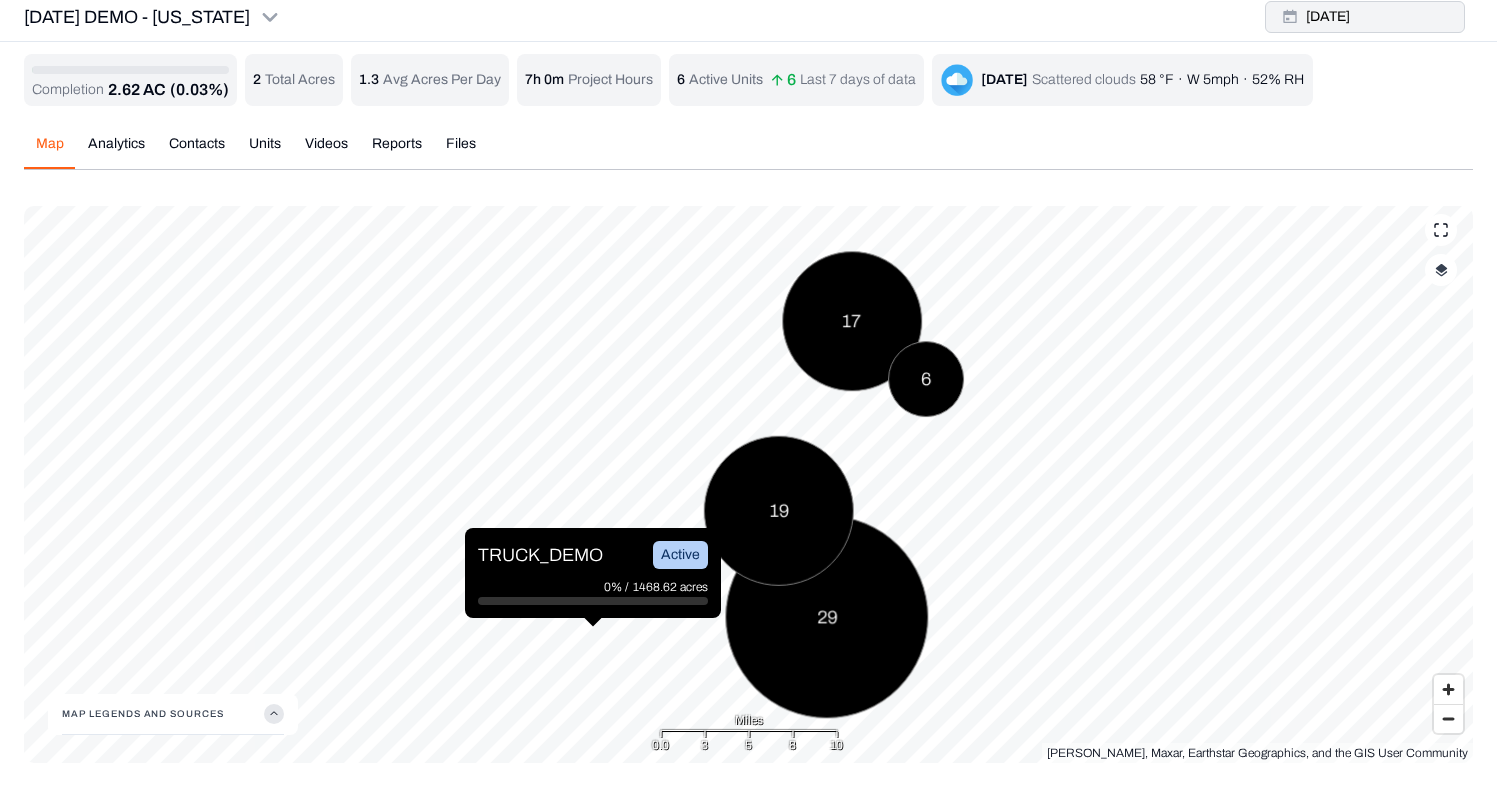 click on "[DATE]" at bounding box center [1365, 17] 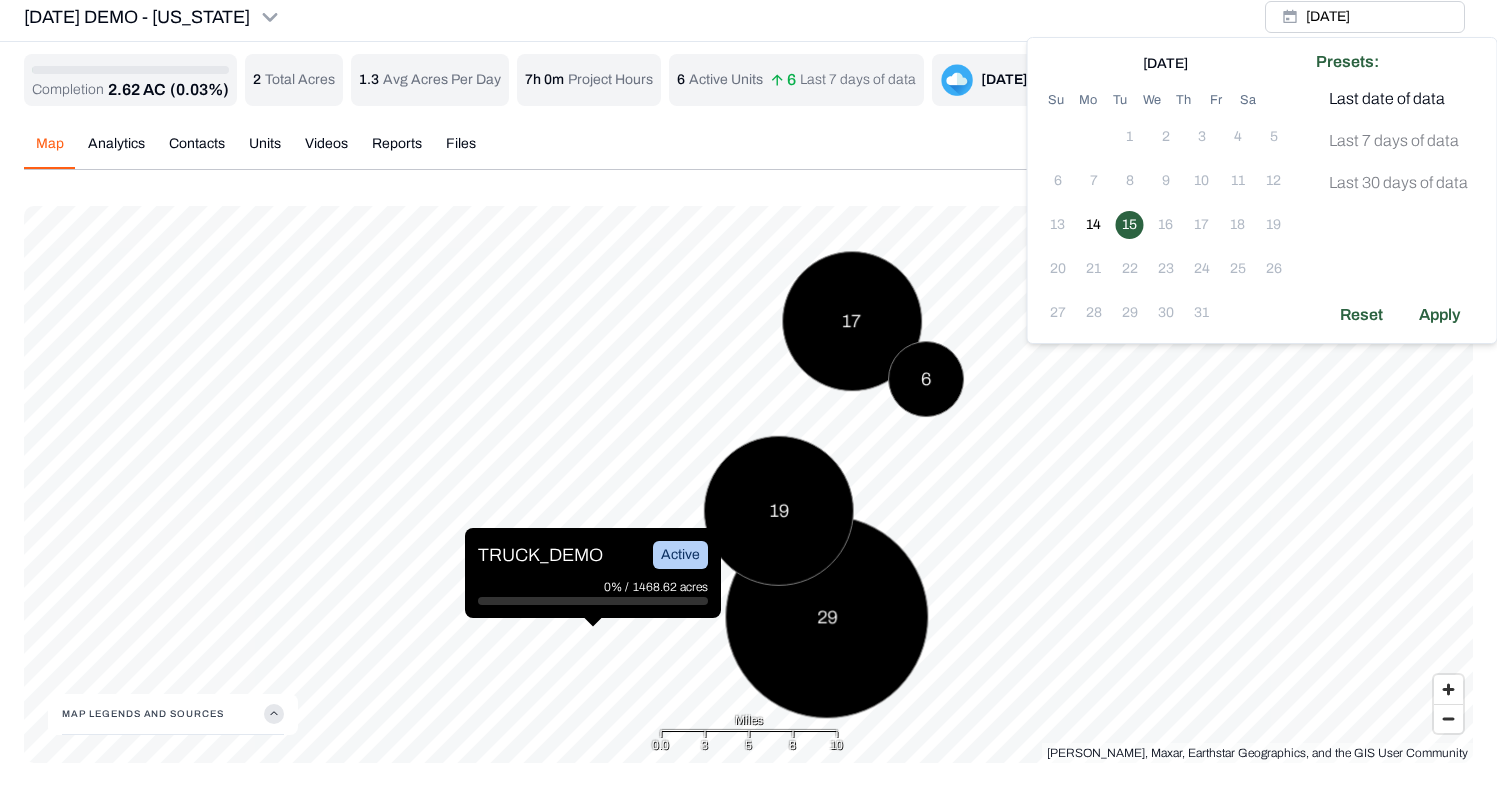 click on "Map Analytics Contacts Units Videos Reports Files" at bounding box center [748, 152] 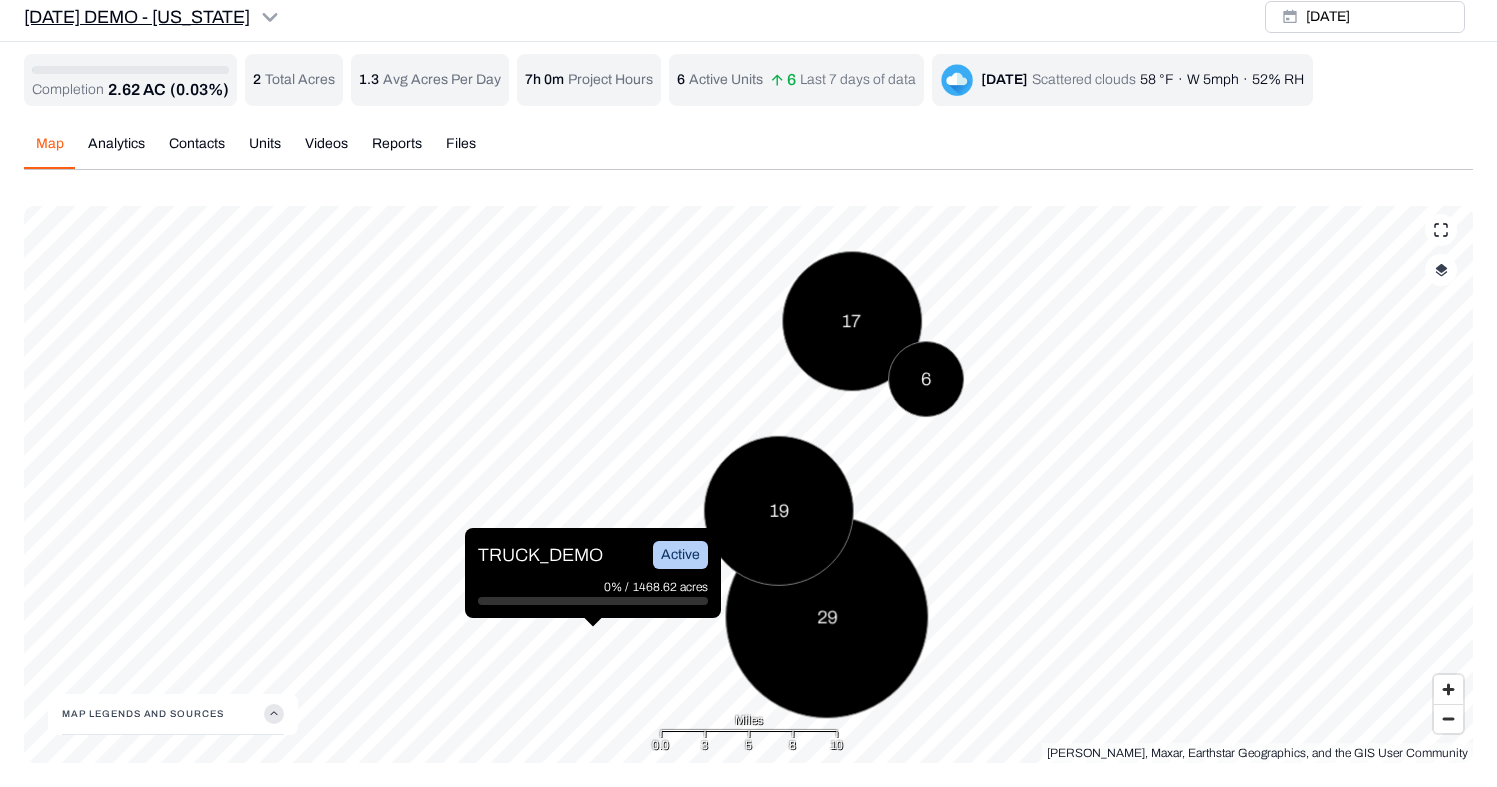 click on "[DATE] DEMO - [US_STATE] Earth force Projects Regions Saved Settings [GEOGRAPHIC_DATA] [PERSON_NAME] [DATE] DEMO - [US_STATE] [DATE] Completion 2.62 AC (0.03%) 2 Total Acres 1.3 Avg Acres Per Day 7h 0m Project Hours 6 Active Units 6 Last 7 days of data [DATE] Scattered clouds 58 °F · W 5mph  · 52% RH Map Analytics Contacts Units Videos Reports Files [DATE] TRUCK_DEMO Active 0% / 1468.62 acres 29 17 6 19 Esri, Maxar, Earthstar Geographics, and the GIS User Community Map Legends And Sources Miles 0.0 3 5 8 10 [DATE] Acres Update [DATE] DEMO - [US_STATE] 2 acres Last 7 Days of data 0 acres Total Acres out of boundary 2 acres Up to  [DATE] 8199 acres Total Unique Acres Machine Hours Total  7 h Last 7 days of data. 39.9% (2.8h) 60.1% (4.2h) Unit Productivity Last 7 days of data. WW_98 WW_19 Active Machines Last 7 days of data.   Machine Type Days Last Update Total Hours TimberPro ([PERSON_NAME] 1) [PERSON_NAME] [PERSON_NAME] 5 Days 2.8 Truck Demo ([PERSON_NAME] 2) Truck 5 Days 4.22 WW_19 5 Days" at bounding box center [748, 390] 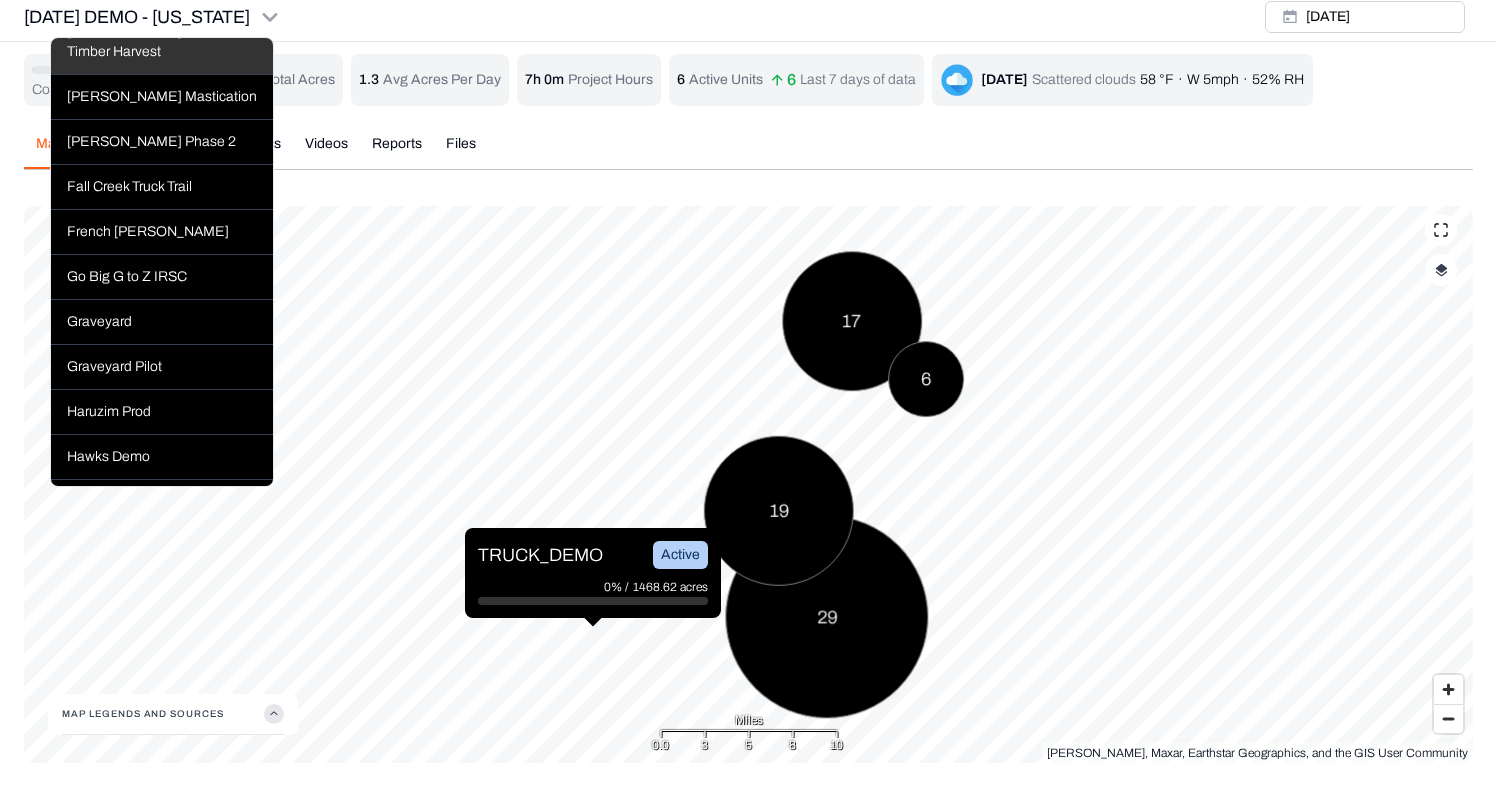 scroll, scrollTop: 520, scrollLeft: 0, axis: vertical 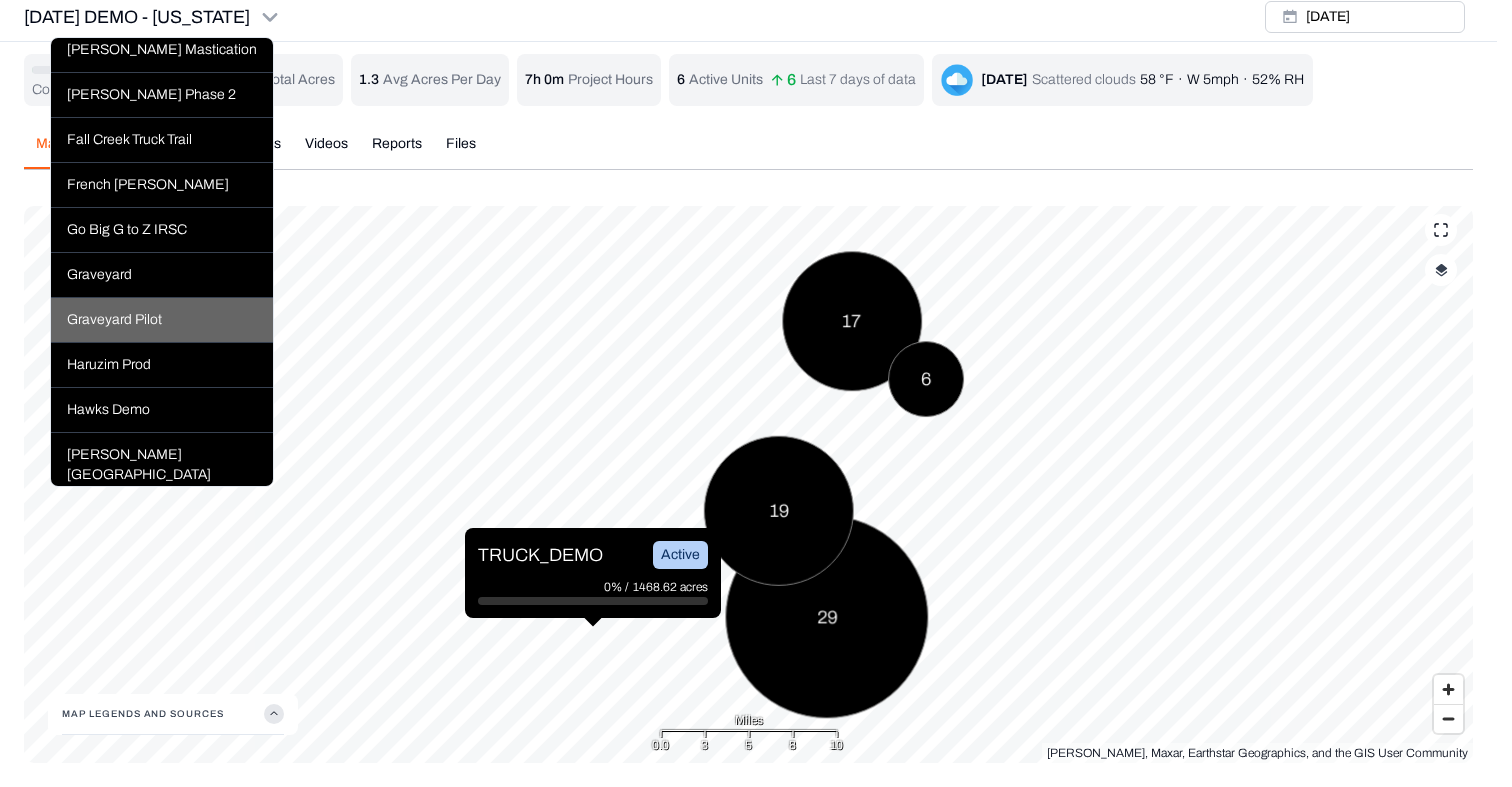 click on "Graveyard Pilot" at bounding box center (162, 320) 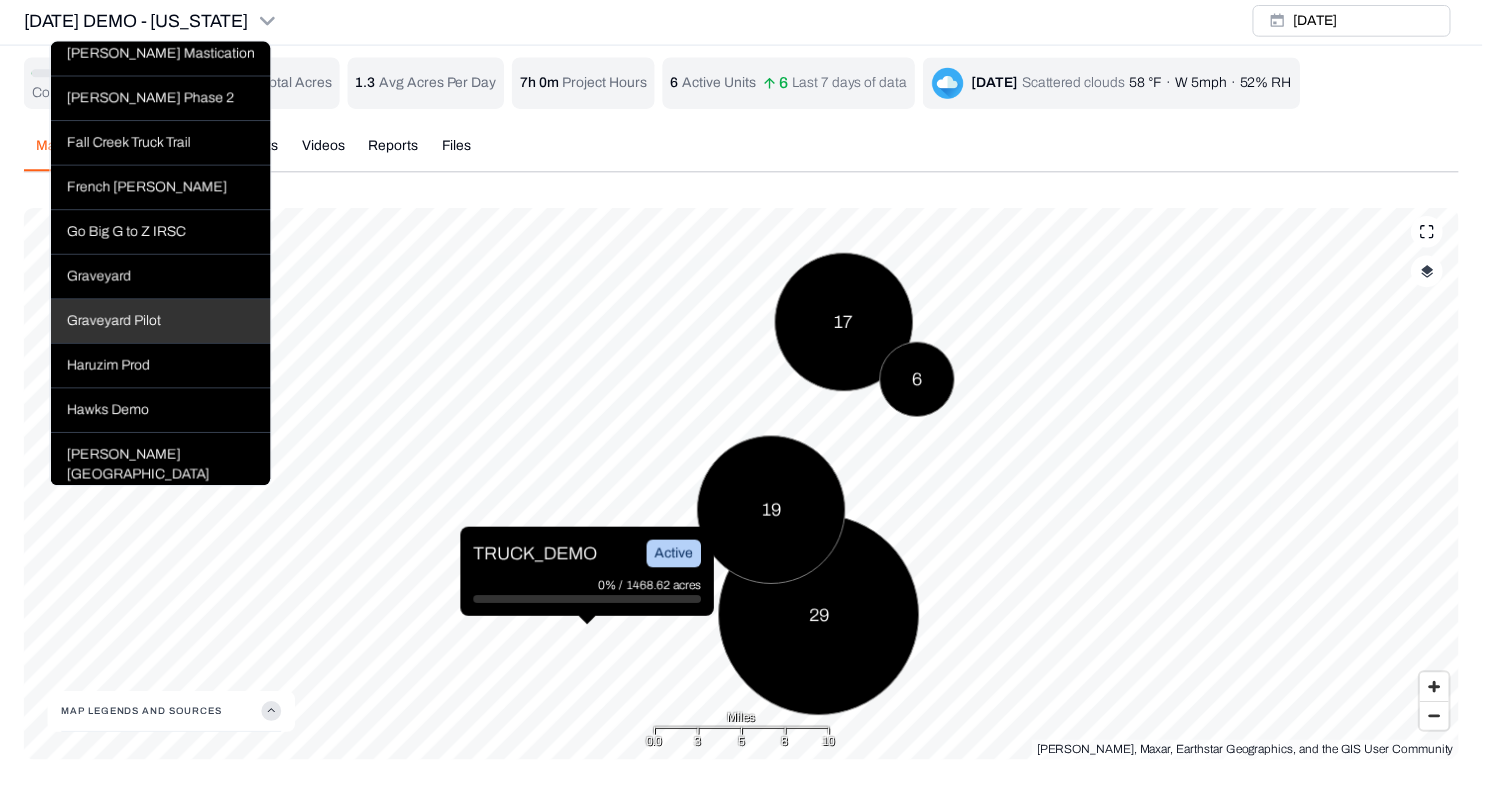 scroll, scrollTop: 0, scrollLeft: 0, axis: both 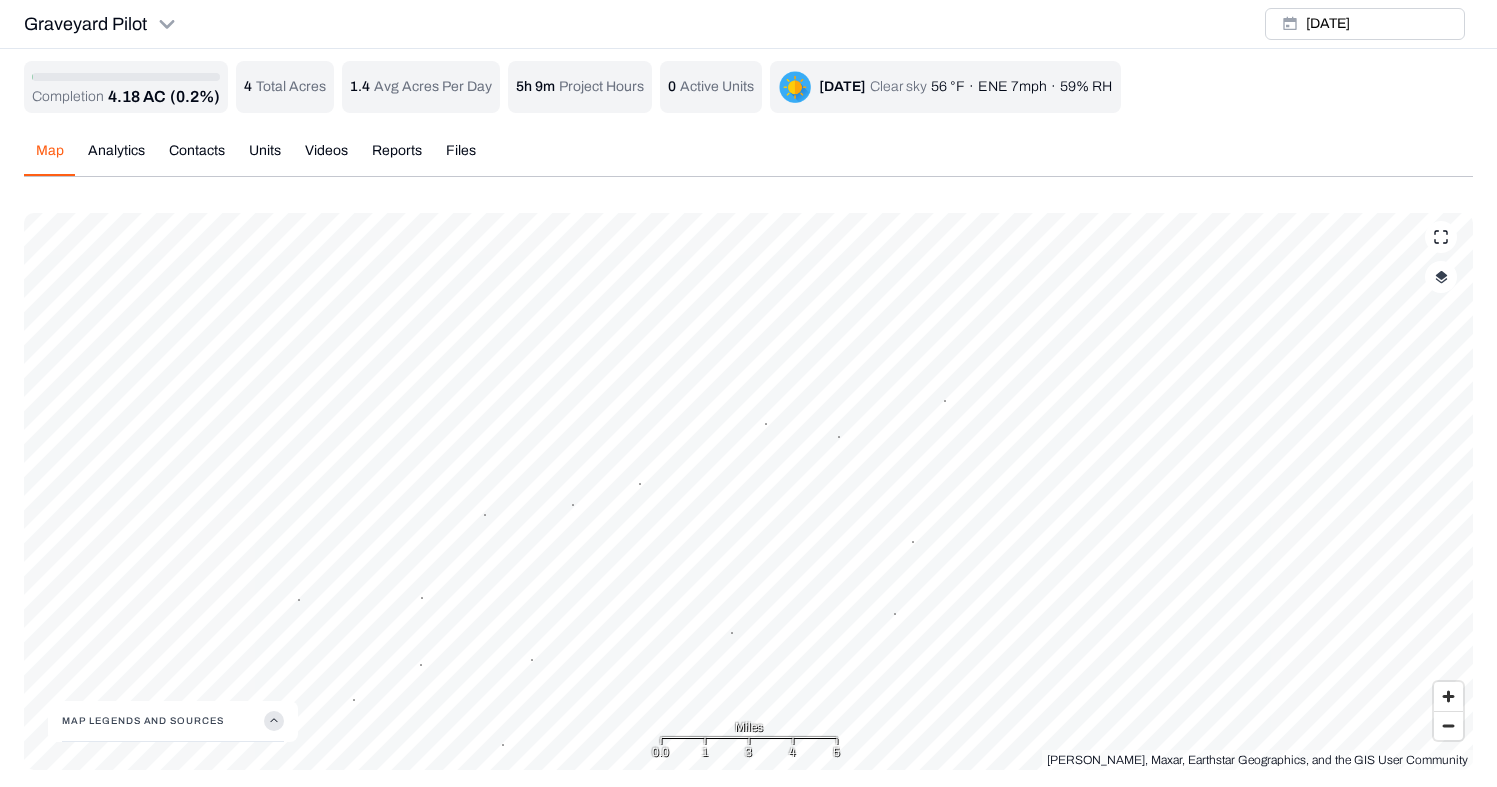 click at bounding box center [1441, 277] 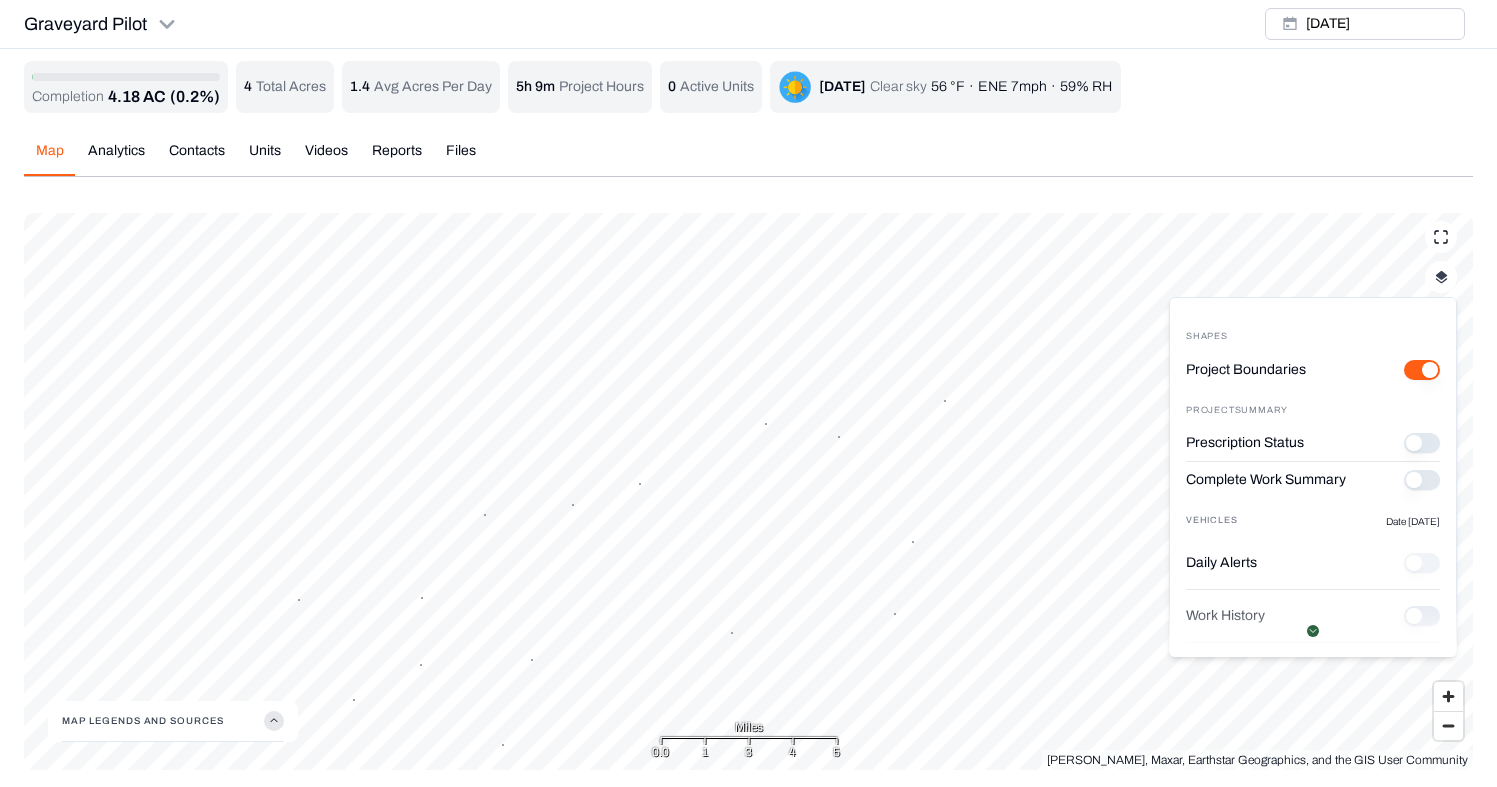 click on "Project Boundaries" at bounding box center [1422, 370] 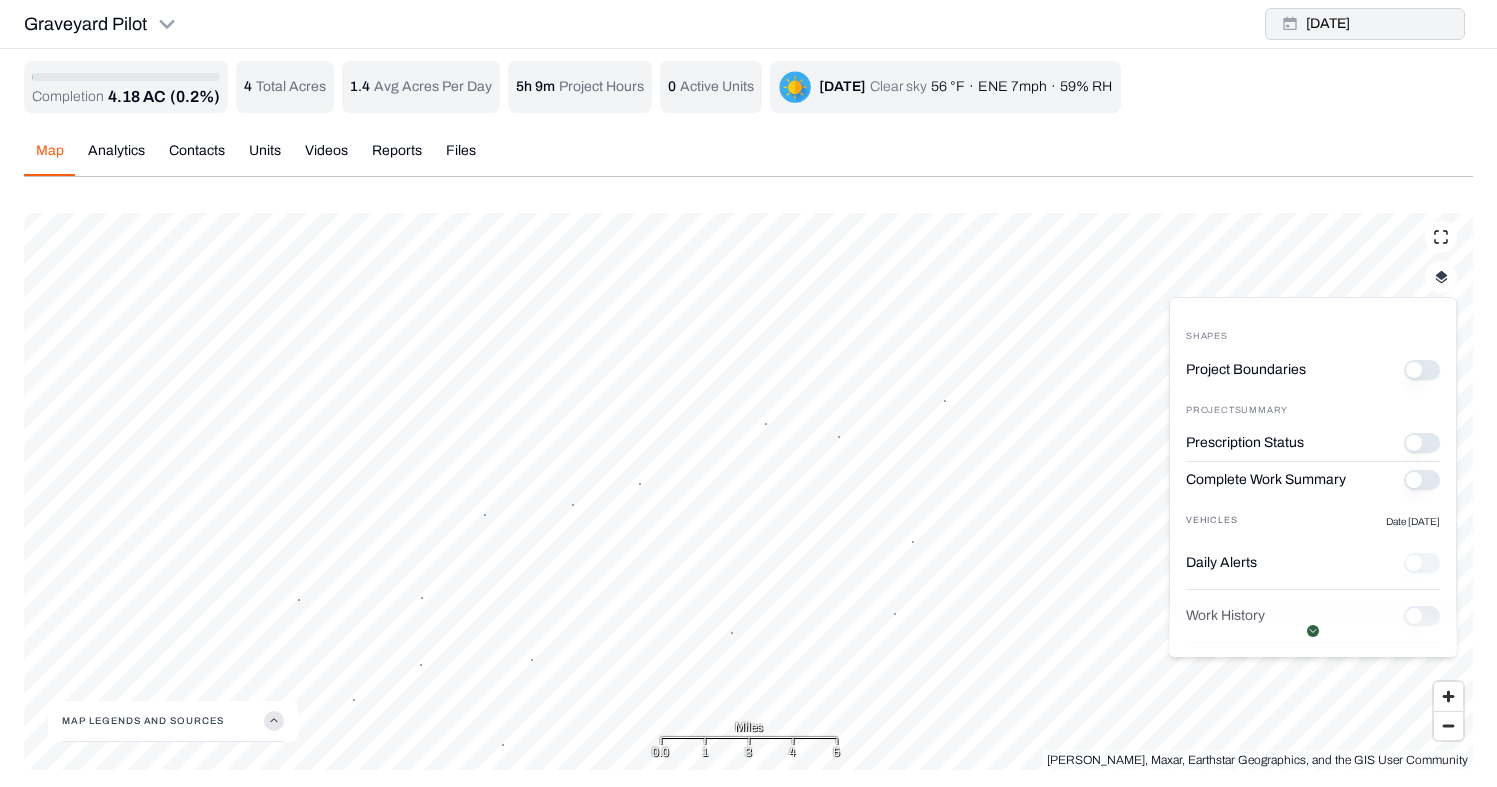 click on "[DATE]" at bounding box center [1365, 24] 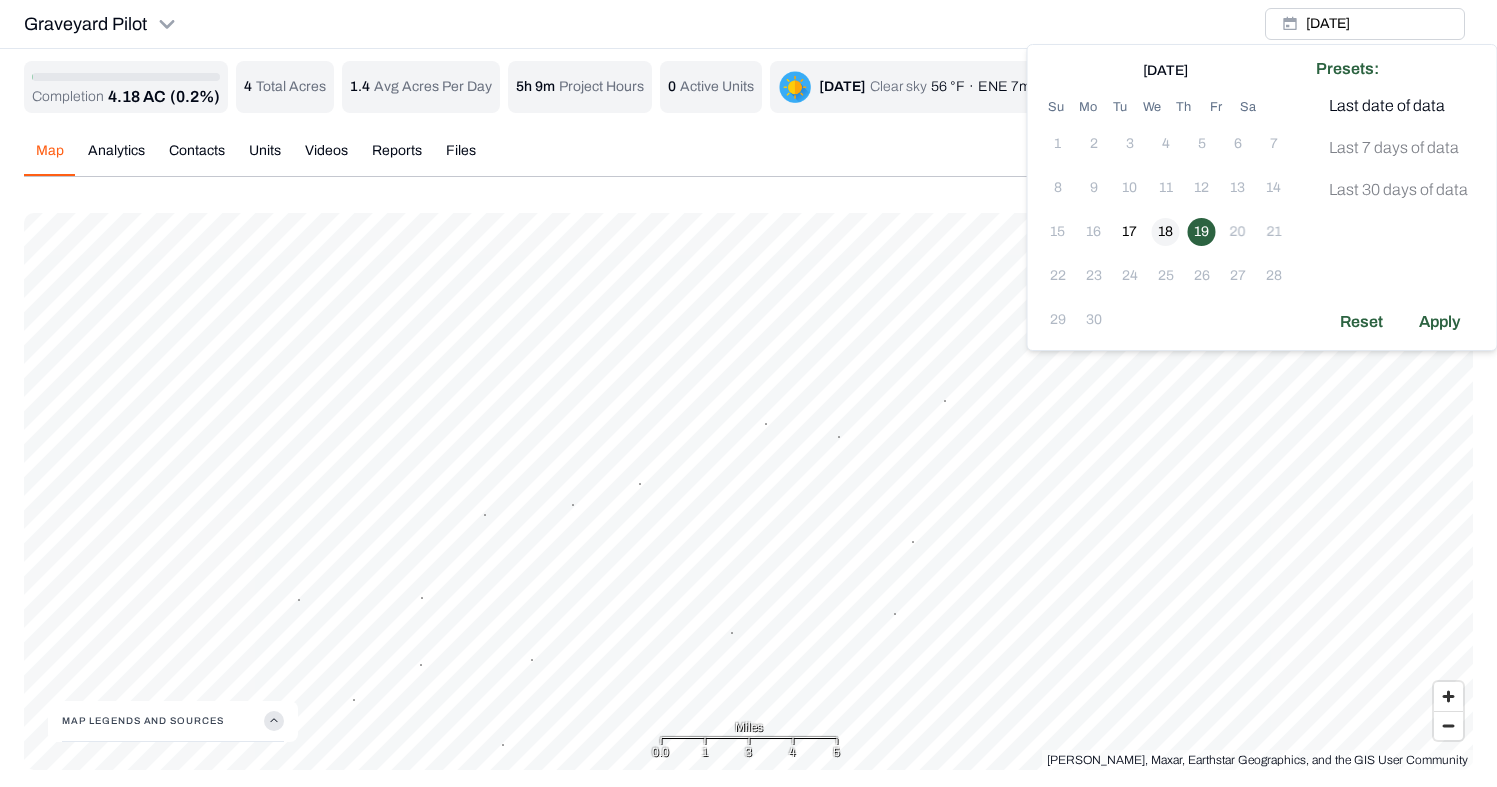 click on "18" at bounding box center (1166, 232) 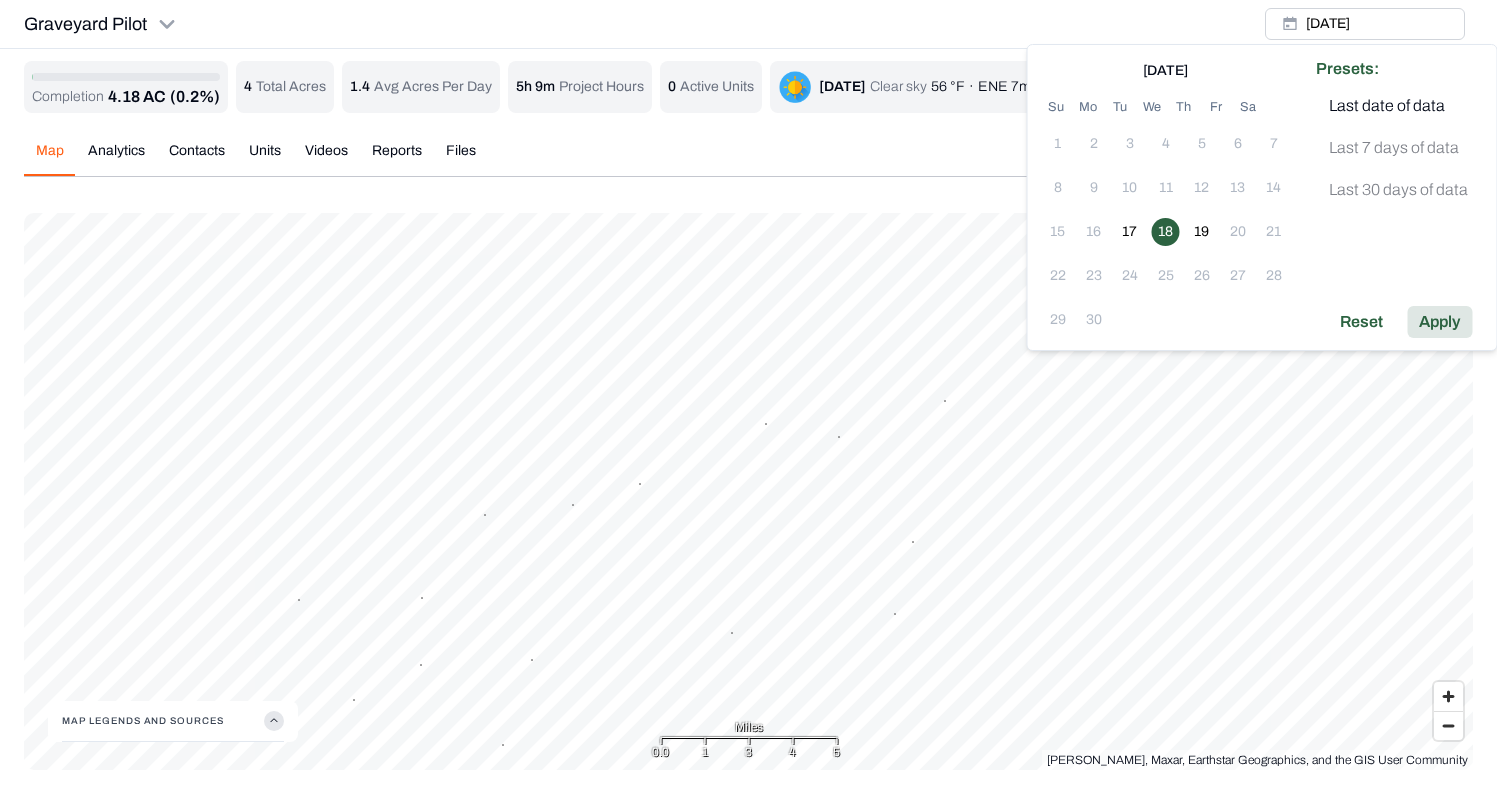 click on "Apply" at bounding box center (1439, 322) 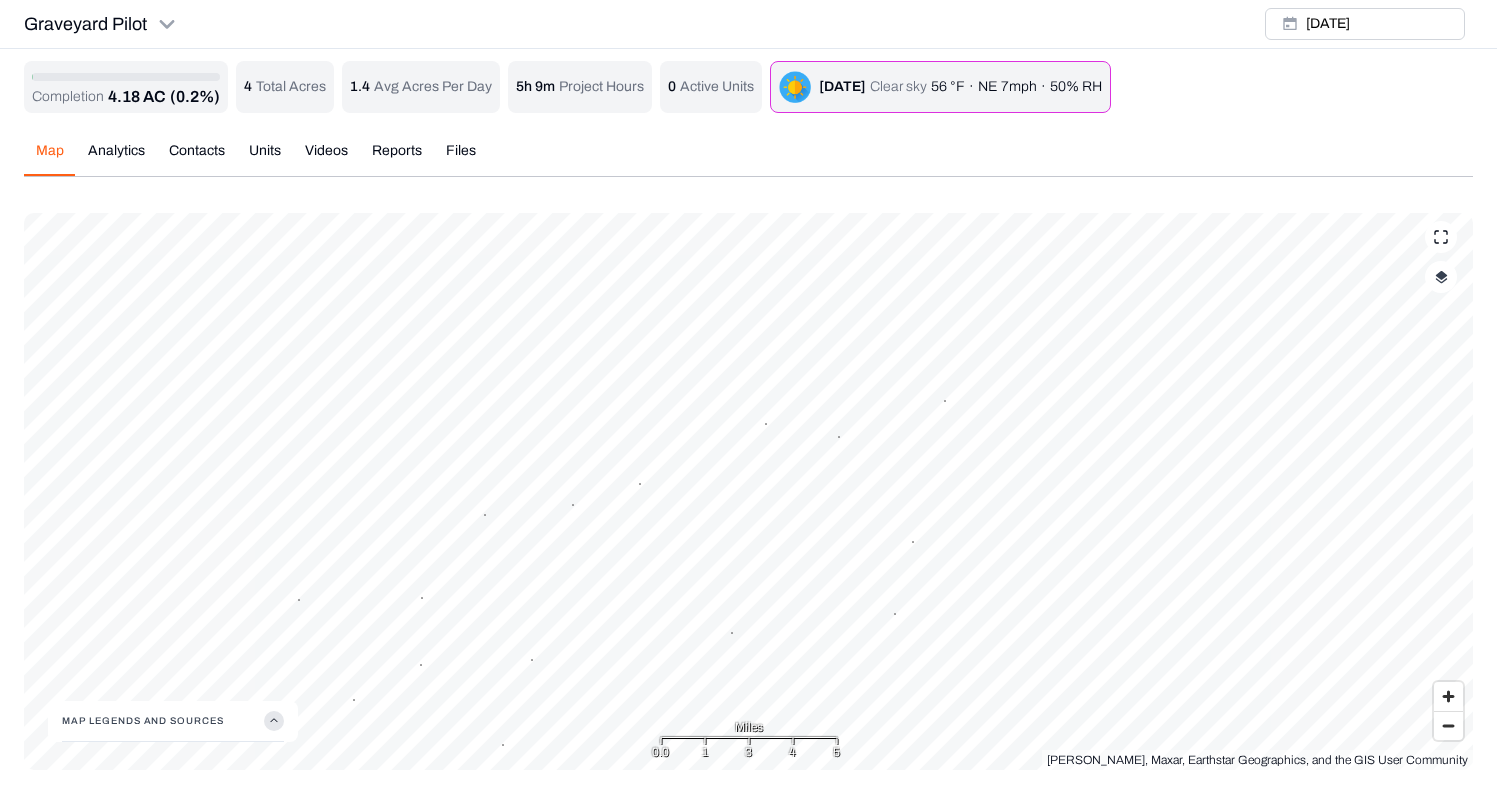 click at bounding box center [1441, 277] 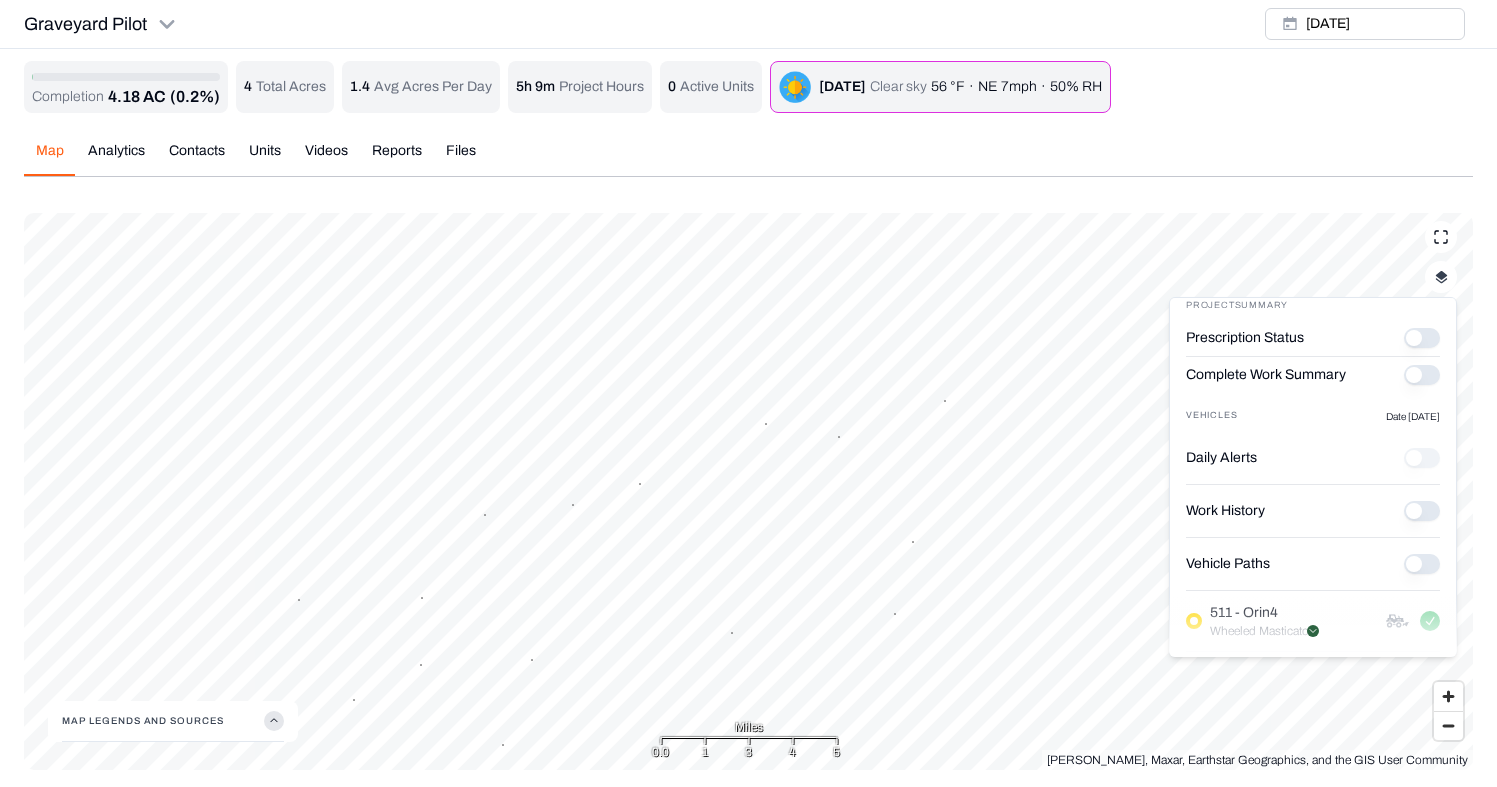 scroll, scrollTop: 113, scrollLeft: 0, axis: vertical 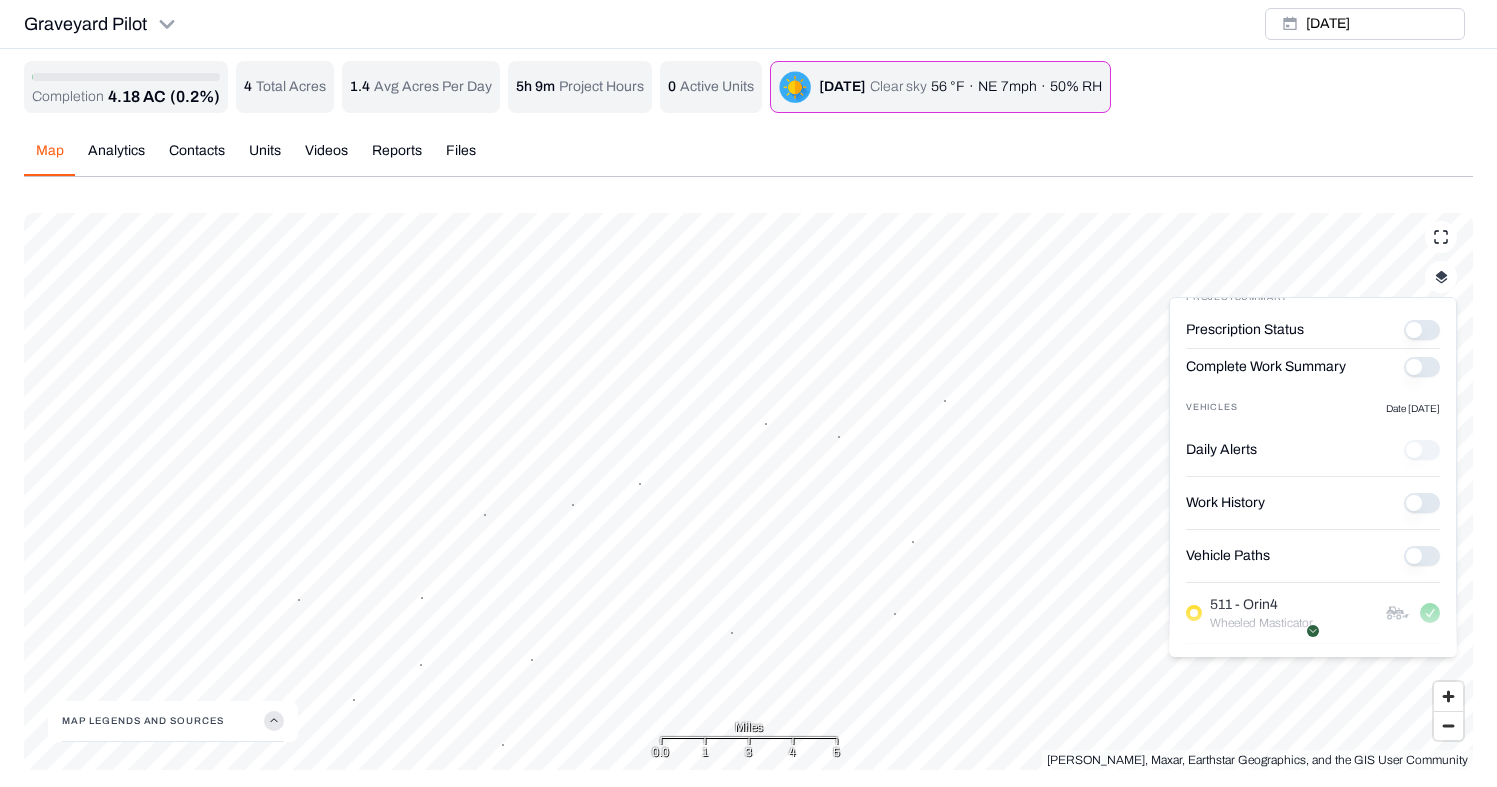 click on "Vehicle Paths" at bounding box center (1422, 556) 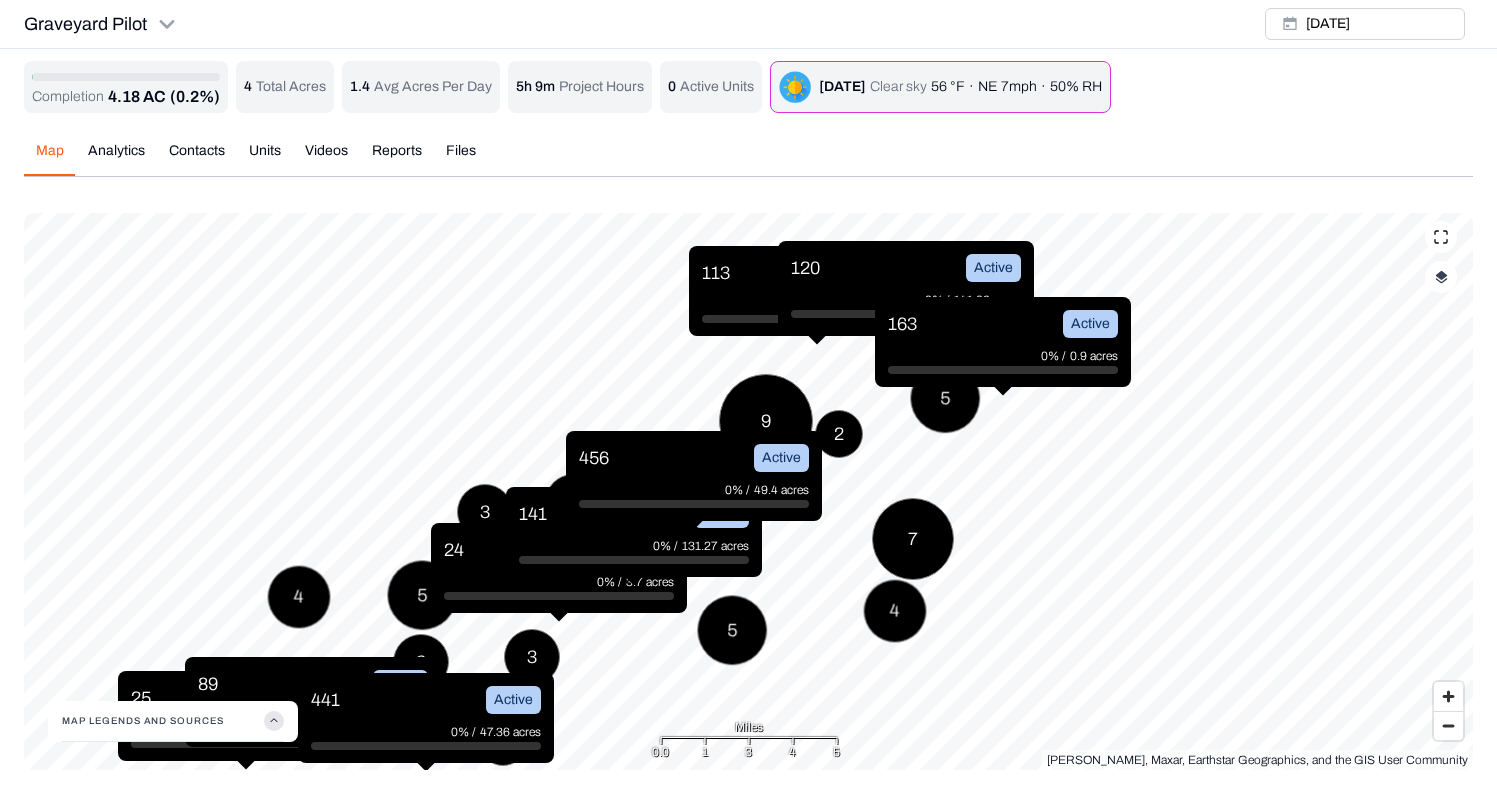 click on "456 Active 0% / 49.4 acres" at bounding box center [694, 476] 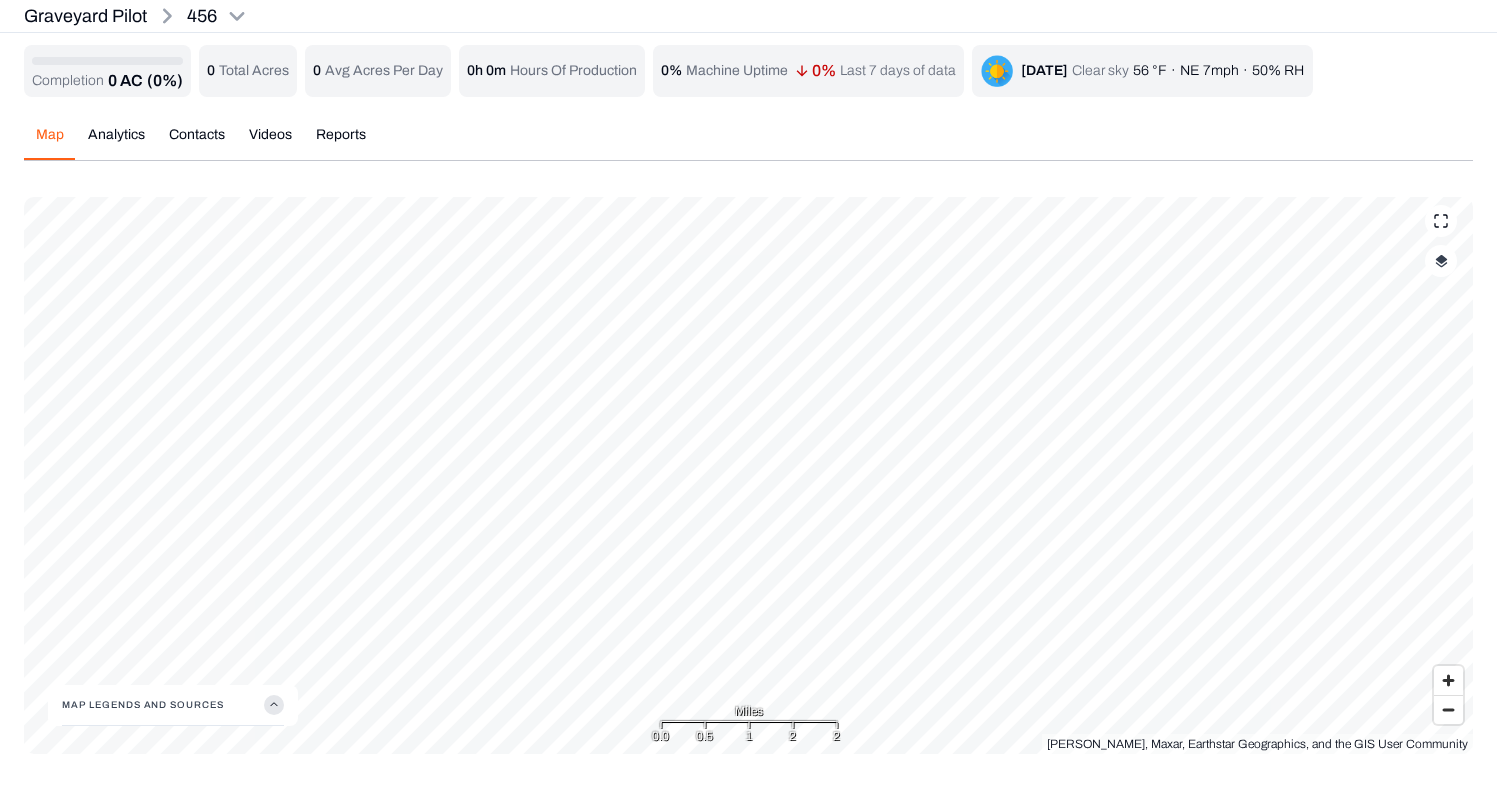 click at bounding box center (1441, 261) 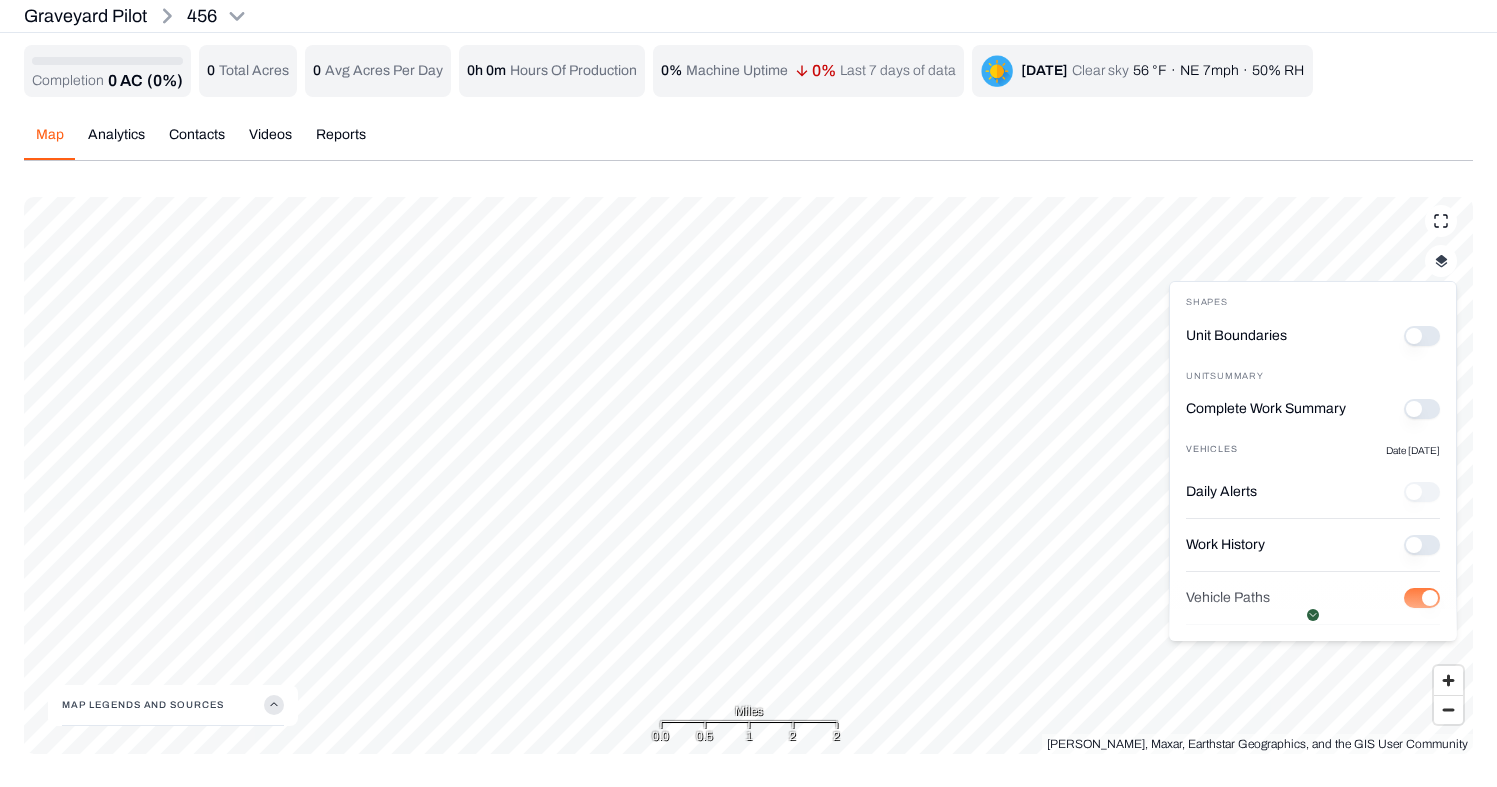scroll, scrollTop: 0, scrollLeft: 0, axis: both 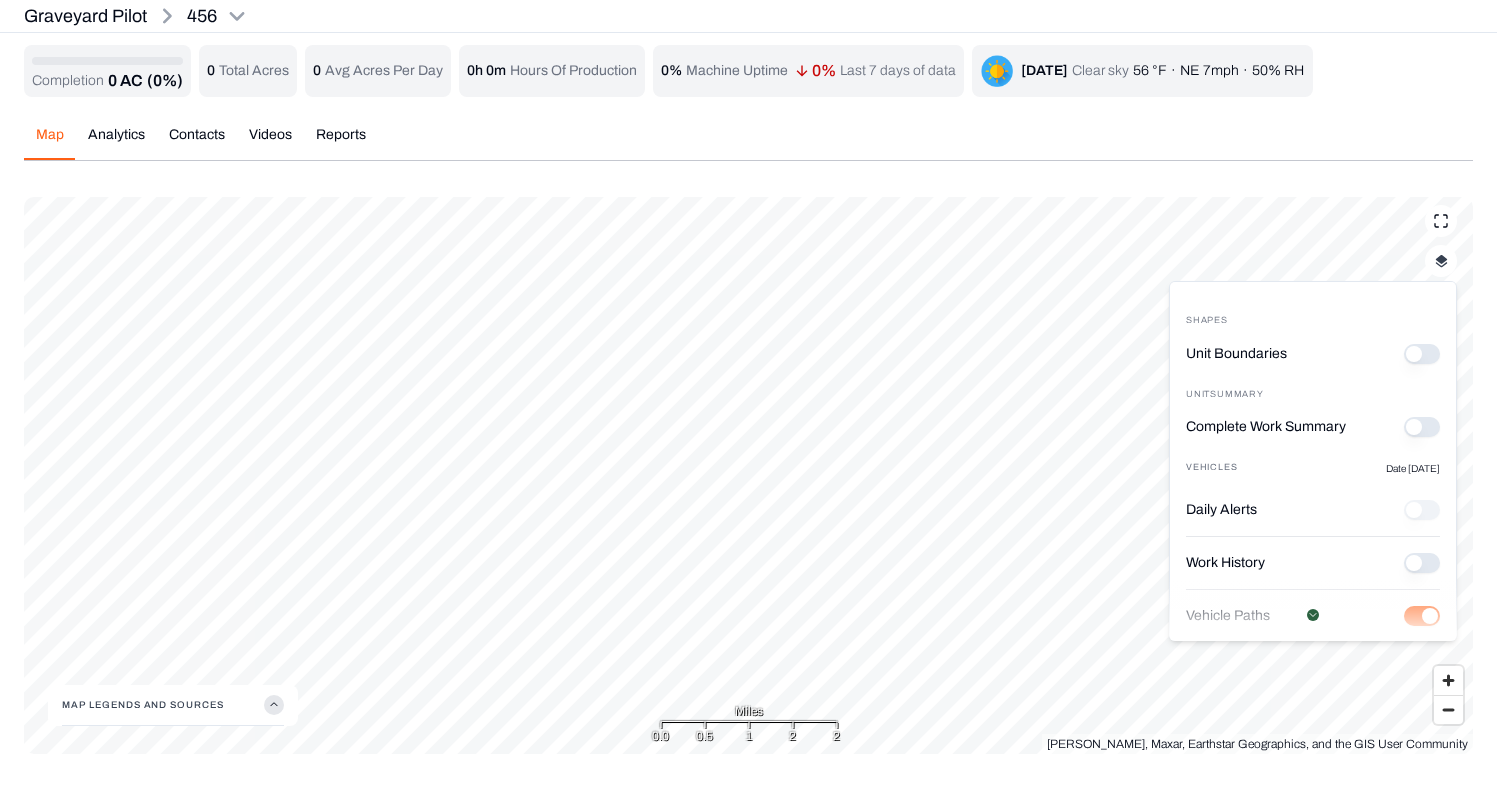 click on "Map Analytics Contacts Videos Reports" at bounding box center (748, 143) 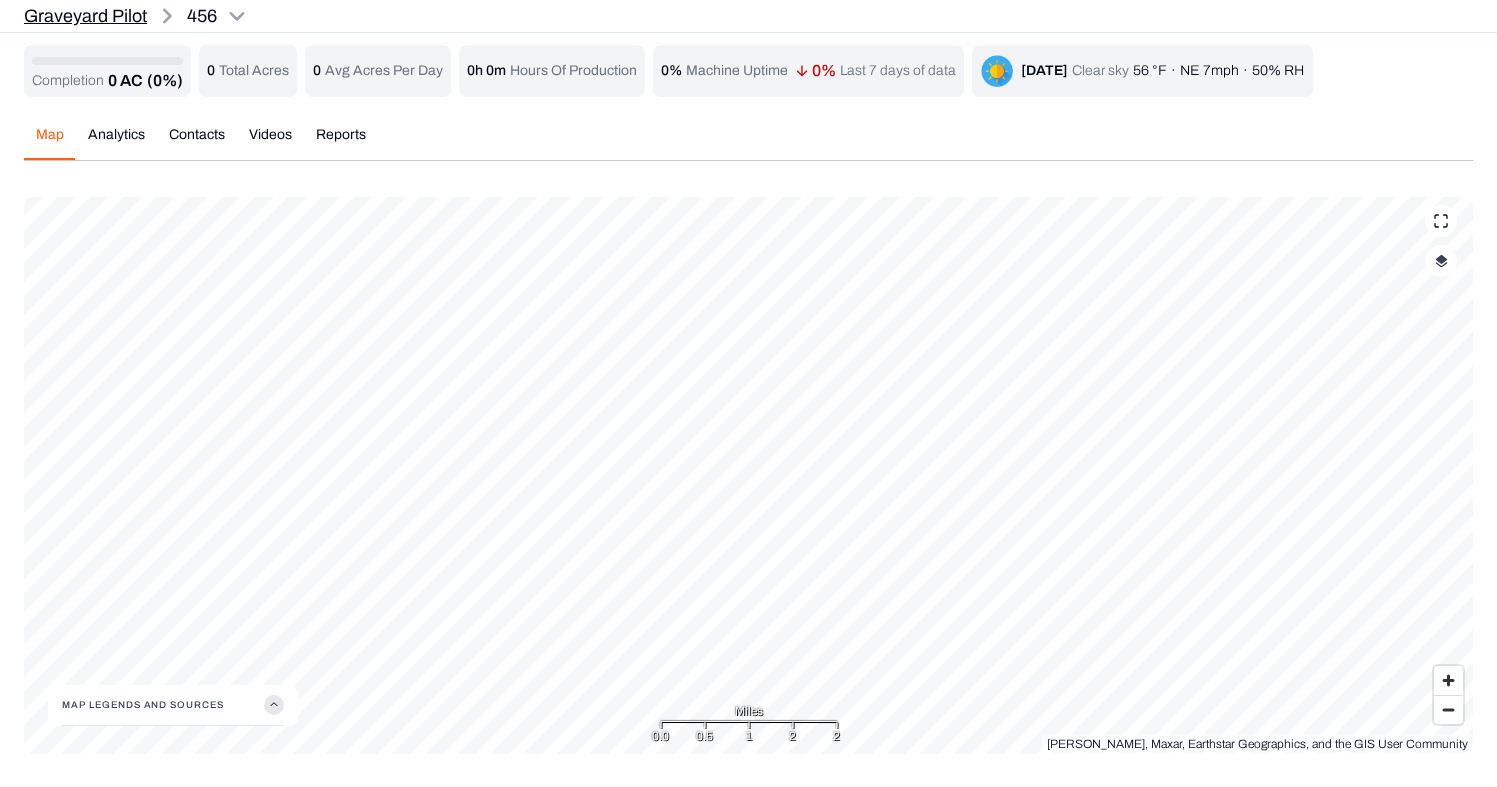 click on "Graveyard Pilot" at bounding box center [85, 16] 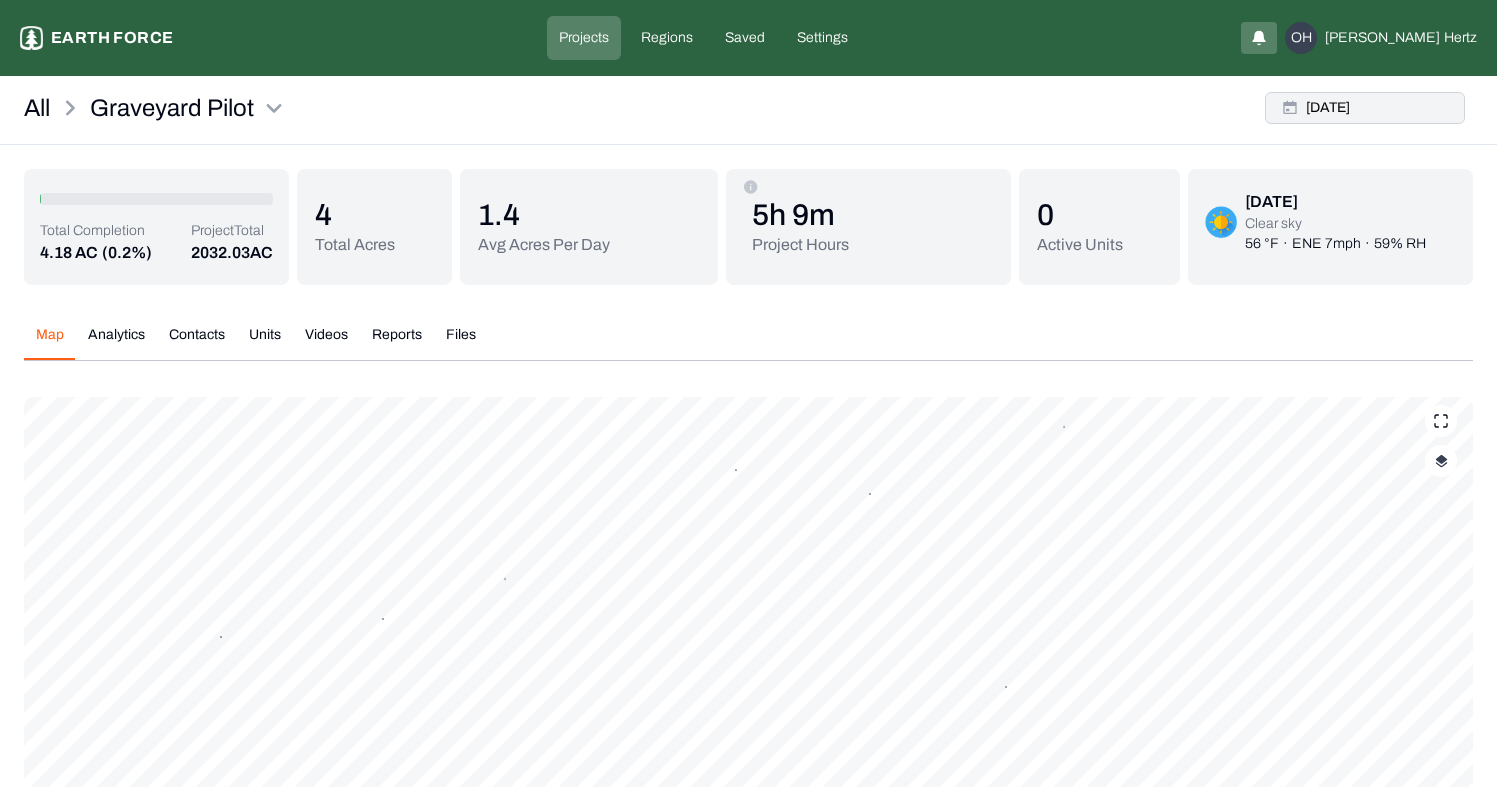 click on "[DATE]" at bounding box center (1365, 108) 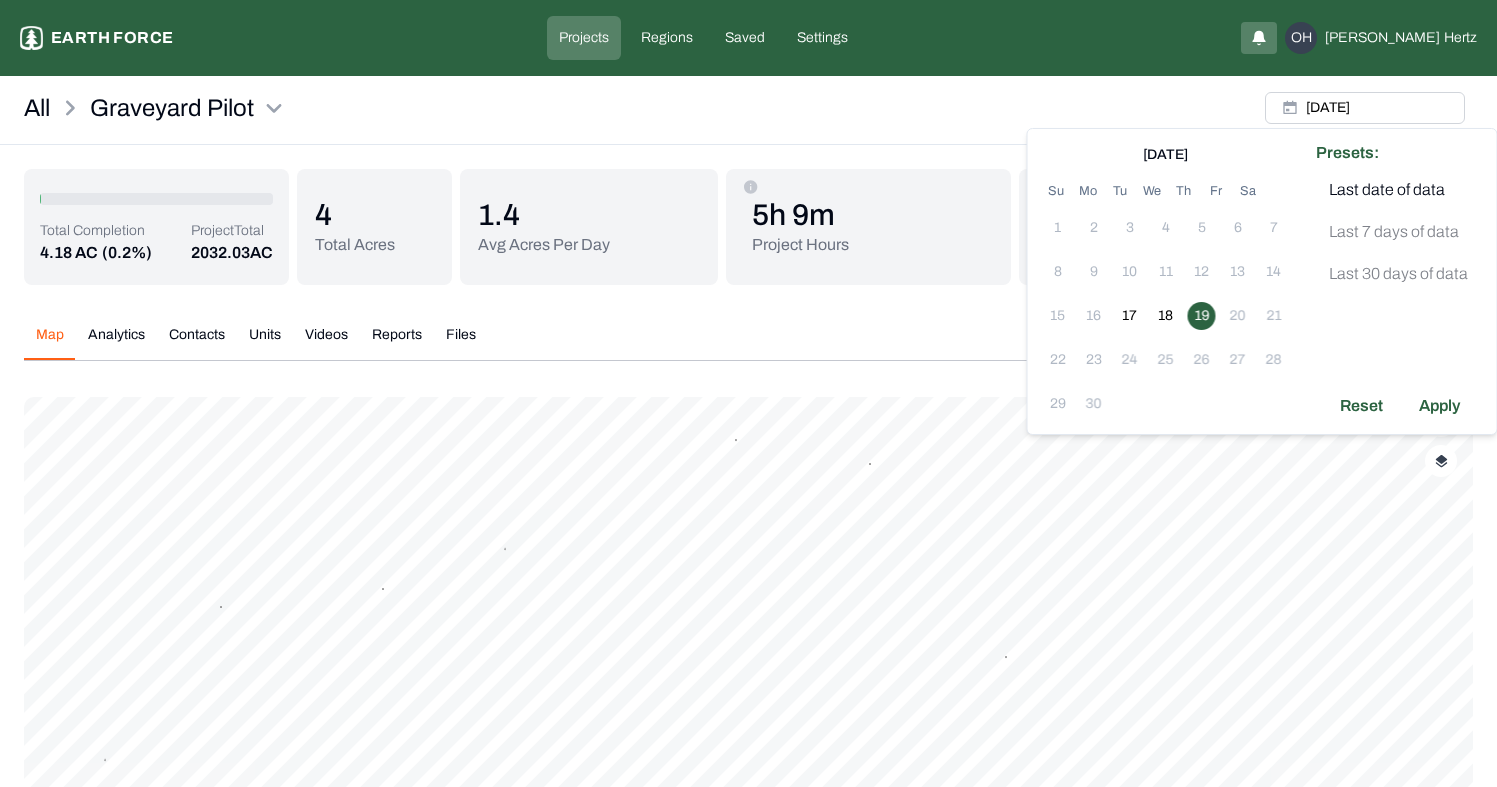 click on "All Graveyard Pilot [DATE]" at bounding box center [748, 114] 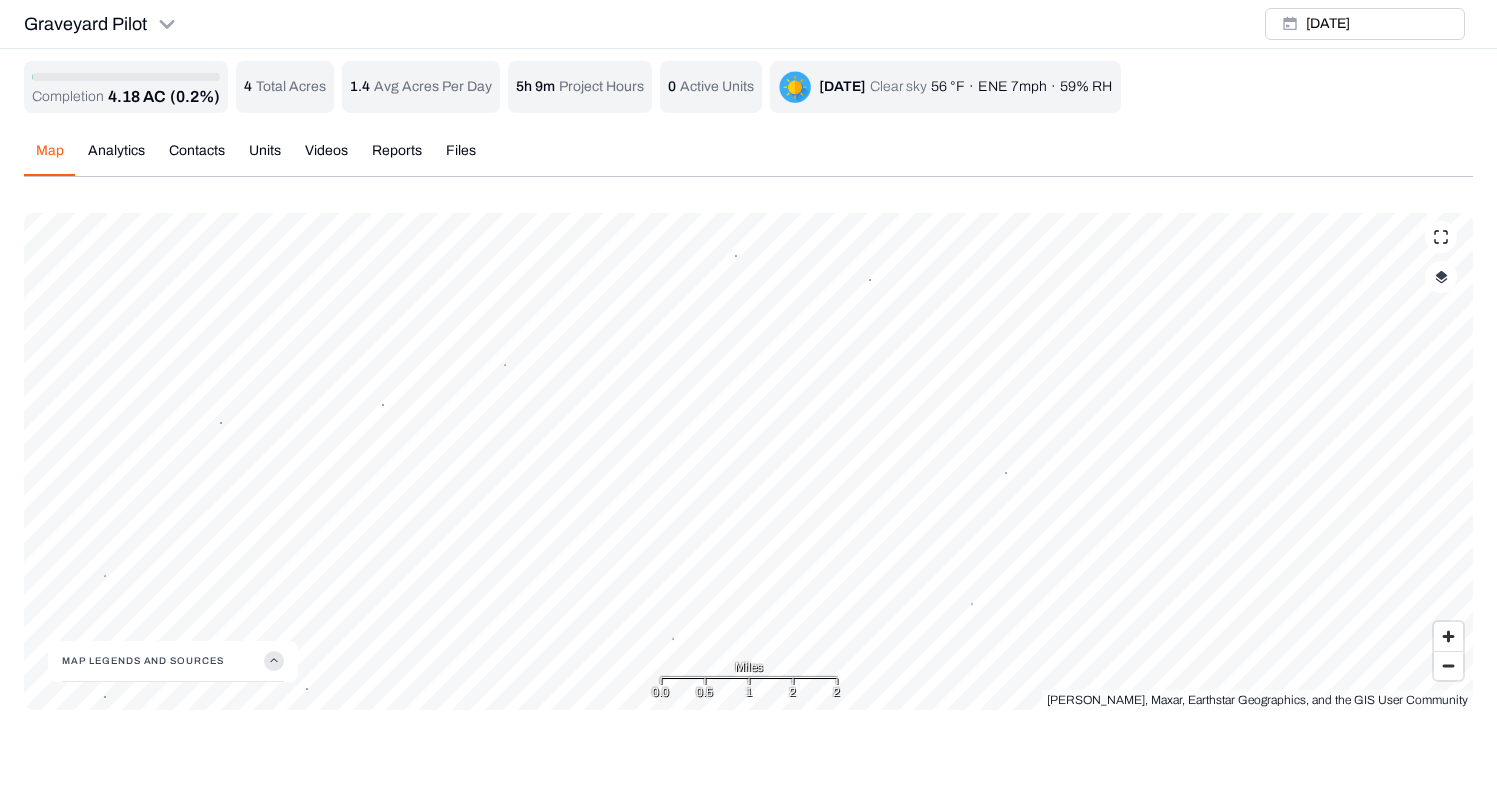 scroll, scrollTop: 0, scrollLeft: 0, axis: both 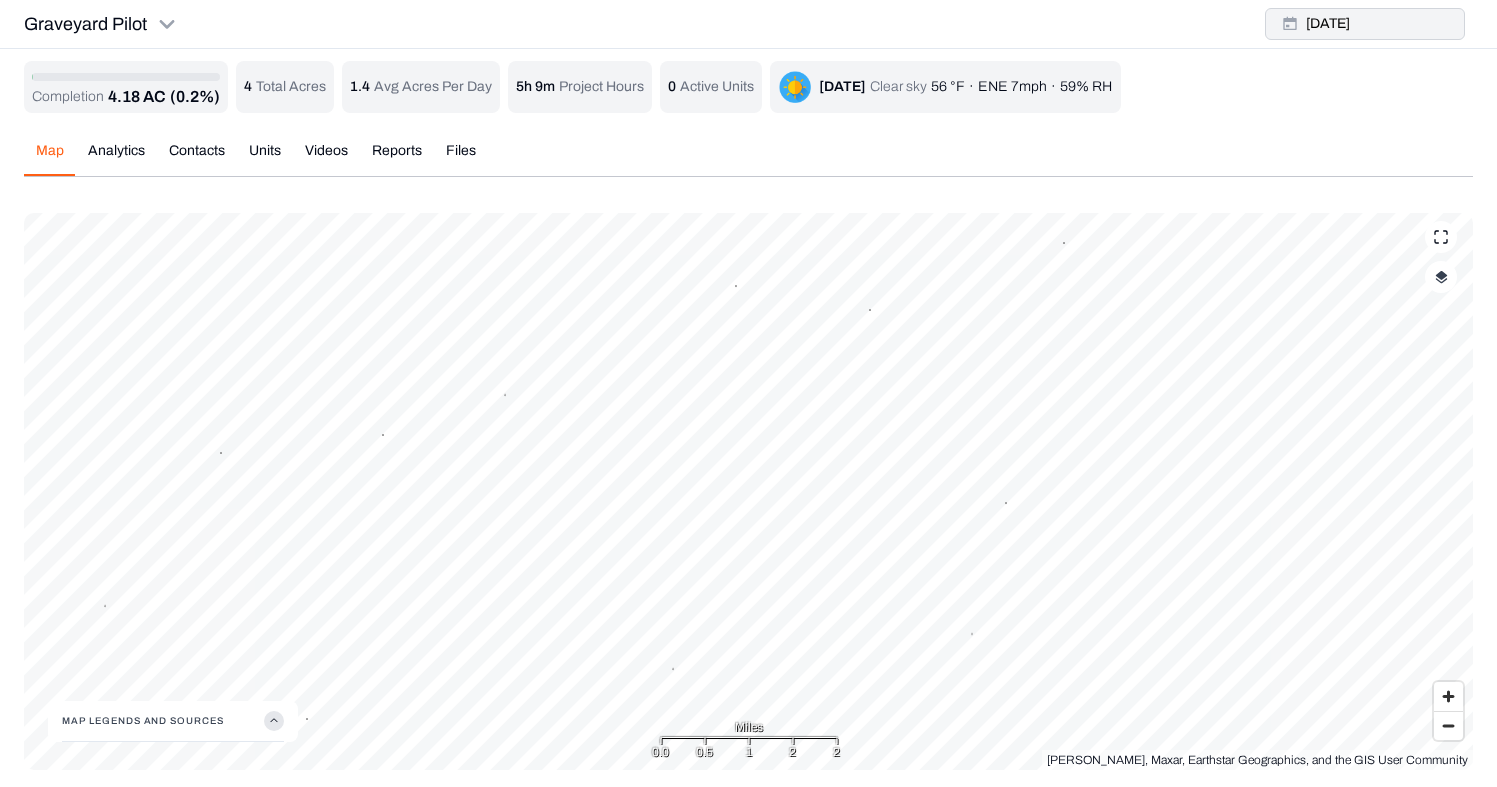 click on "[DATE]" at bounding box center [1365, 24] 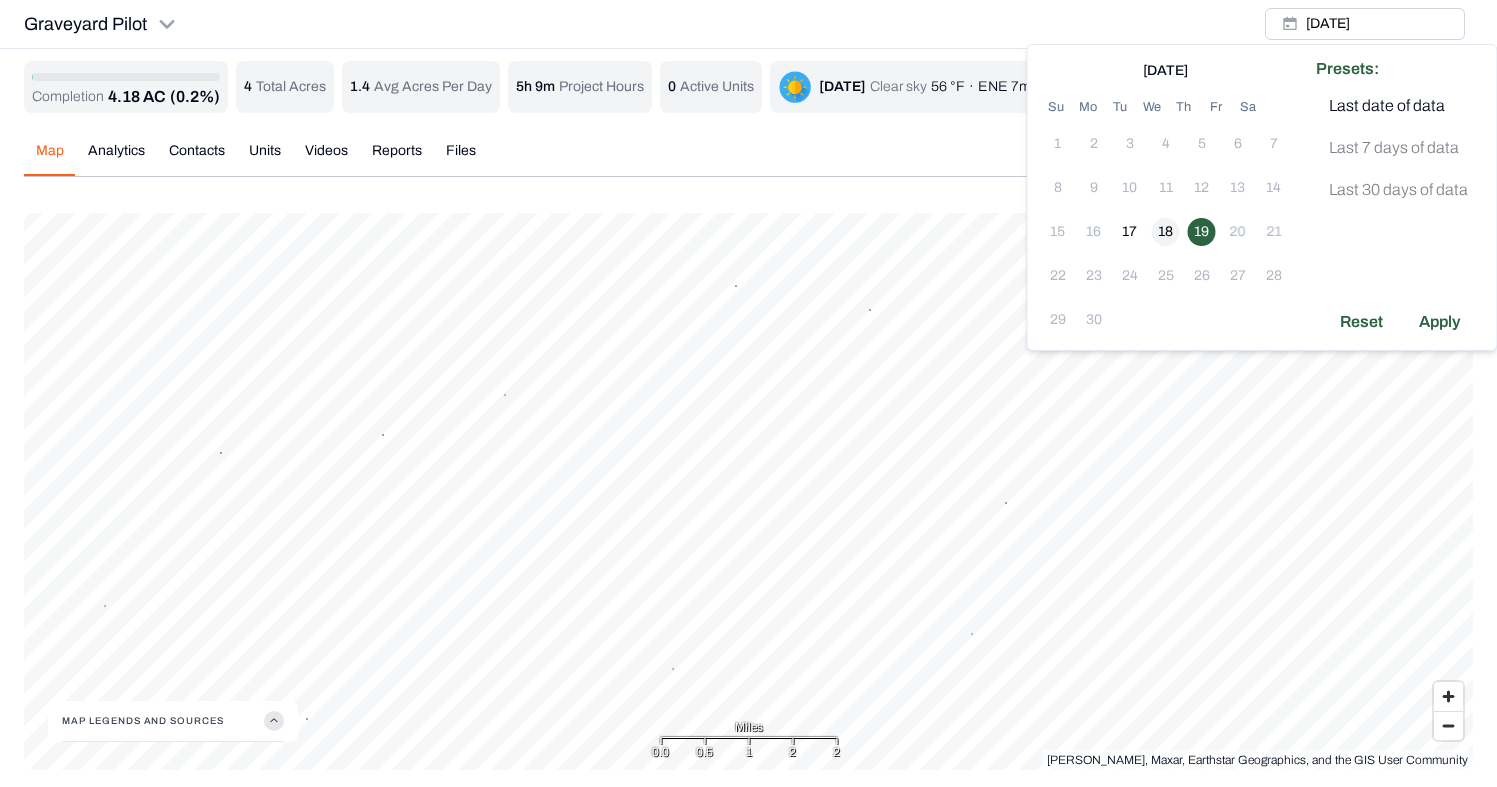 click on "18" at bounding box center [1166, 232] 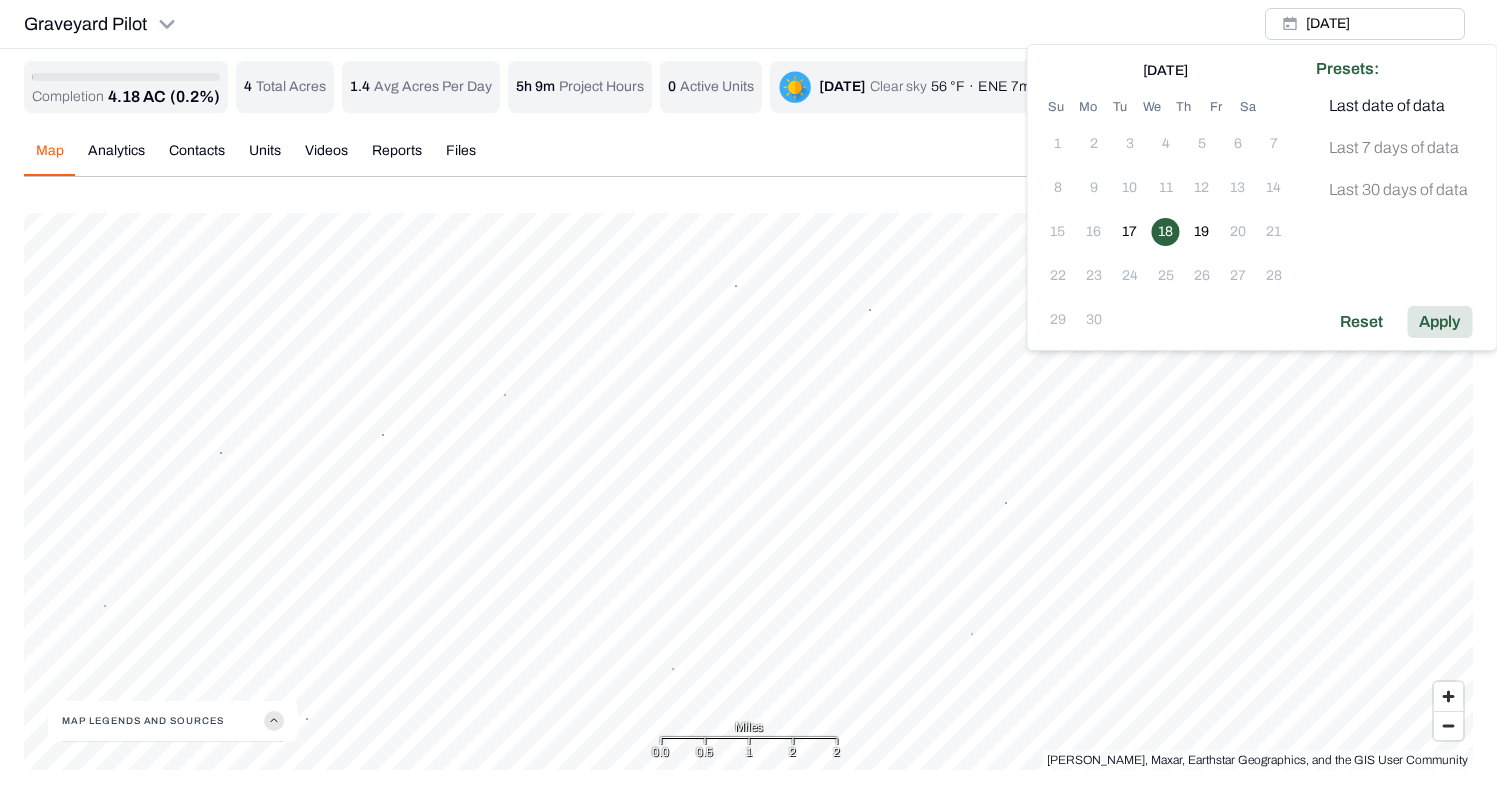 click on "Apply" at bounding box center [1439, 322] 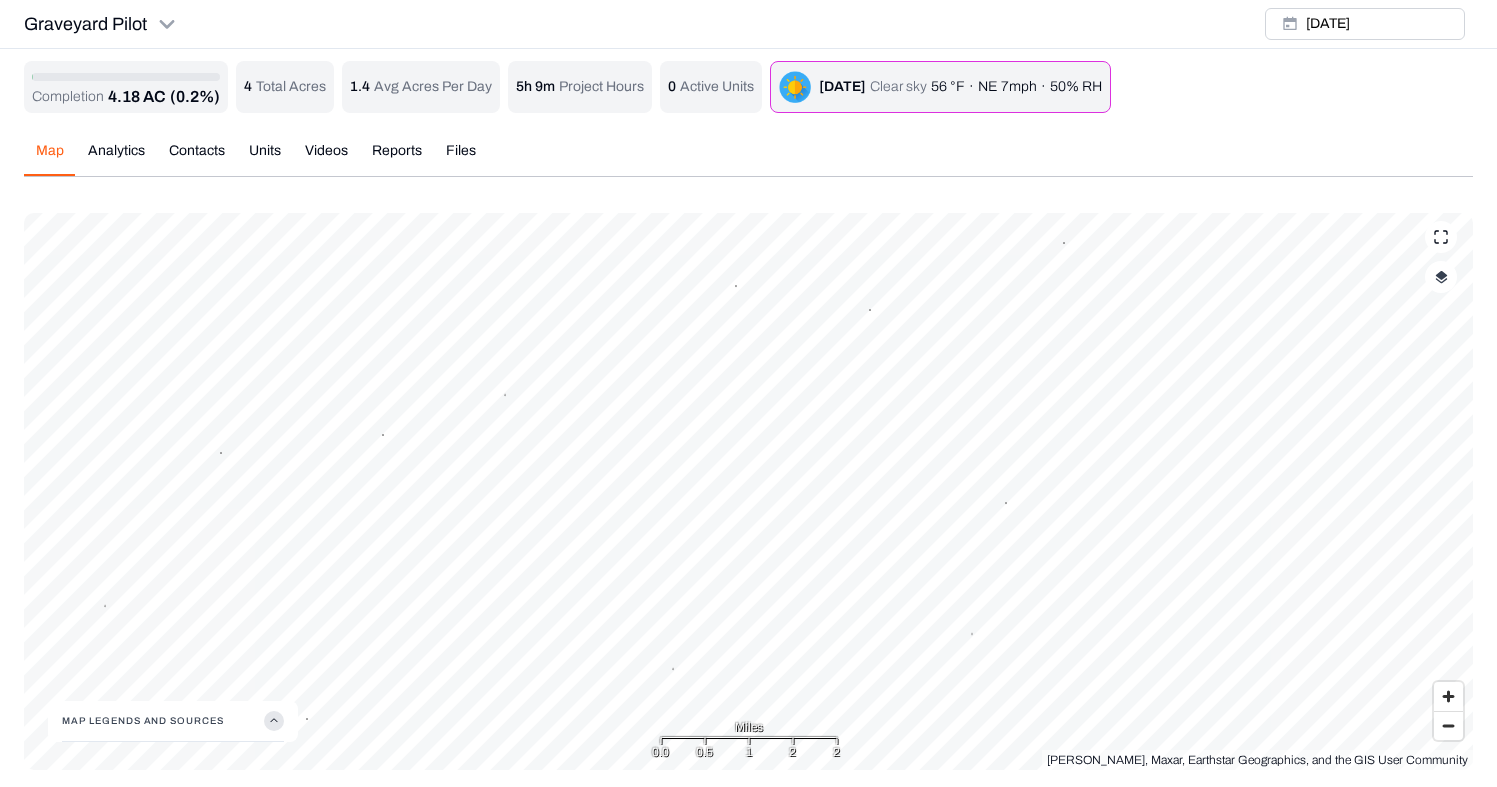 click at bounding box center [1441, 277] 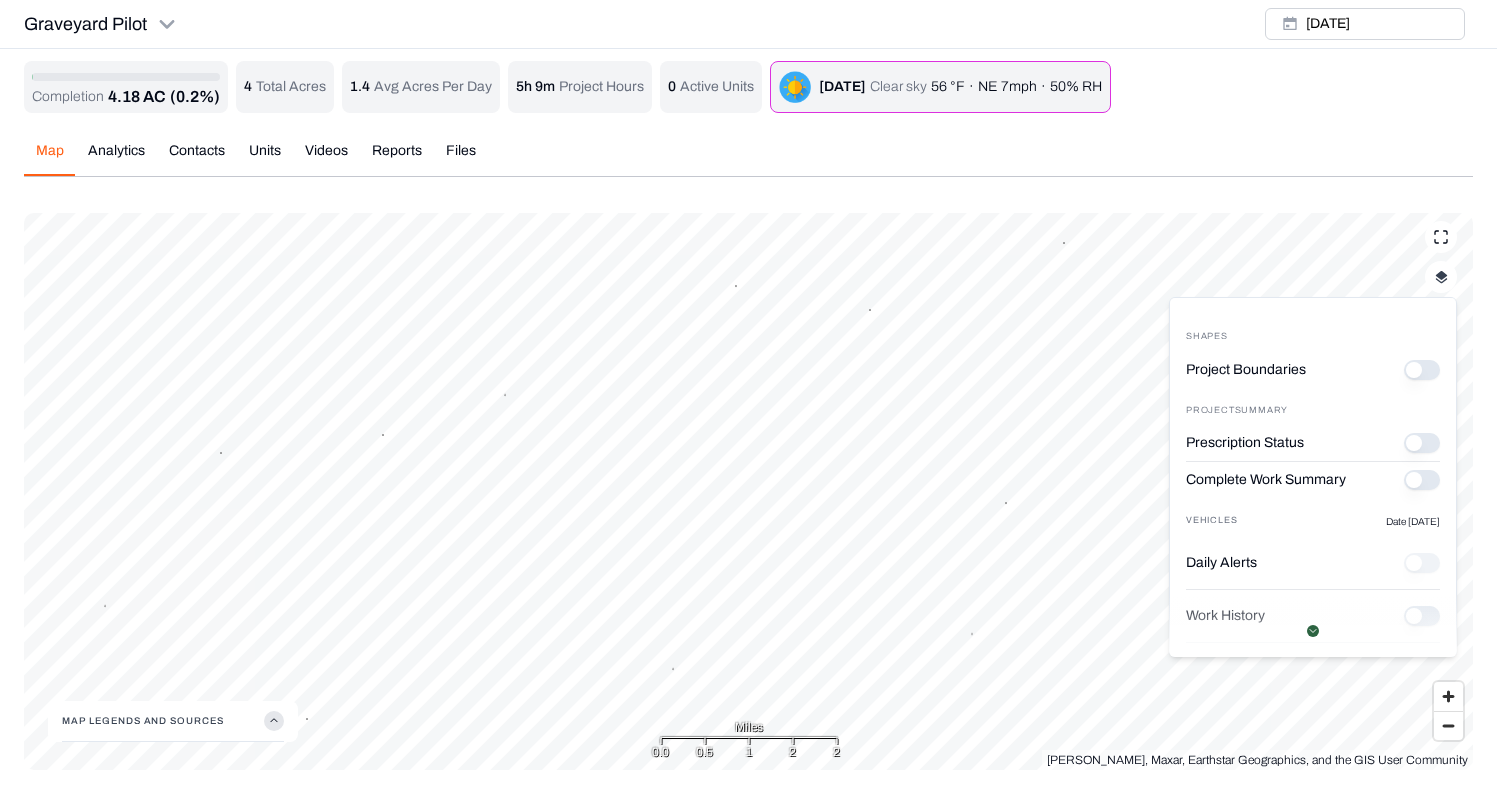 click on "Prescription Status" at bounding box center (1422, 443) 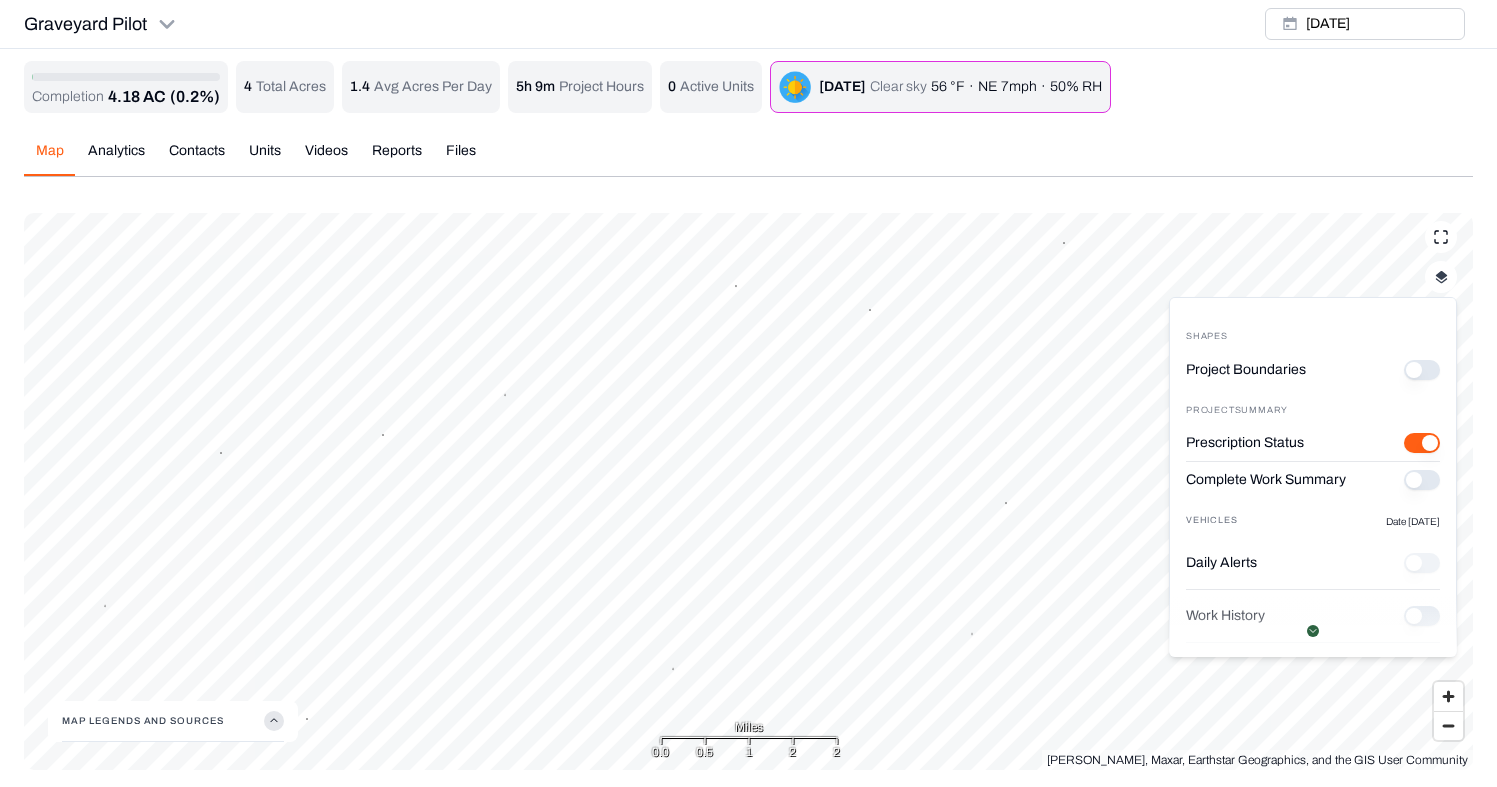 click on "Prescription Status" at bounding box center [1422, 443] 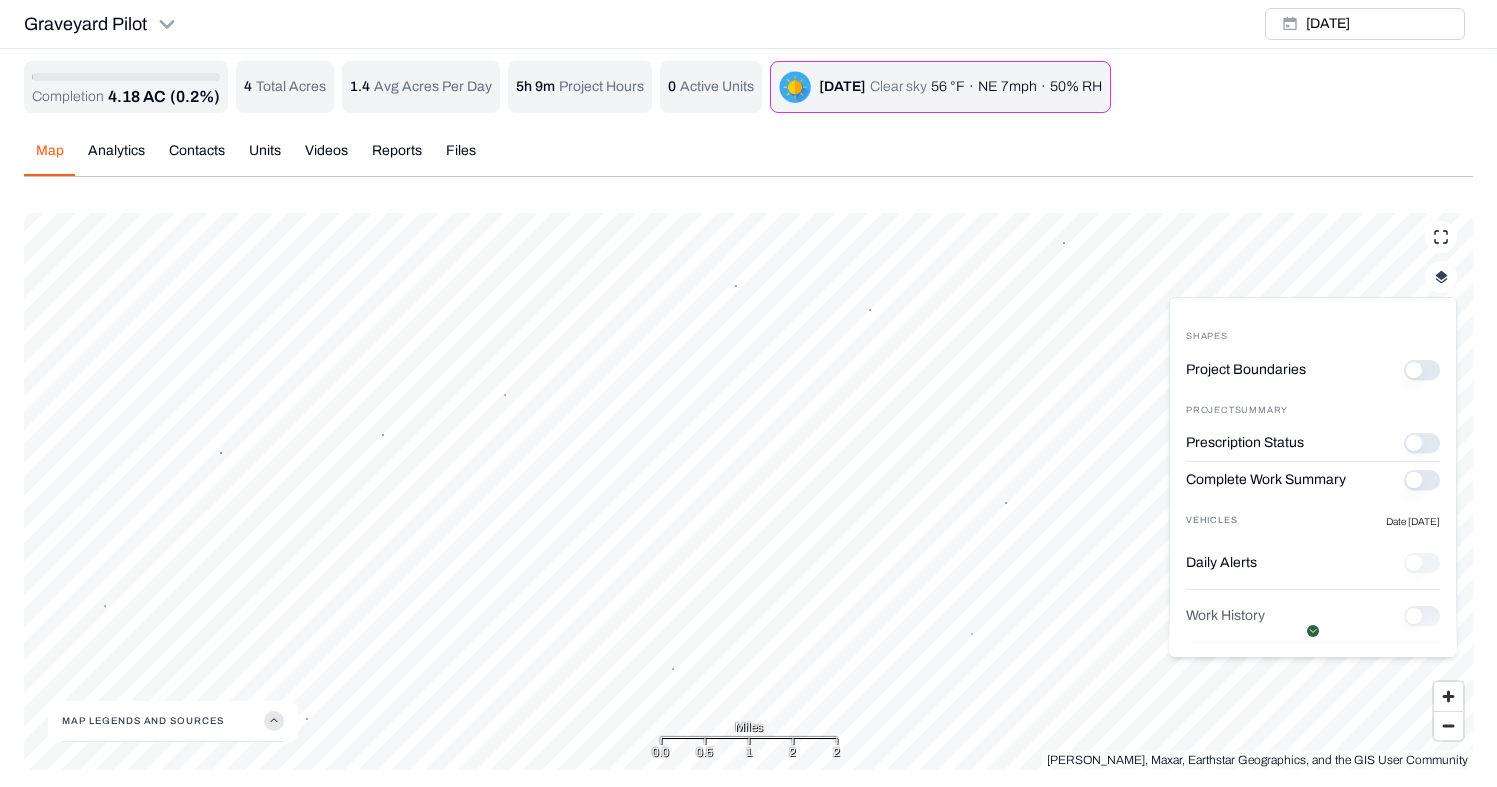 click on "Prescription Status" at bounding box center (1422, 443) 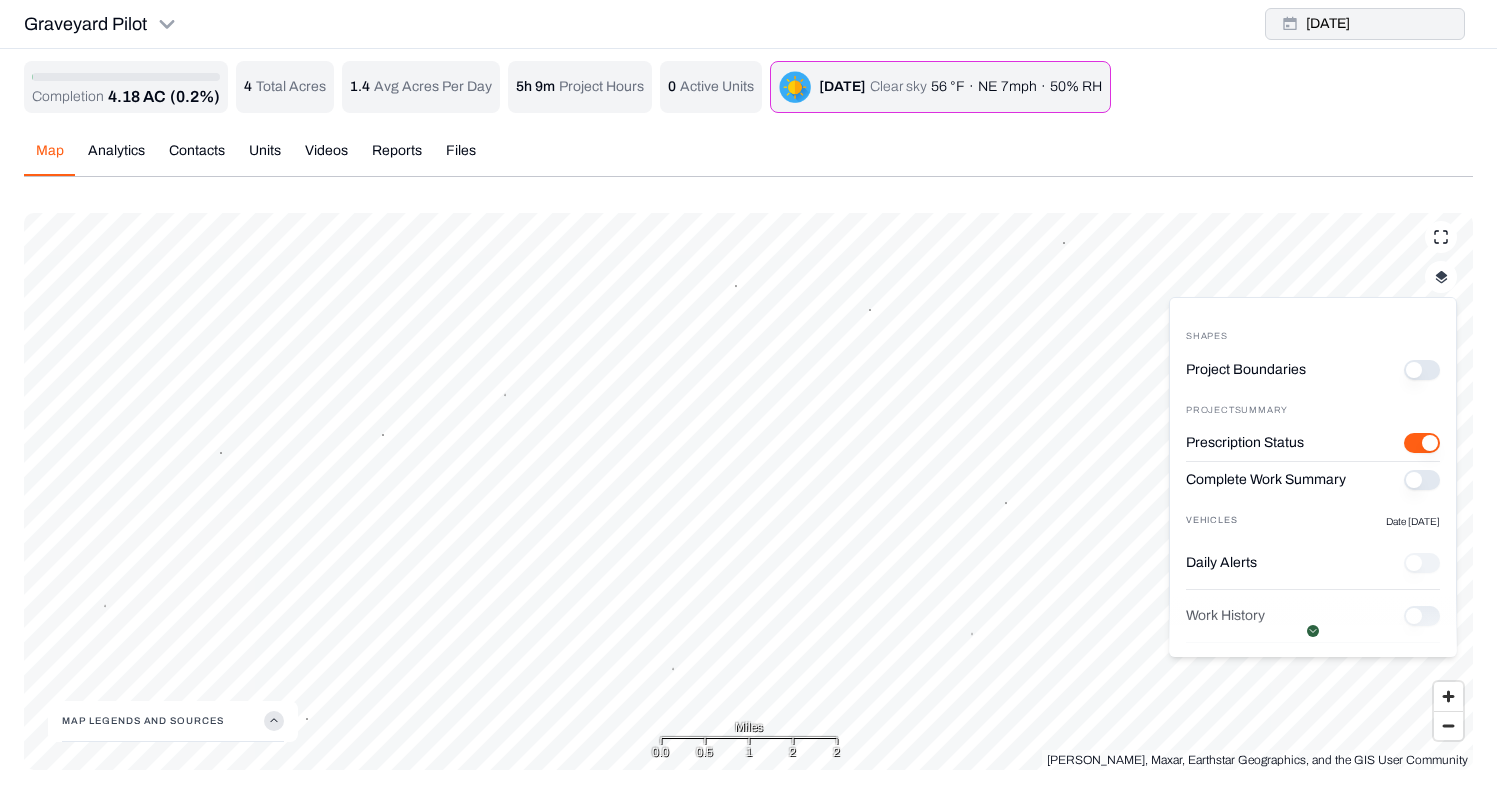 click on "[DATE]" at bounding box center (1365, 24) 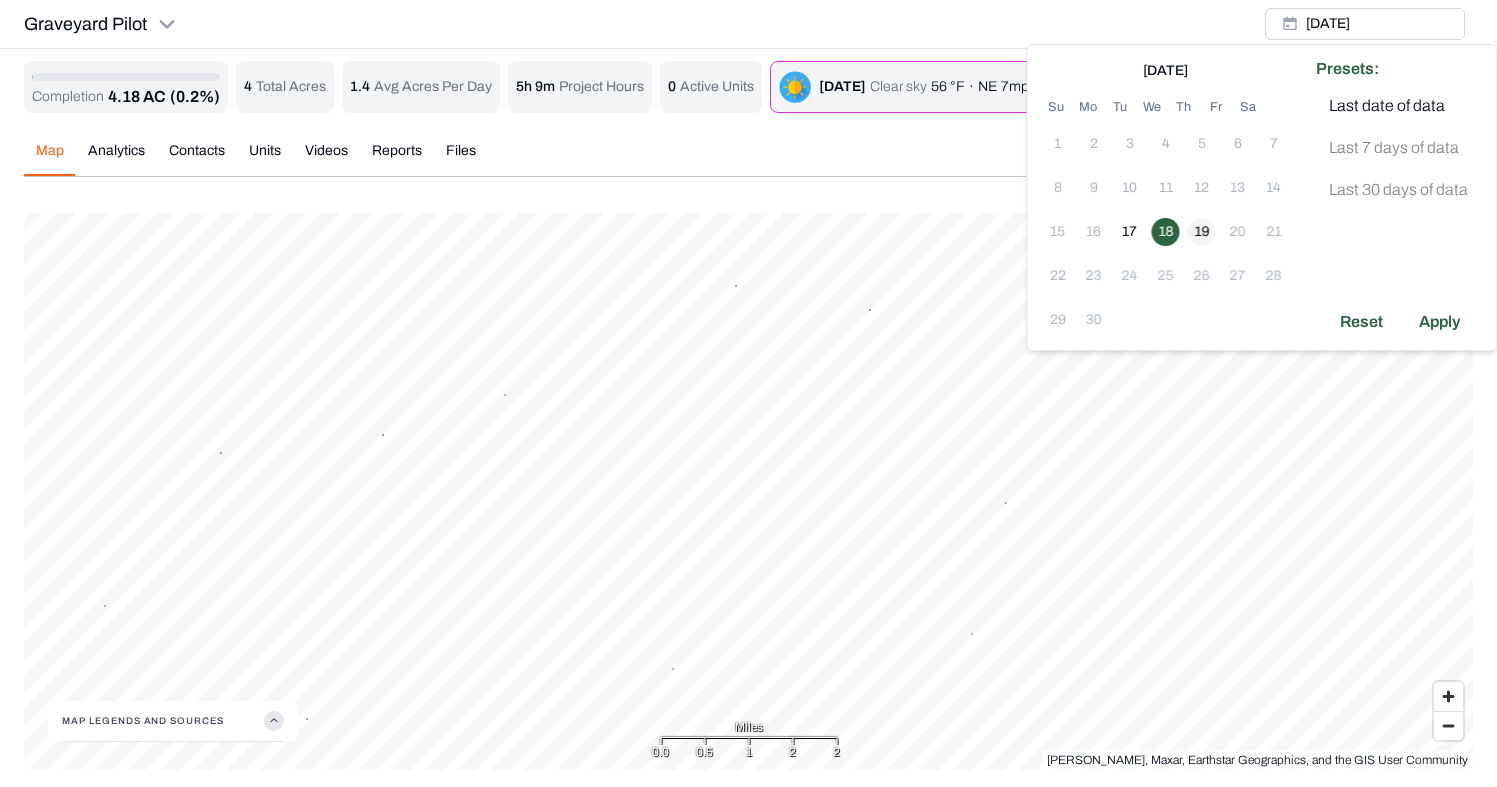 click on "19" at bounding box center (1202, 232) 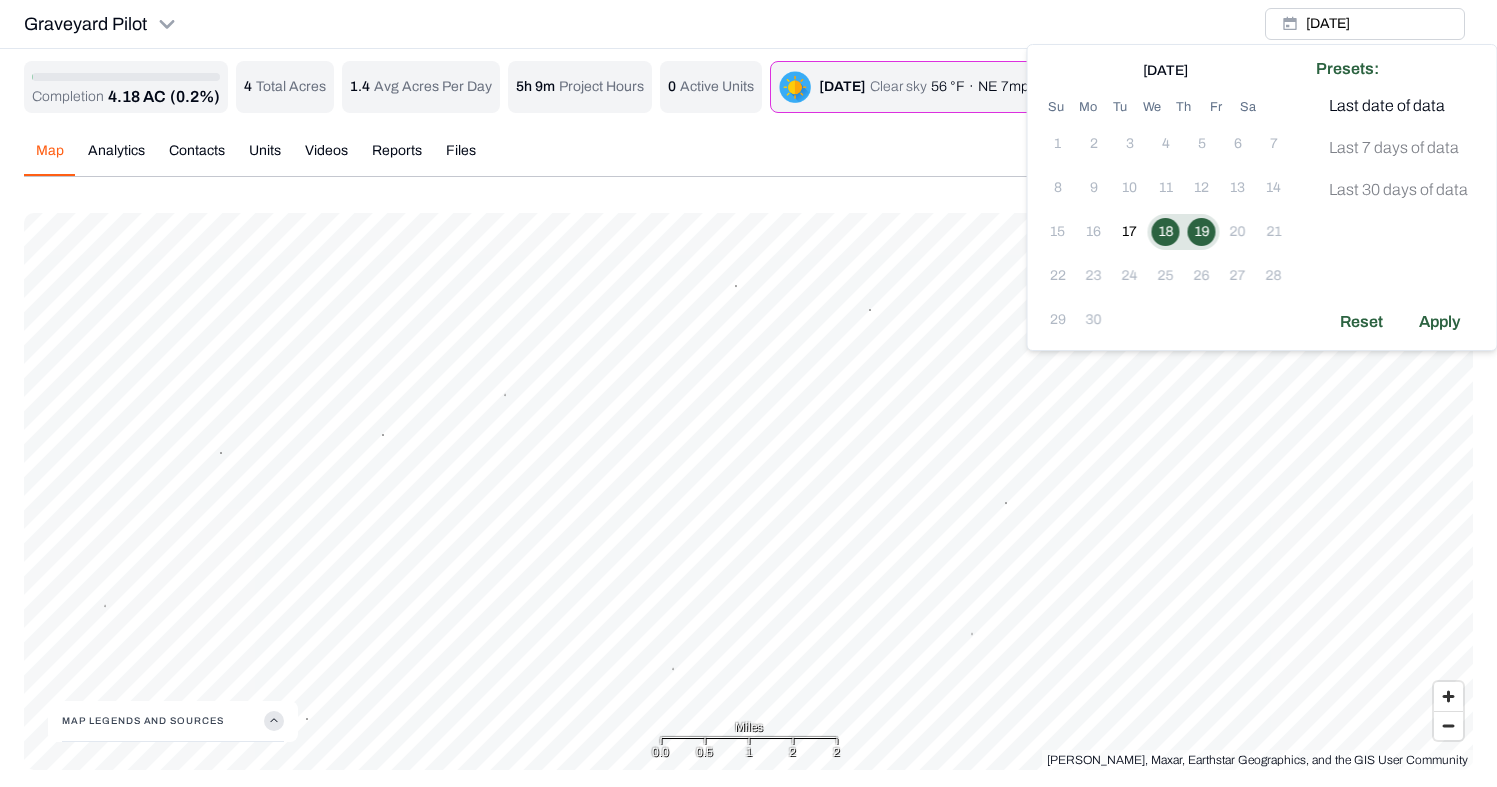 click on "18" at bounding box center [1166, 232] 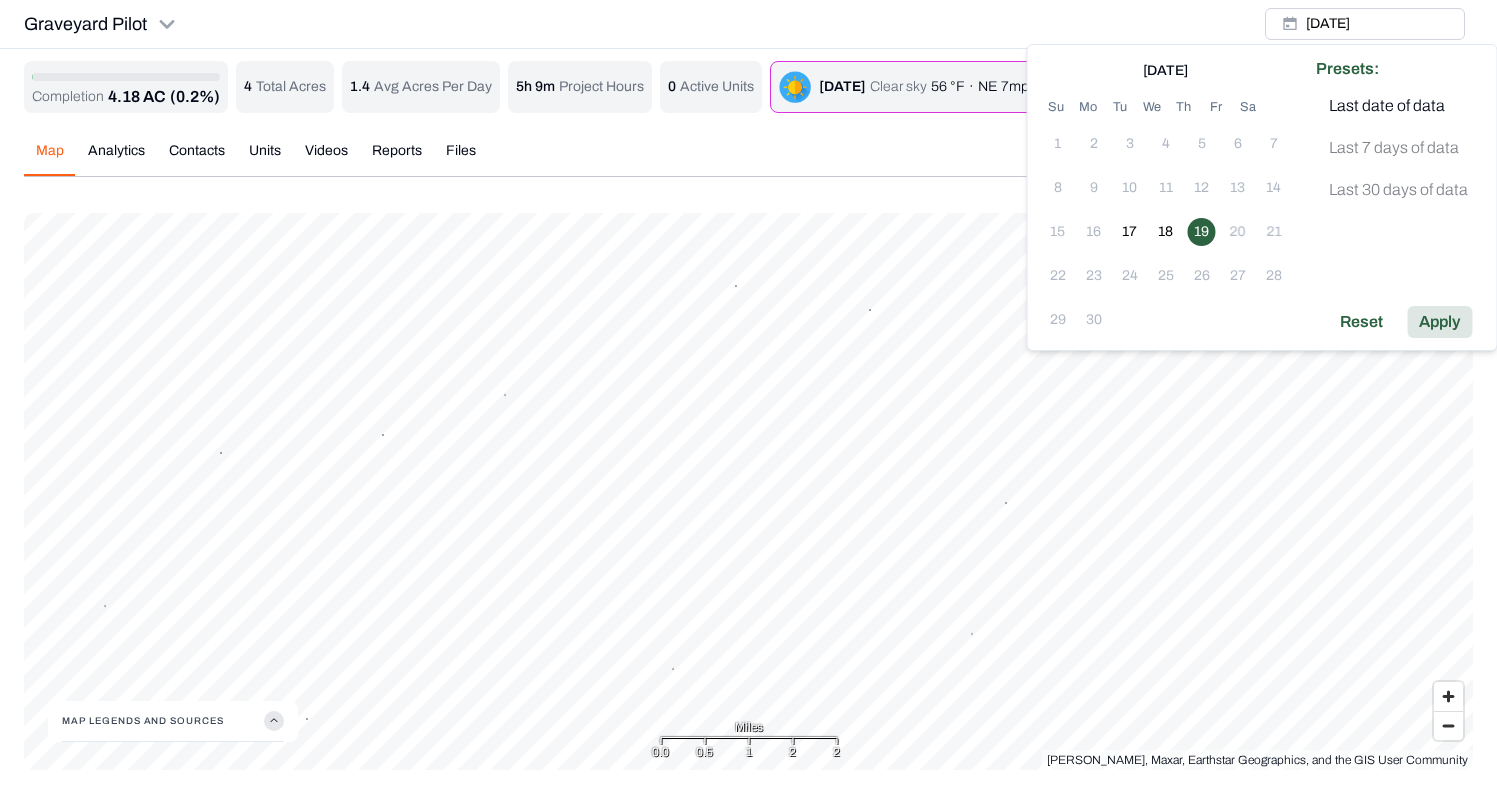 click on "Apply" at bounding box center [1439, 322] 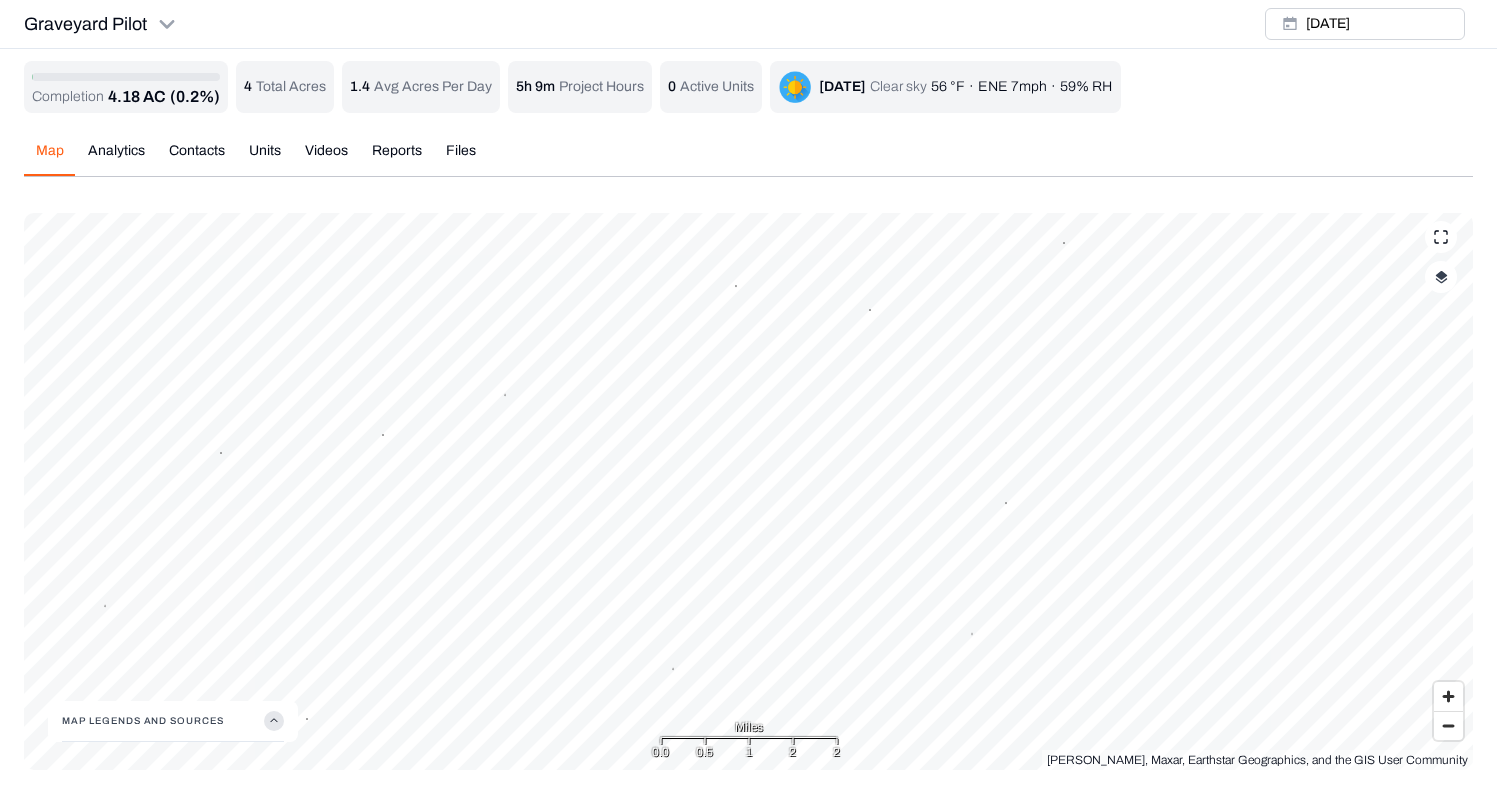 click at bounding box center [1441, 277] 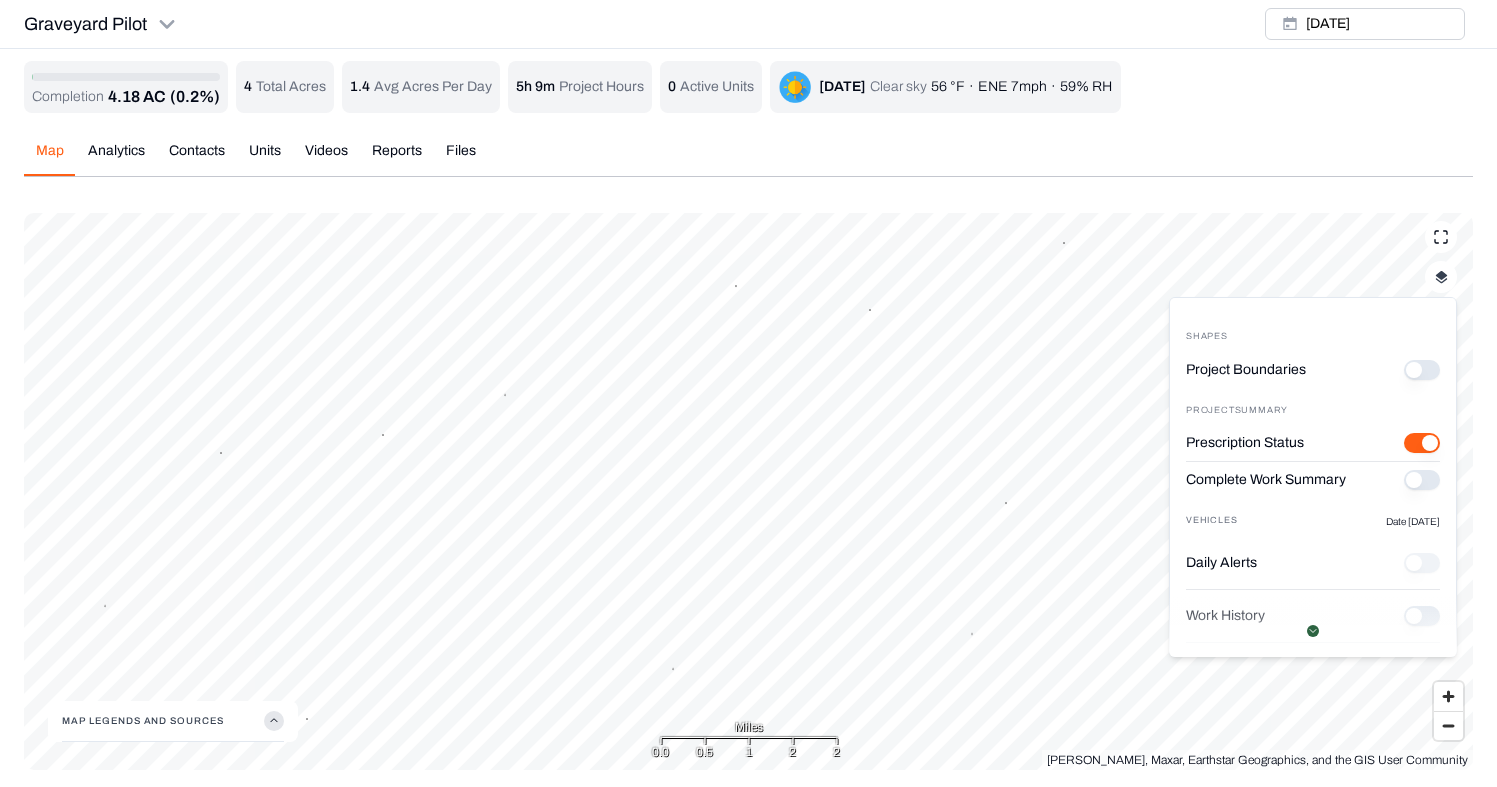 click on "Prescription Status" at bounding box center [1422, 443] 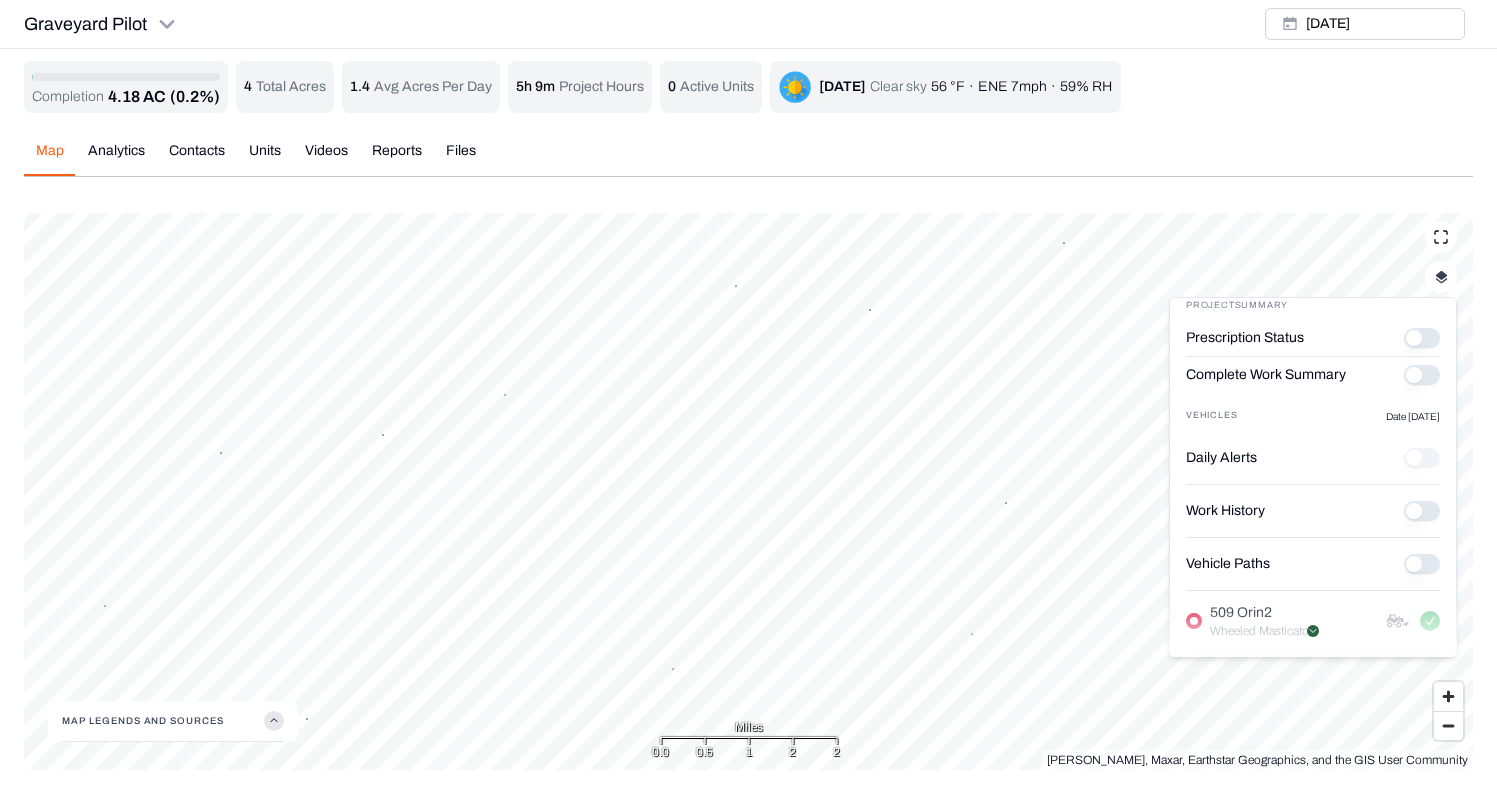scroll, scrollTop: 148, scrollLeft: 0, axis: vertical 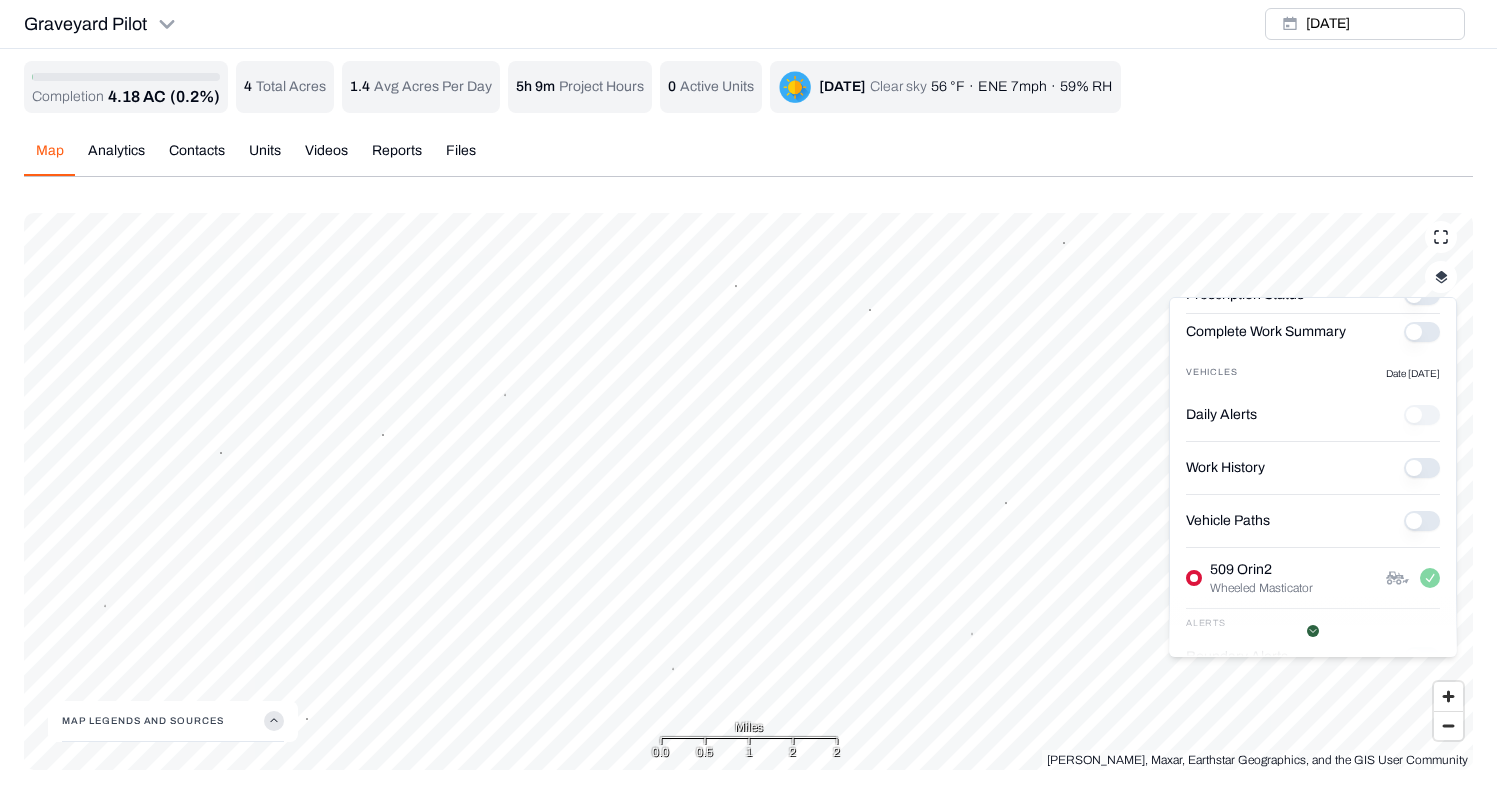 click on "Vehicle Paths" at bounding box center (1422, 521) 